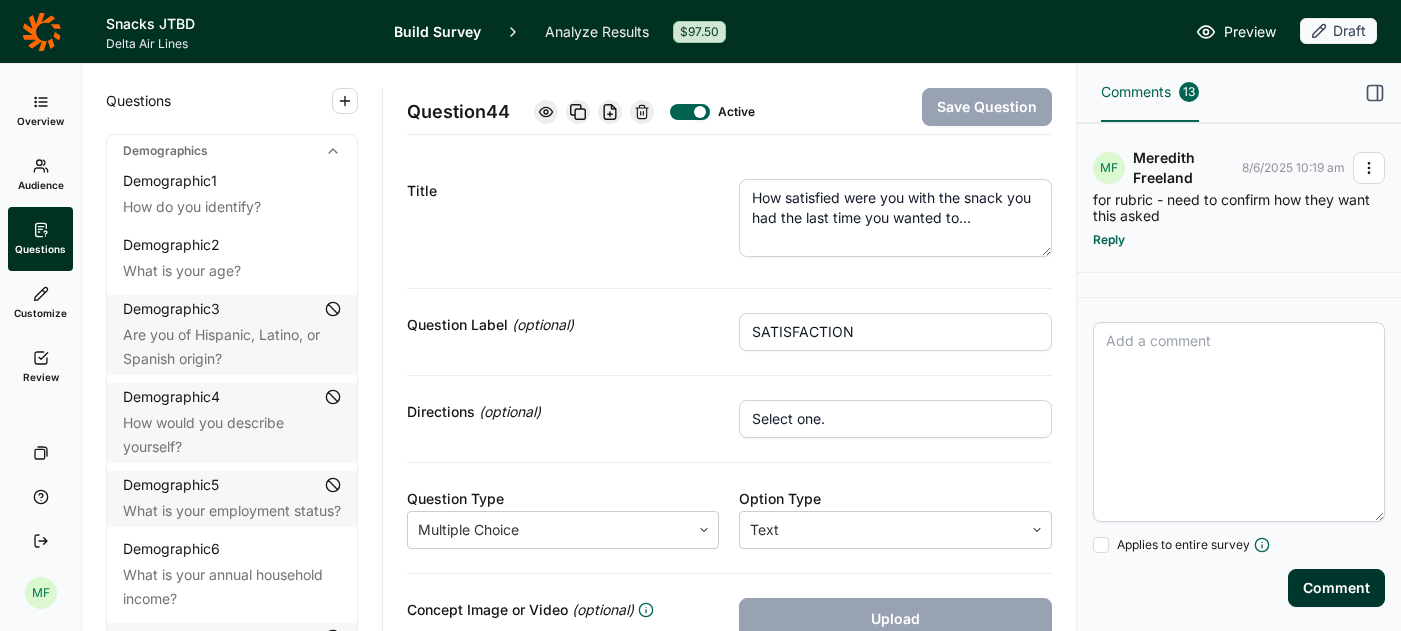 scroll, scrollTop: 0, scrollLeft: 0, axis: both 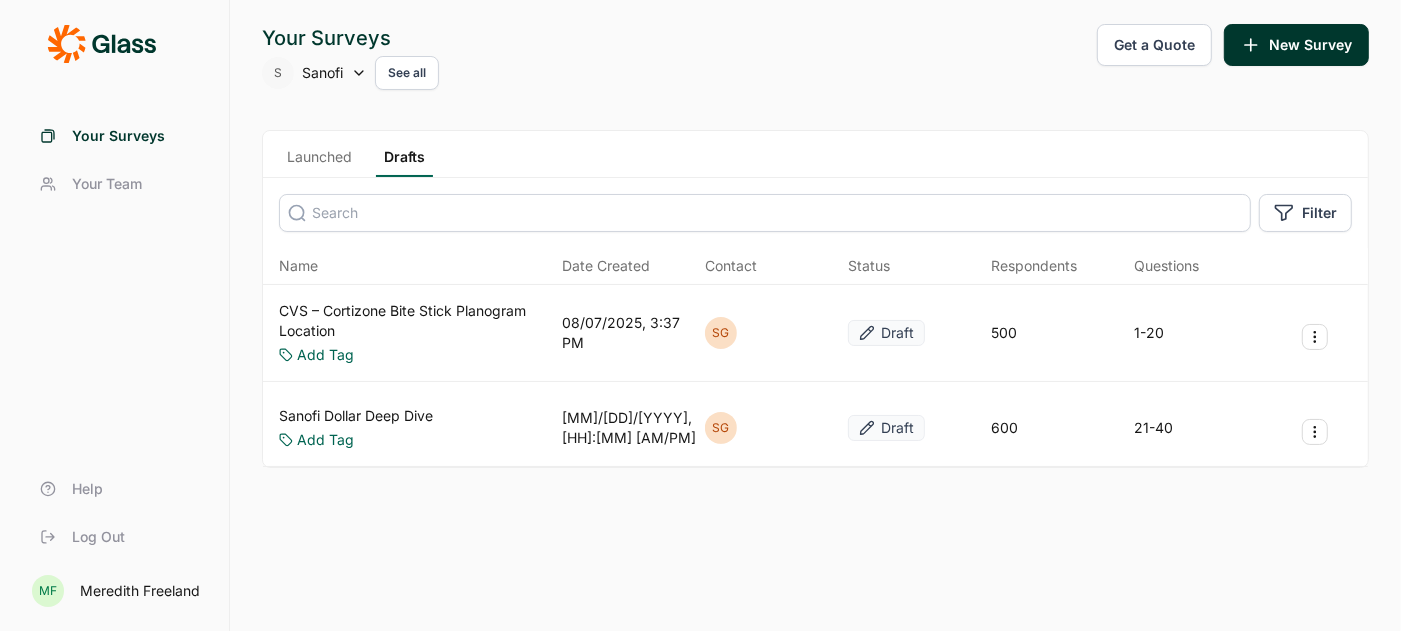 click on "CVS – Cortizone Bite Stick Planogram Location" at bounding box center [416, 321] 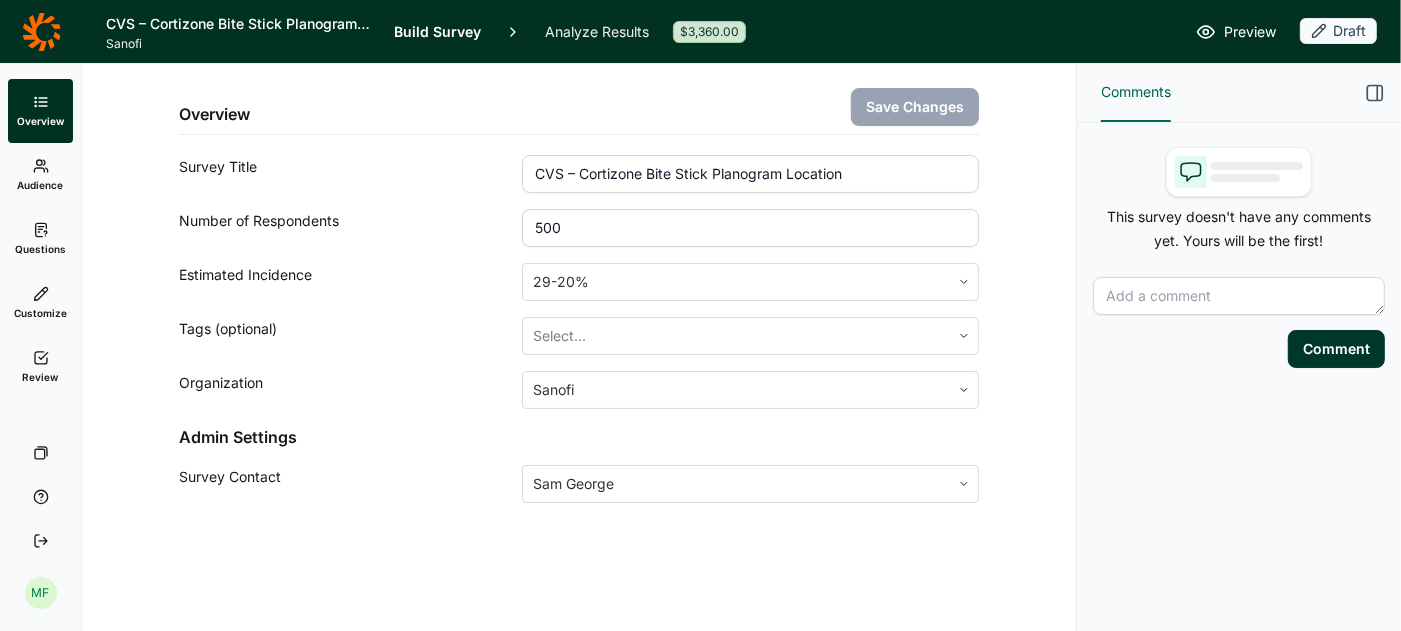 click on "Audience" at bounding box center (41, 185) 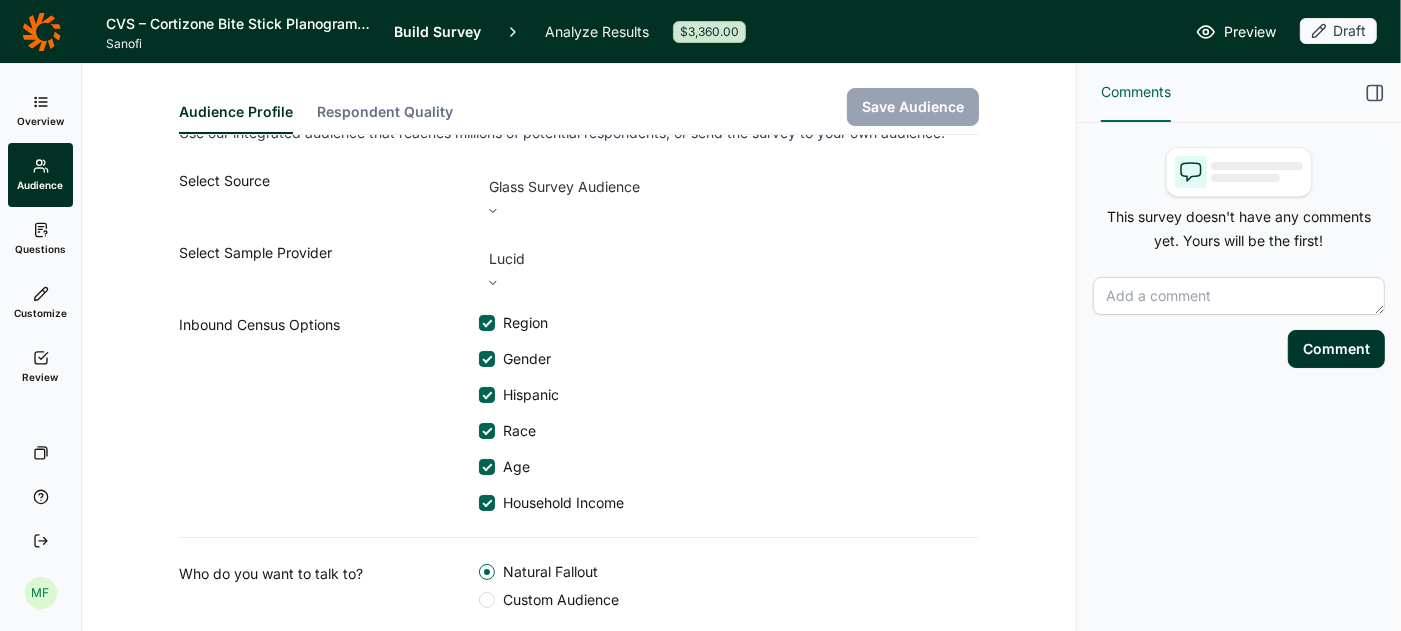 scroll, scrollTop: 0, scrollLeft: 0, axis: both 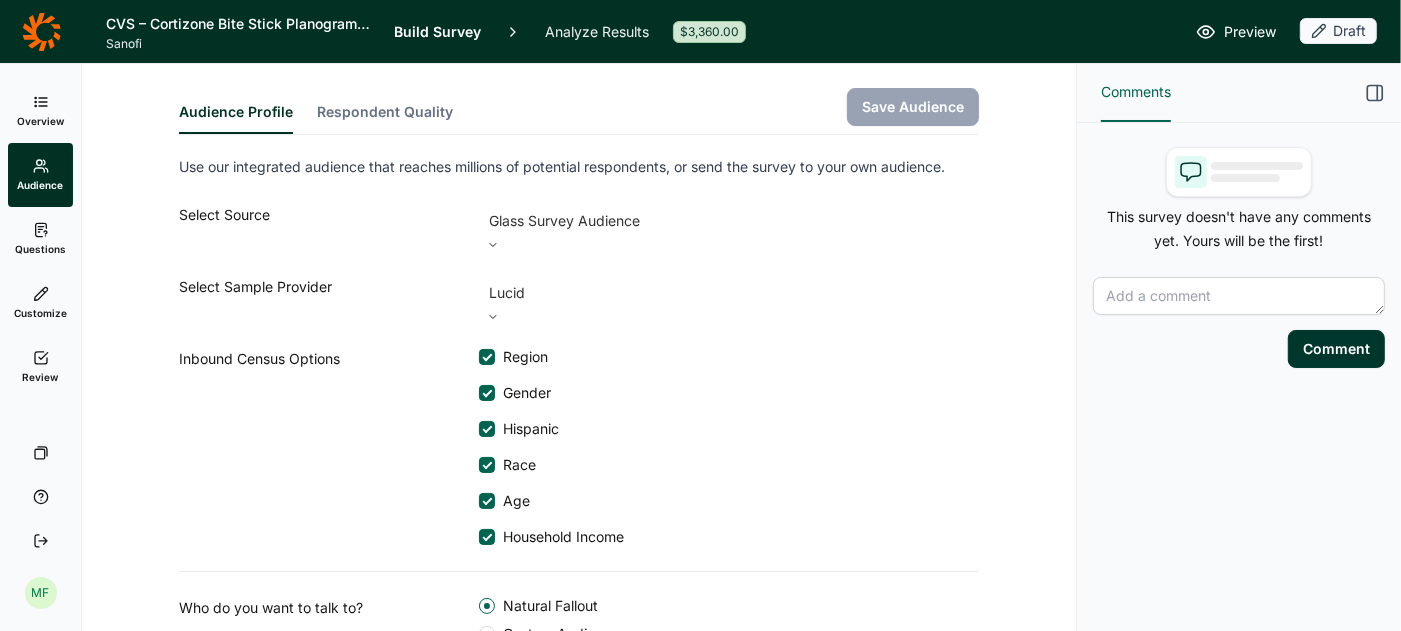 click on "Respondent Quality" at bounding box center [385, 118] 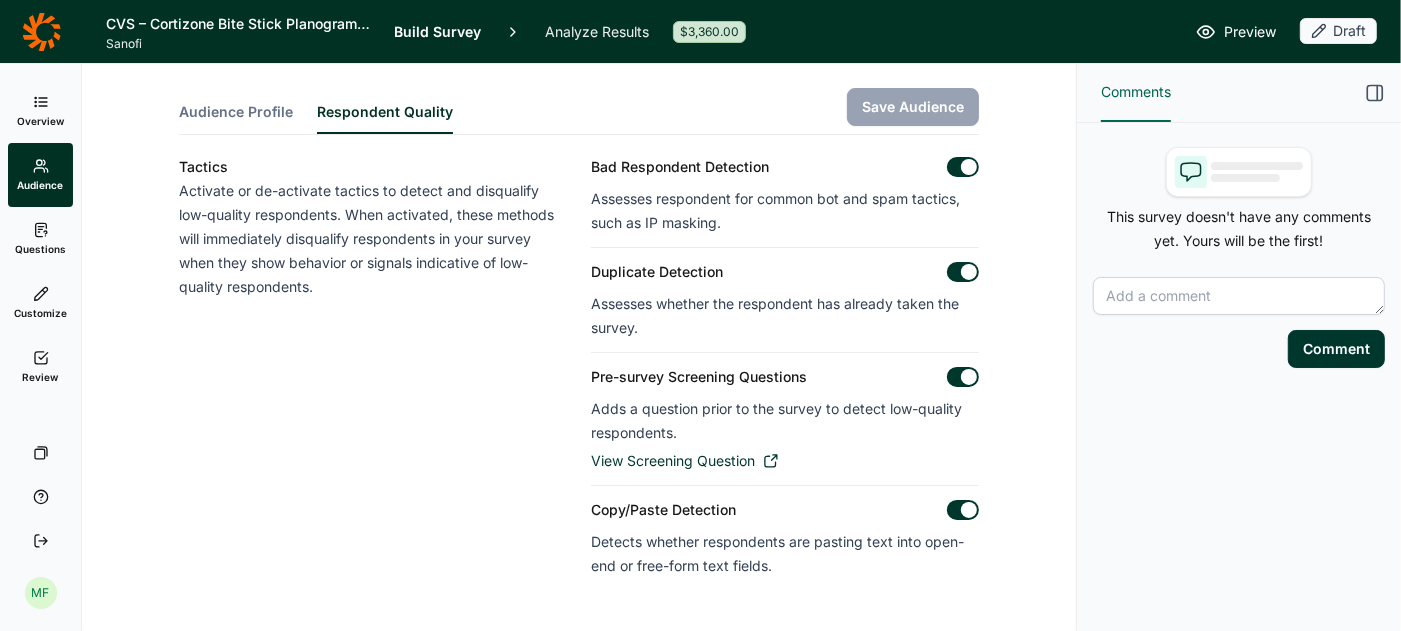 click on "Questions" at bounding box center (40, 239) 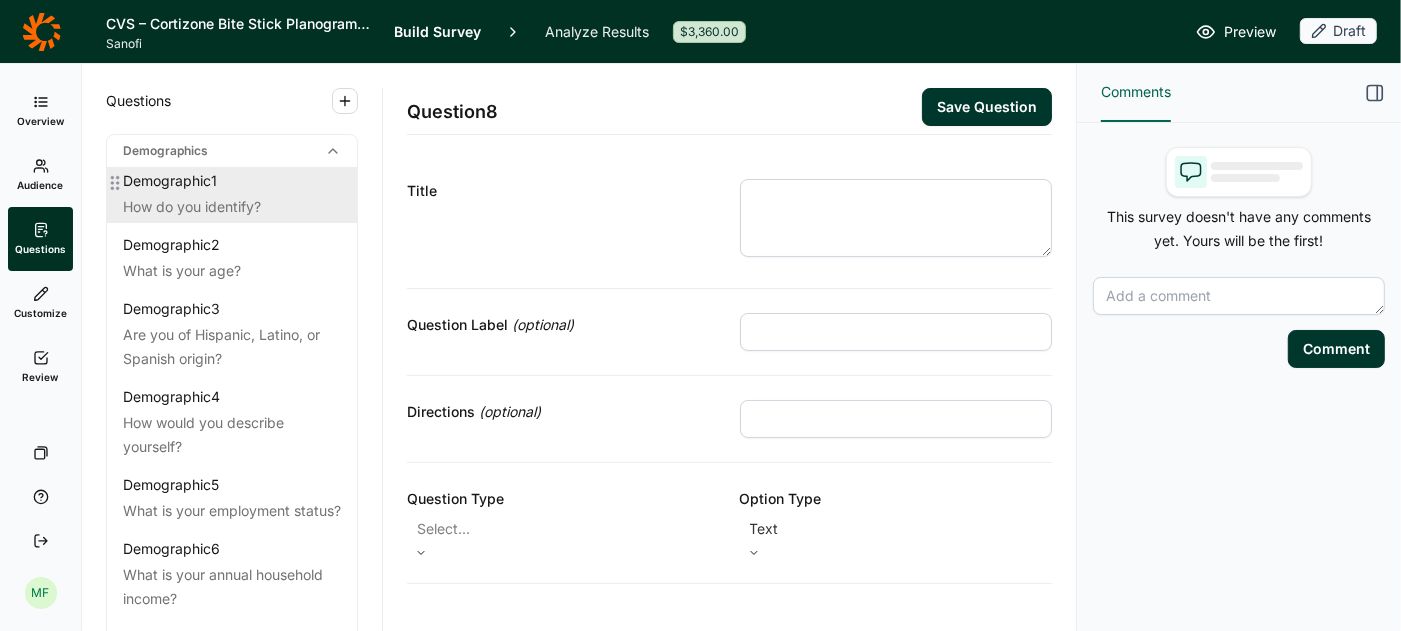 click on "How do you identify?" at bounding box center (232, 207) 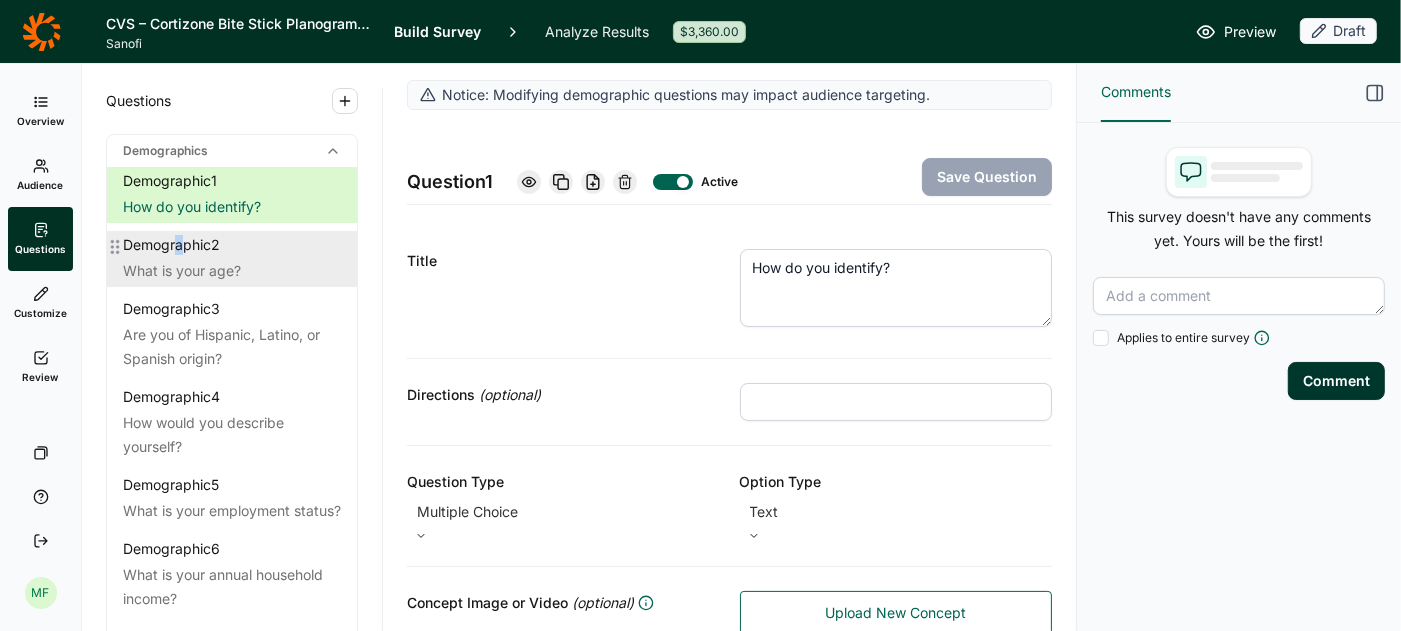 click on "Demographic  2" at bounding box center (171, 245) 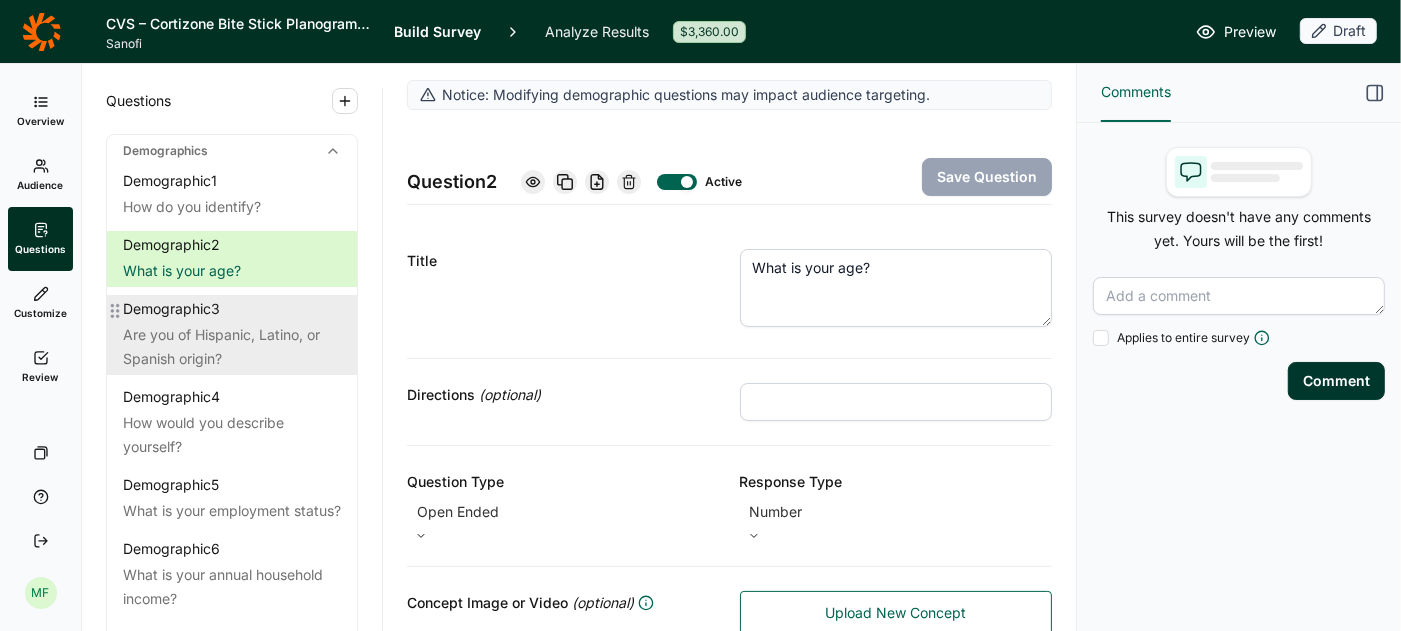 click on "Are you of Hispanic, Latino, or Spanish origin?" at bounding box center [232, 347] 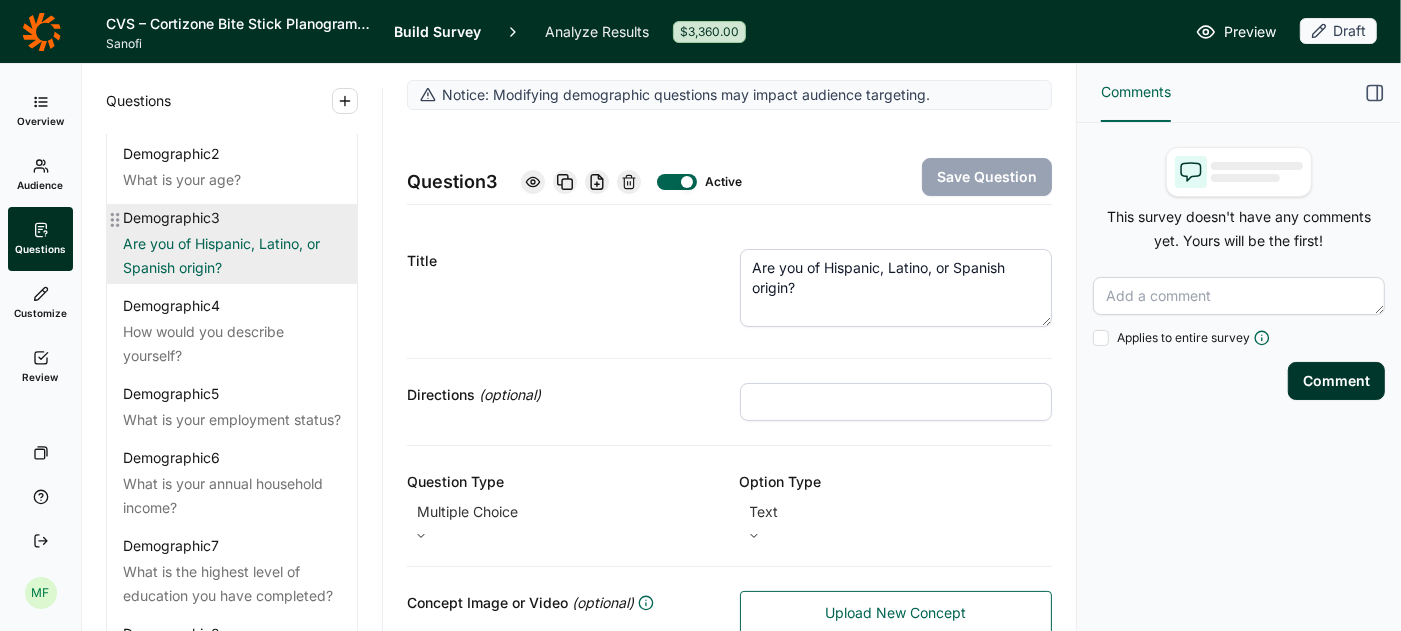 scroll, scrollTop: 93, scrollLeft: 0, axis: vertical 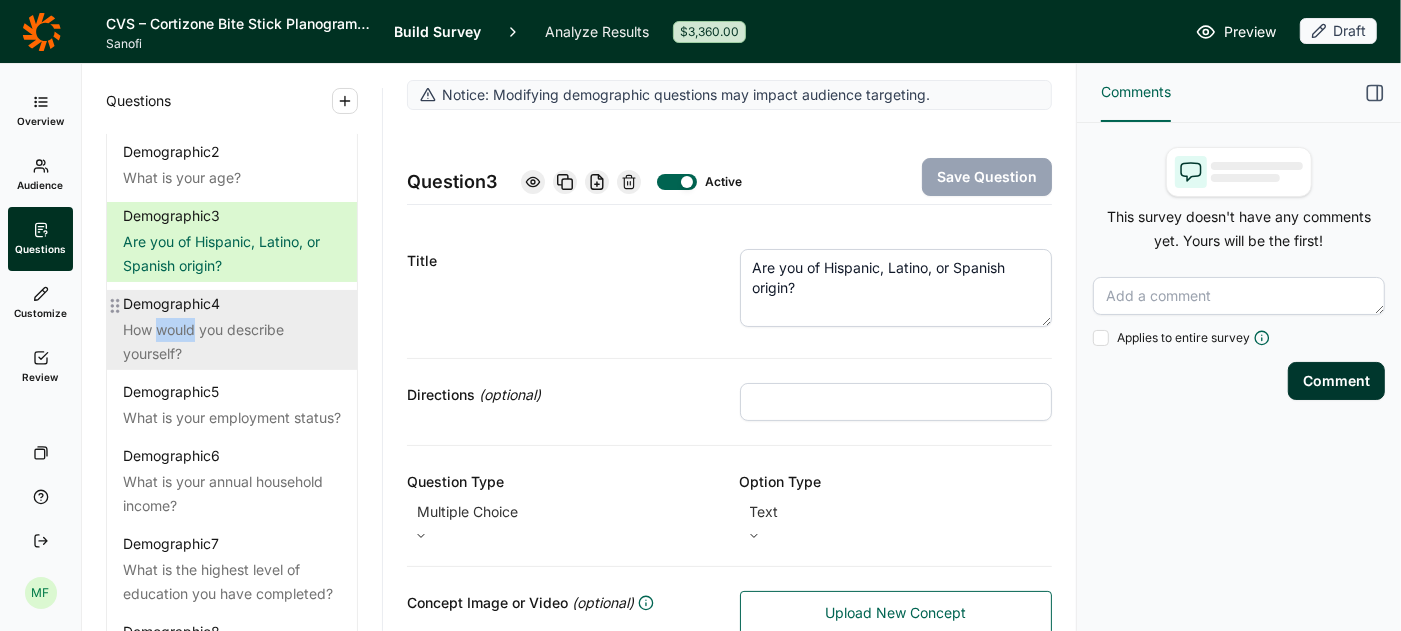 click on "How would you describe yourself?" at bounding box center (232, 342) 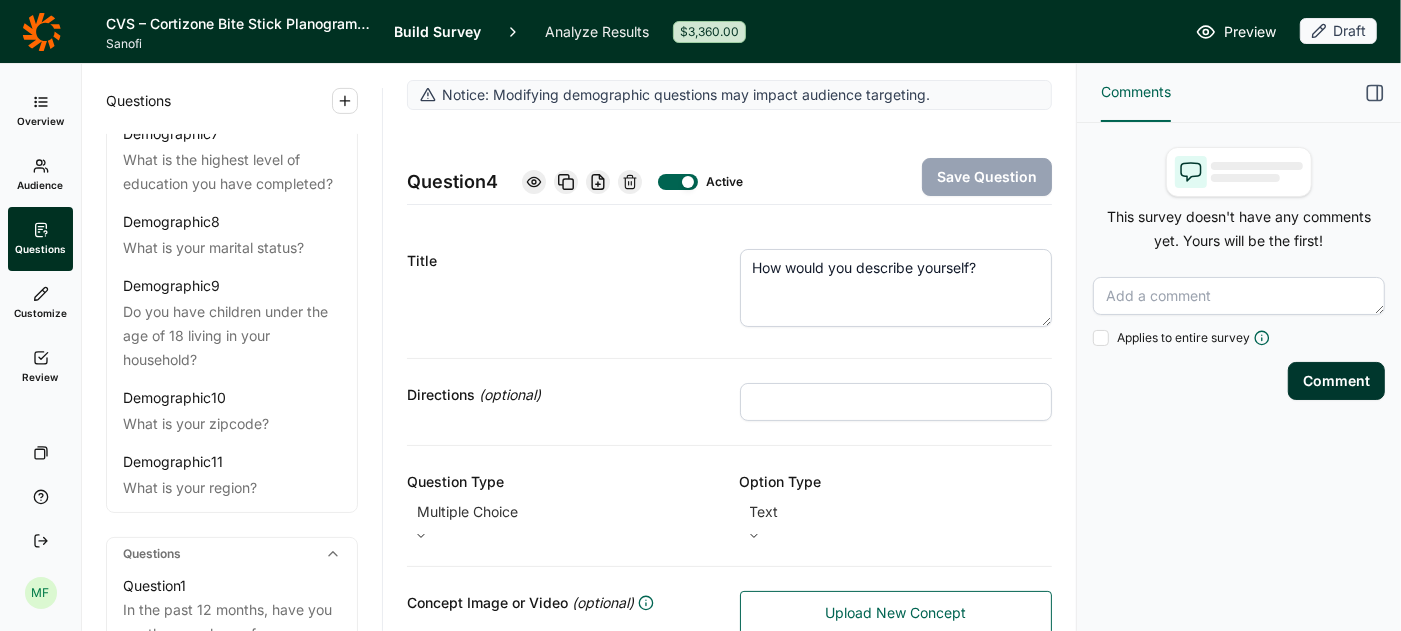 scroll, scrollTop: 505, scrollLeft: 0, axis: vertical 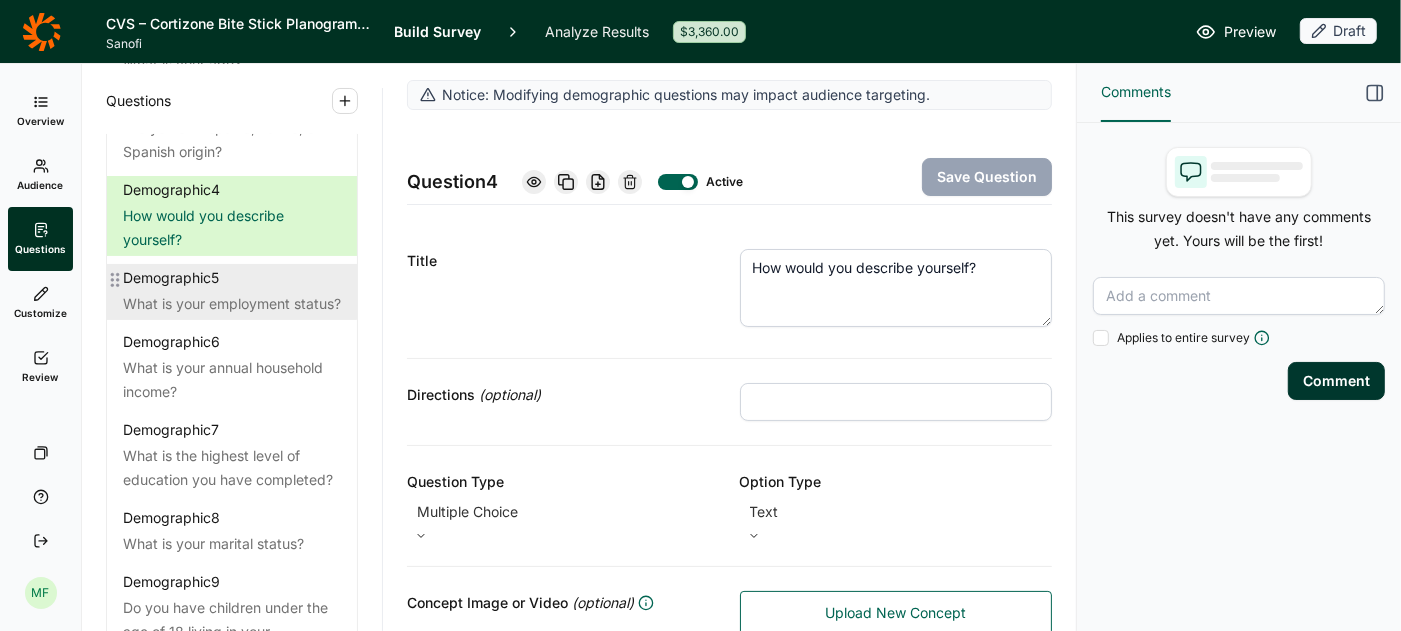 click on "What is your employment status?" at bounding box center [232, 304] 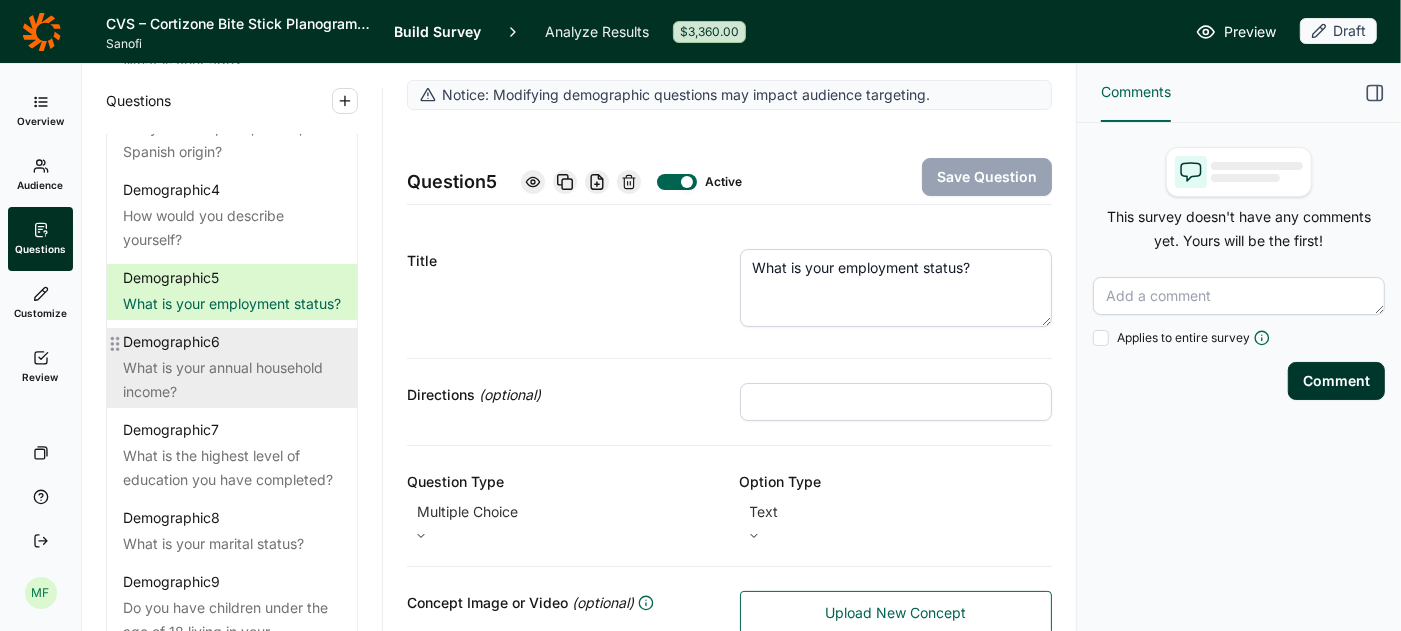 click on "What is your annual household income?" at bounding box center [232, 380] 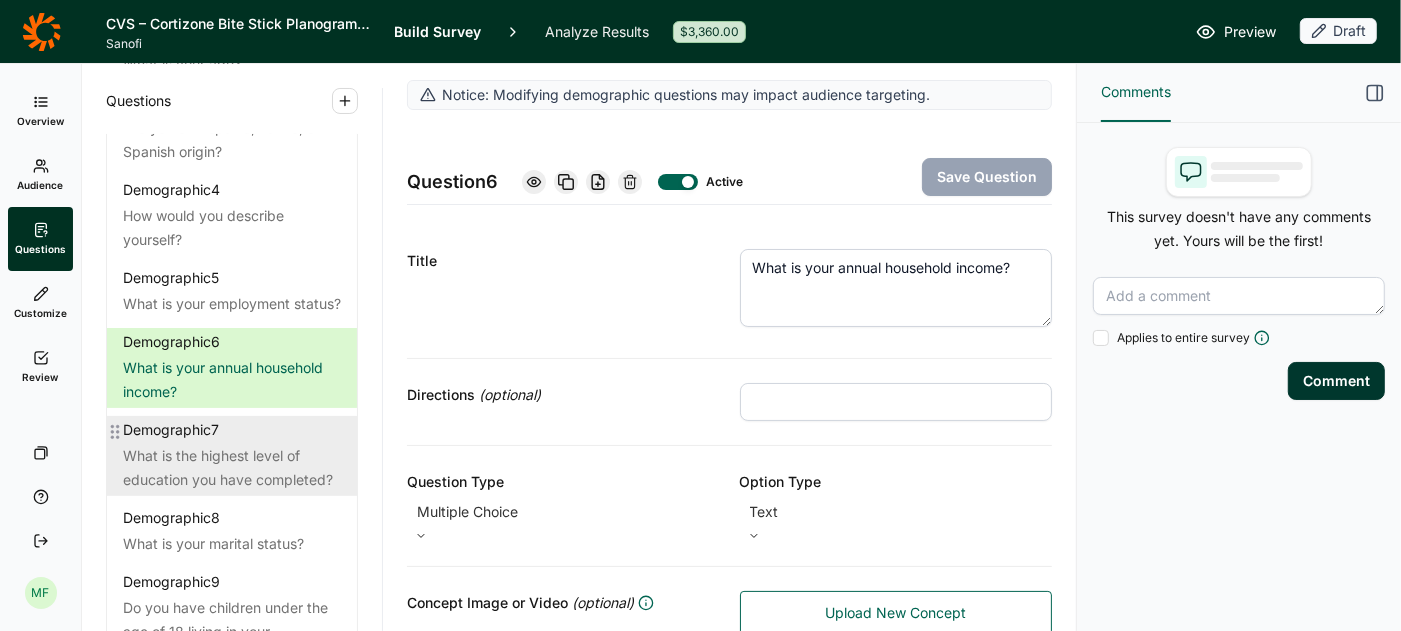 click on "What is the highest level of education you have completed?" at bounding box center (232, 468) 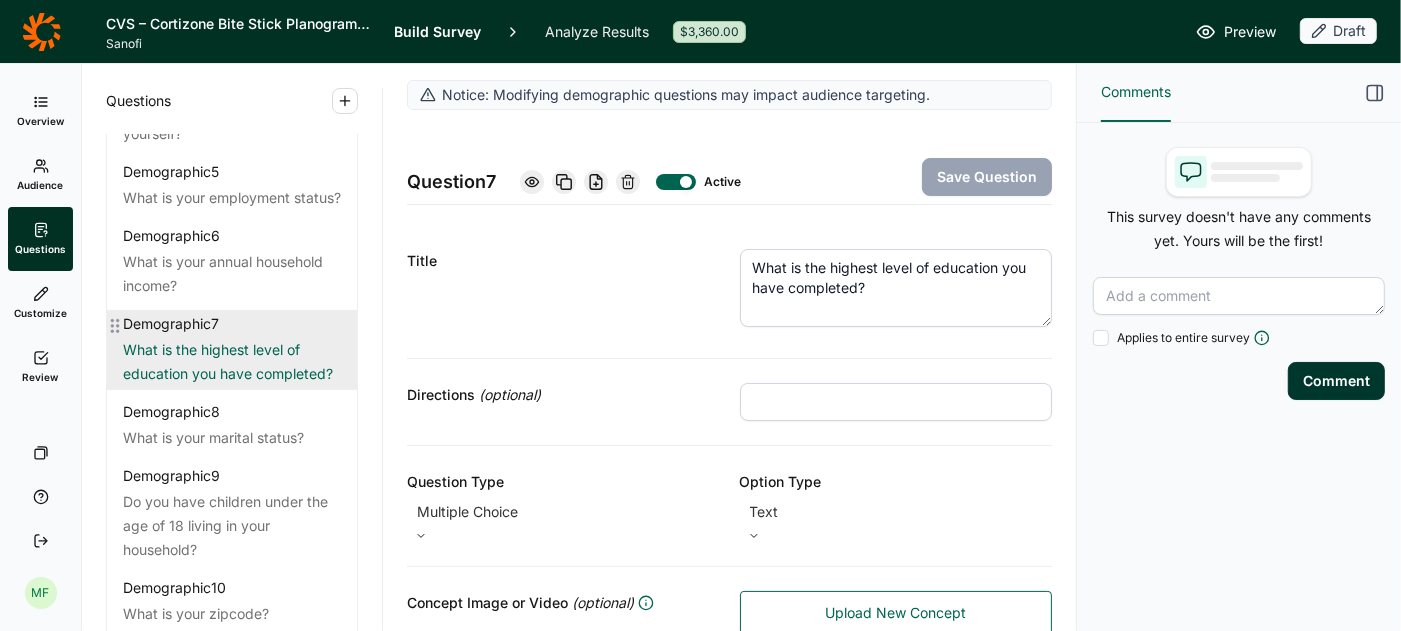 scroll, scrollTop: 323, scrollLeft: 0, axis: vertical 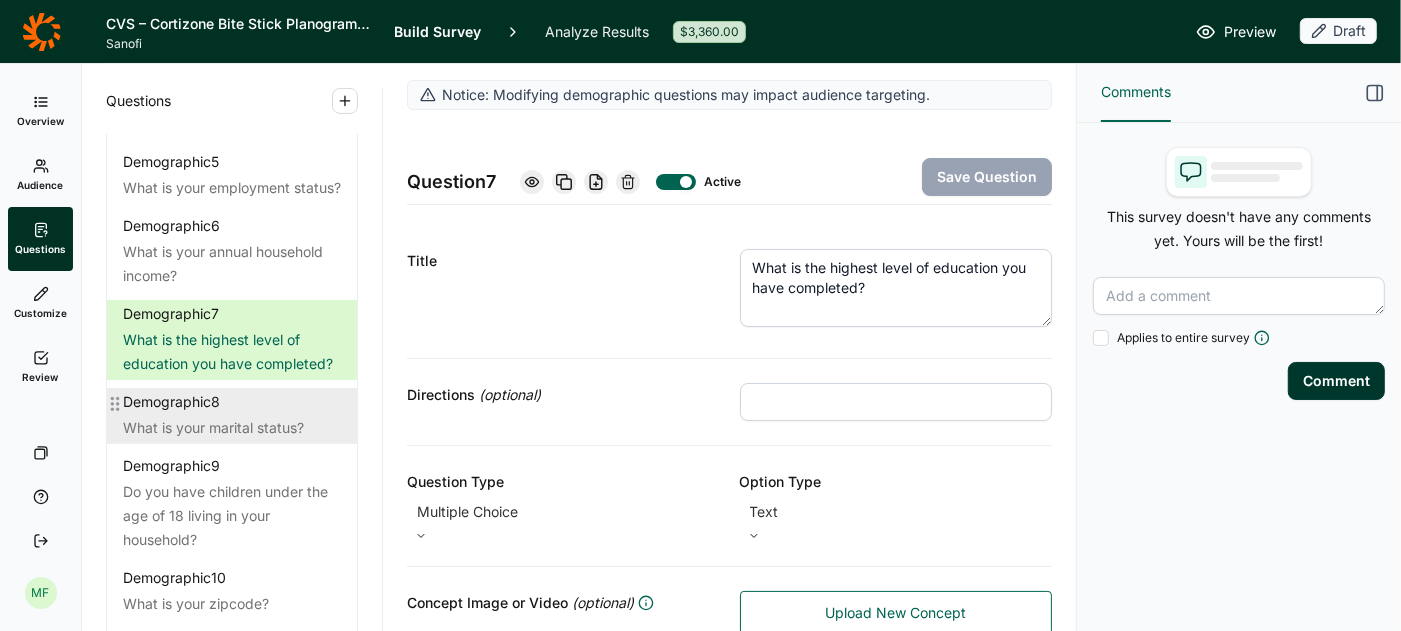 click on "What is your marital status?" at bounding box center (232, 428) 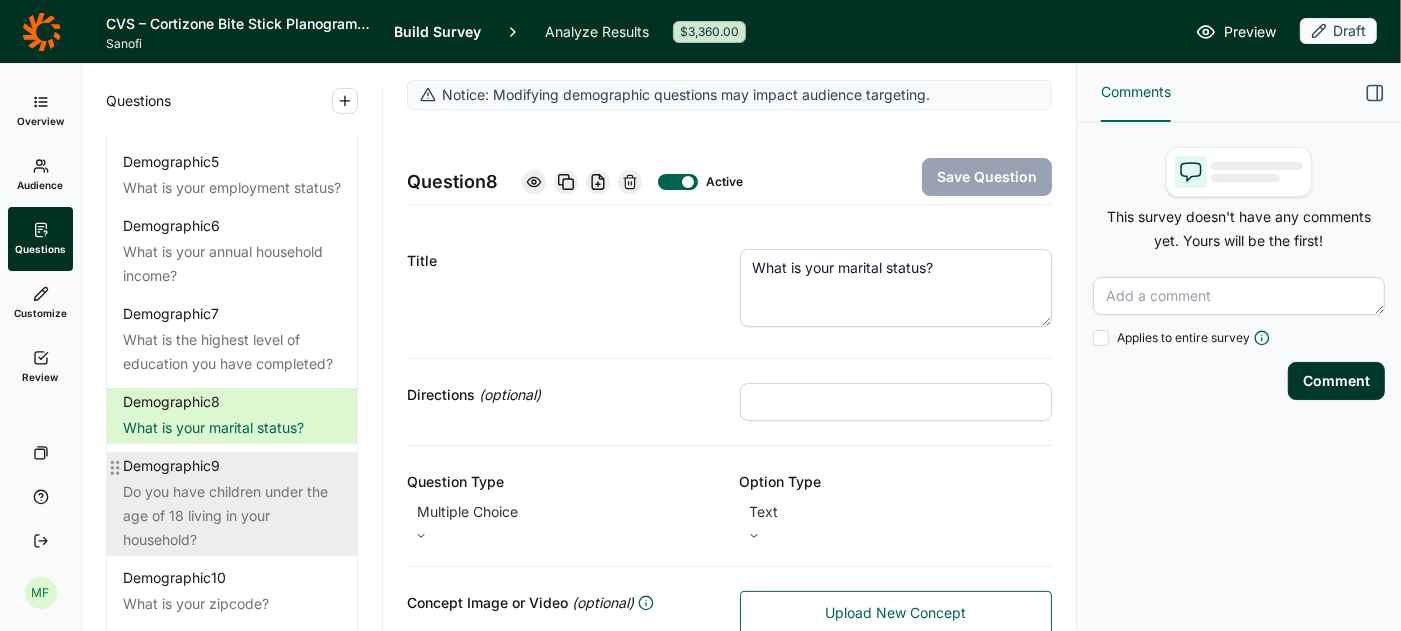 click on "Do you have children under the age of 18 living in your household?" at bounding box center [232, 516] 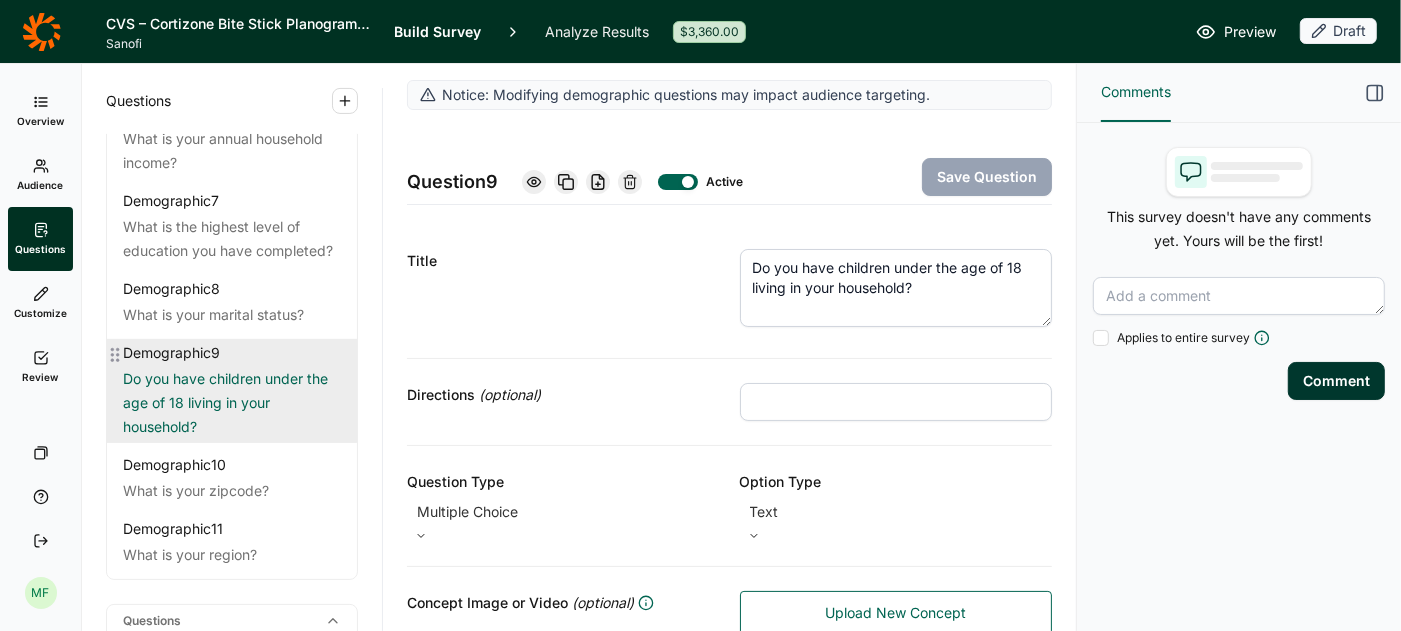 scroll, scrollTop: 450, scrollLeft: 0, axis: vertical 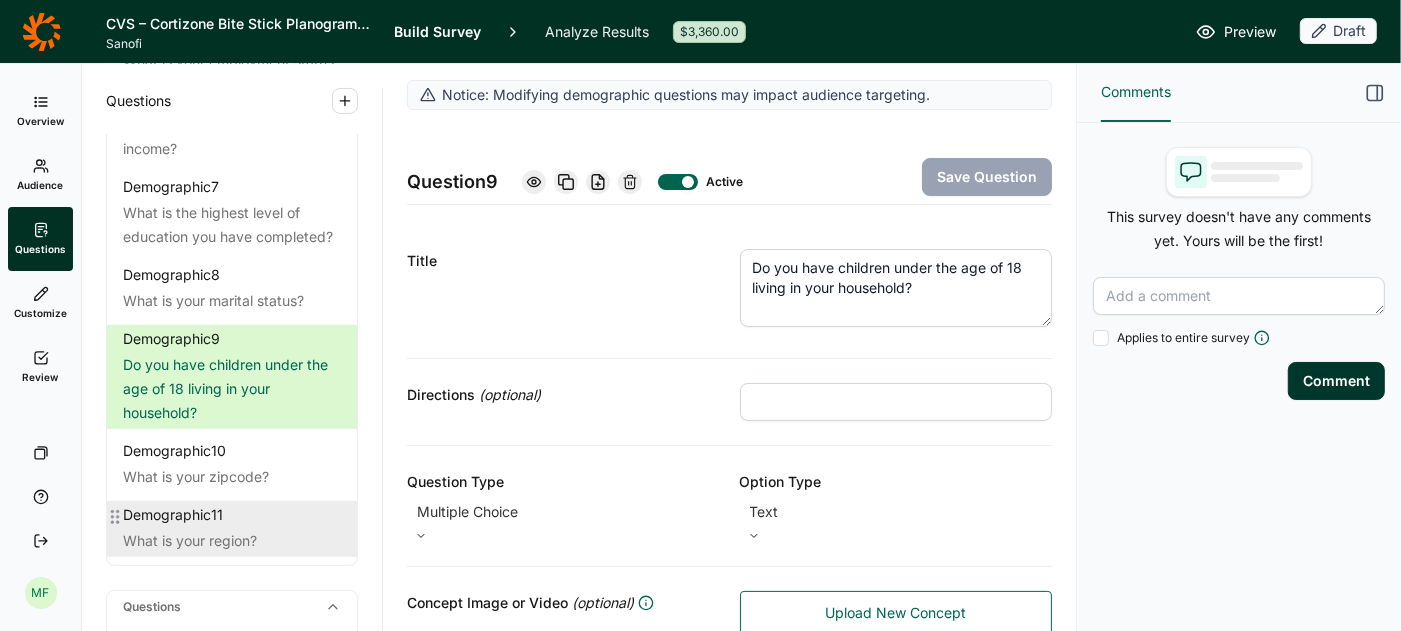 click on "Demographic  11 What is your region?" at bounding box center (232, 529) 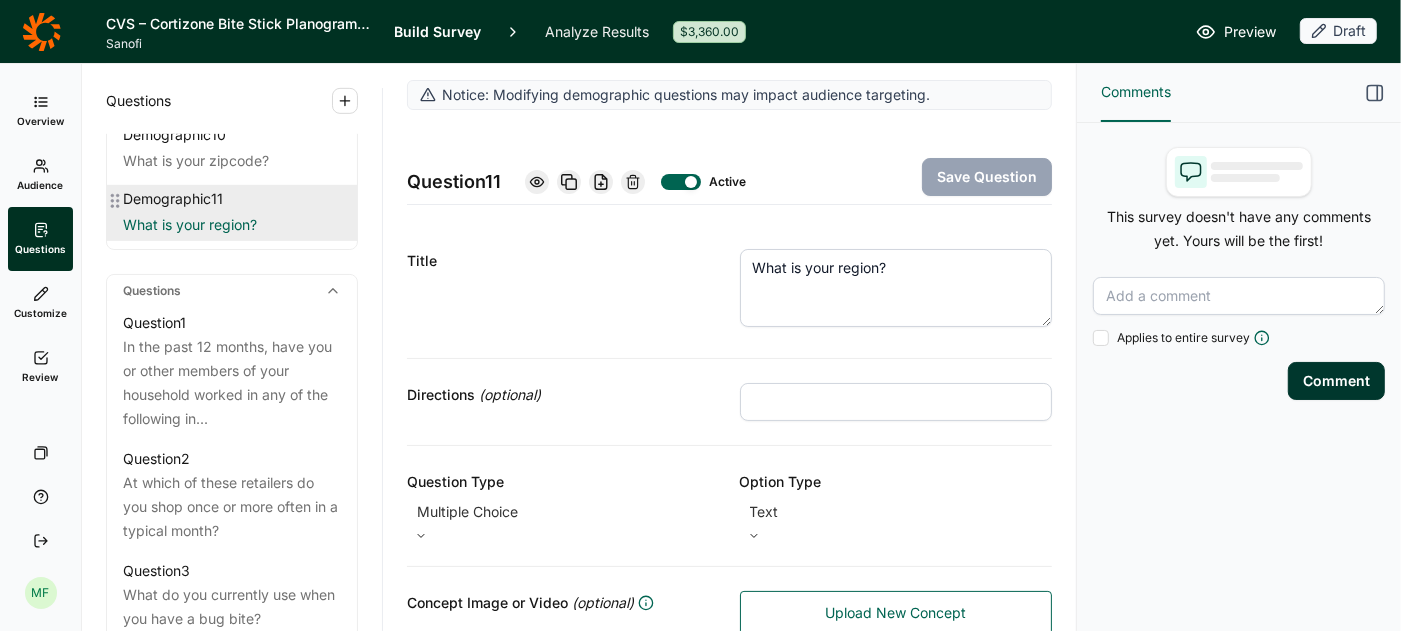 scroll, scrollTop: 797, scrollLeft: 0, axis: vertical 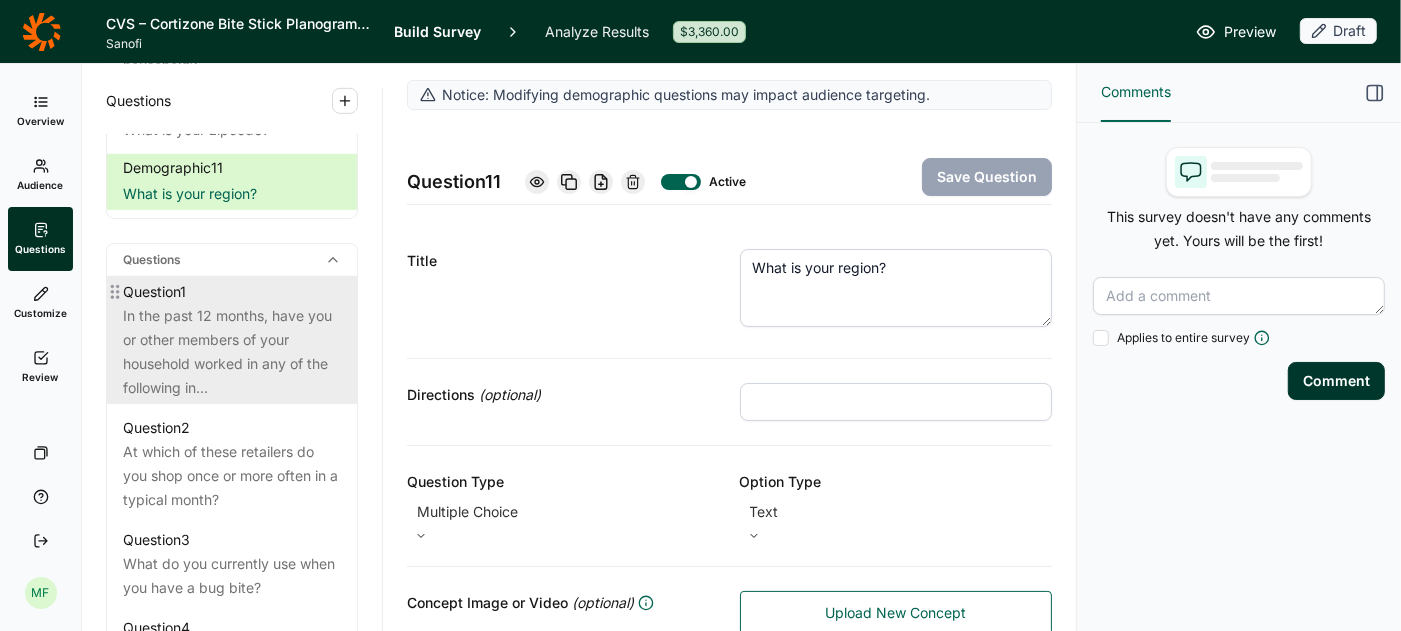 click on "In the past 12 months, have you or other members of your household worked in any of the following in..." at bounding box center [232, 352] 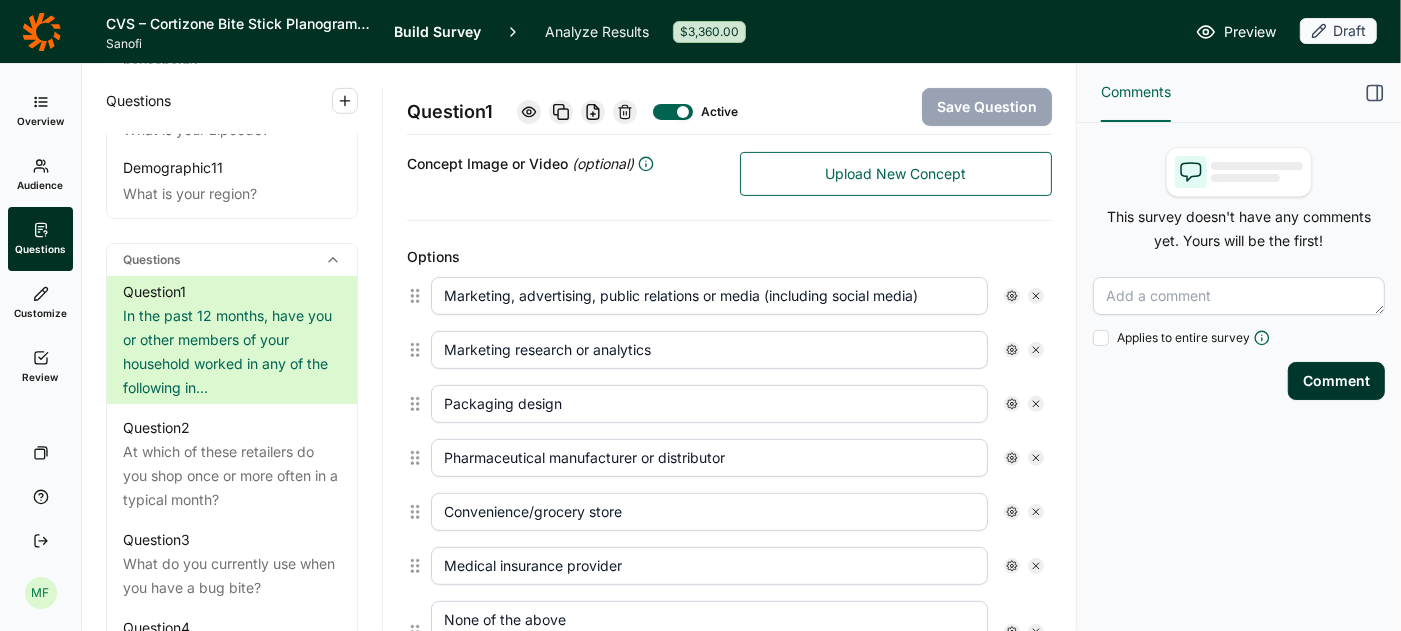scroll, scrollTop: 471, scrollLeft: 0, axis: vertical 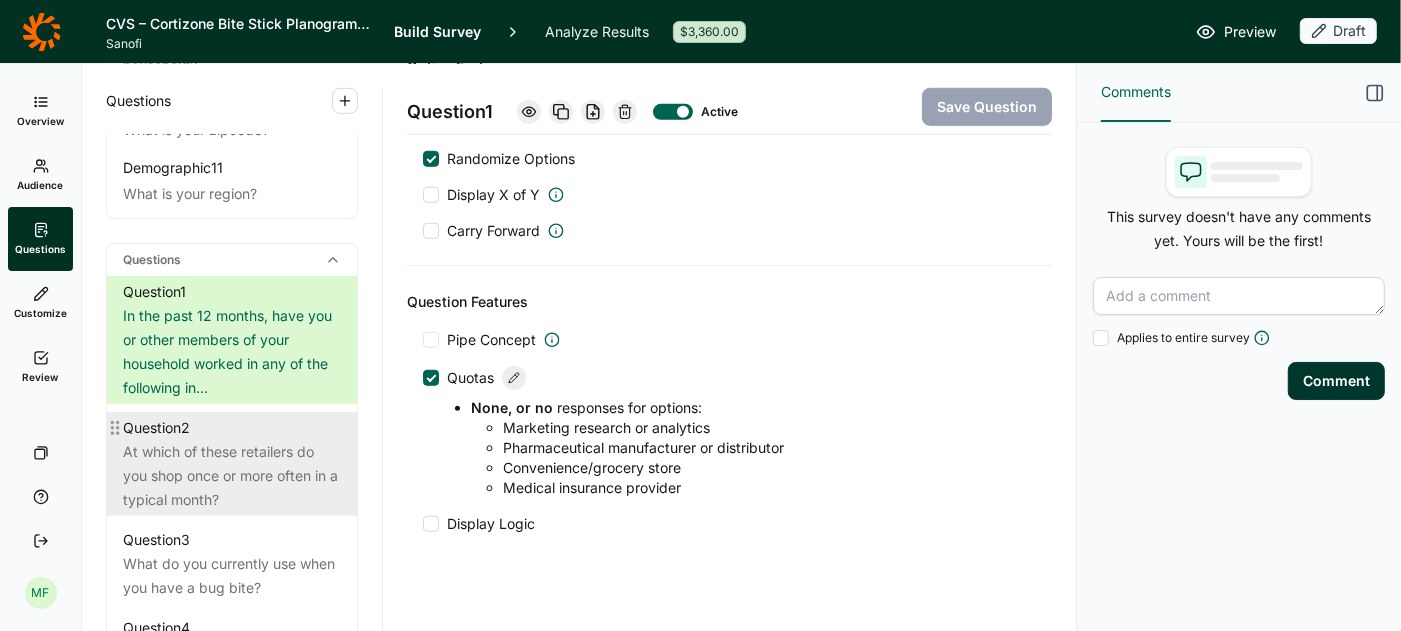 click on "At which of these retailers do you shop once or more often in a typical month?" at bounding box center [232, 476] 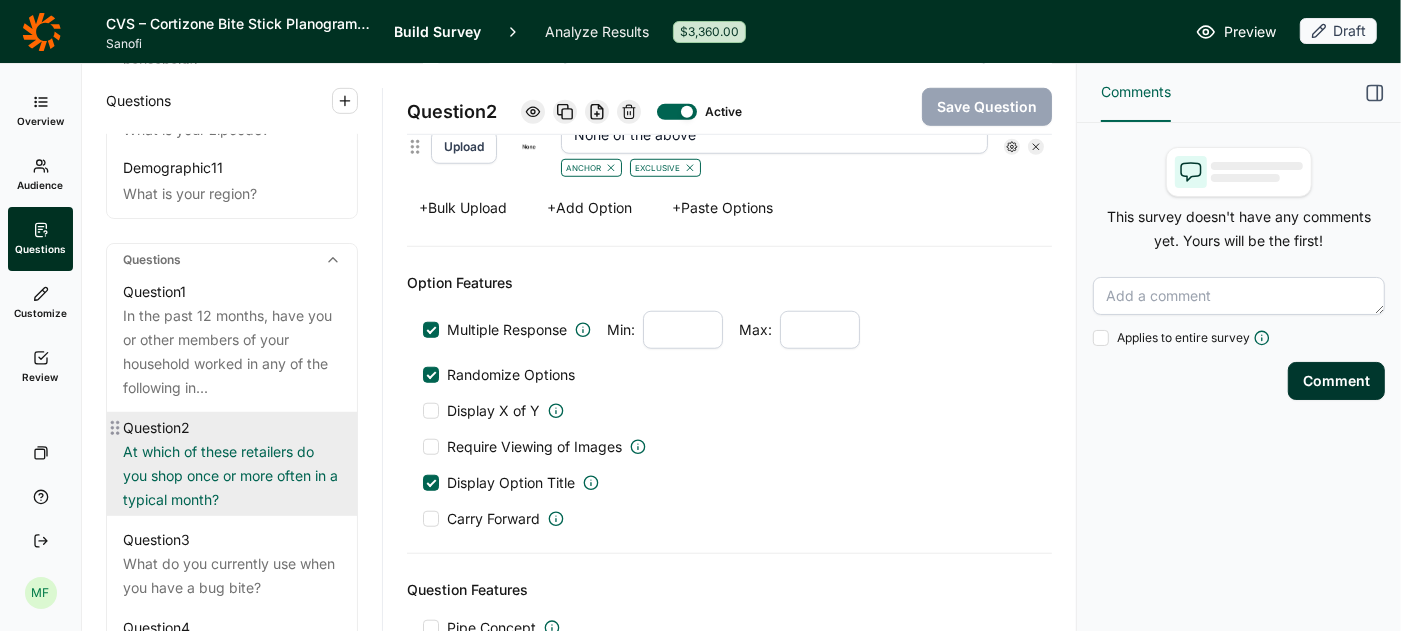 click on "At which of these retailers do you shop once or more often in a typical month?" at bounding box center [232, 476] 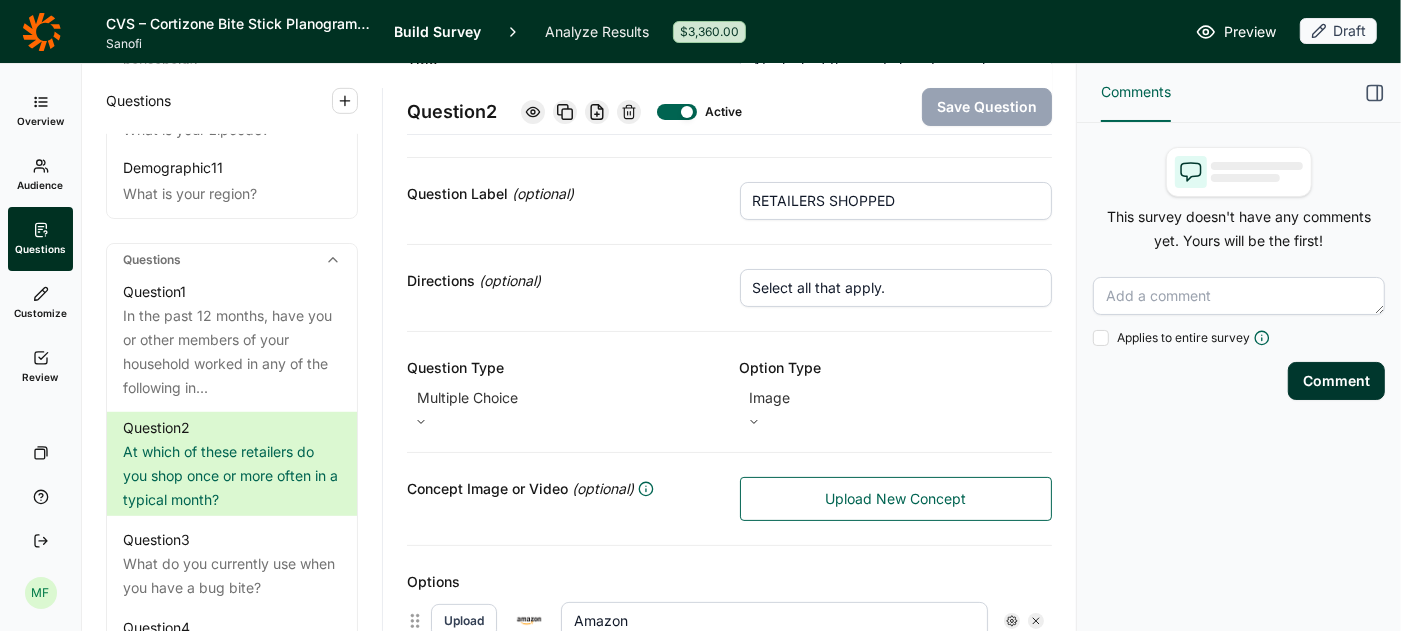 scroll, scrollTop: 0, scrollLeft: 0, axis: both 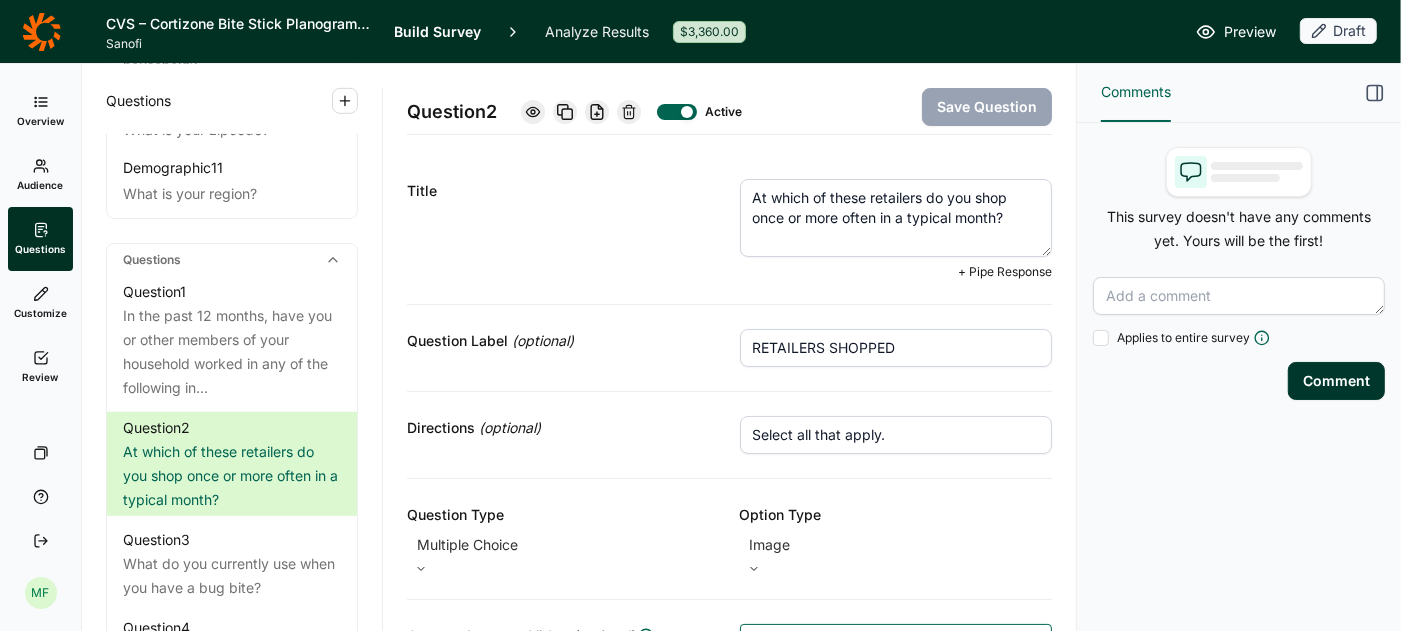 drag, startPoint x: 936, startPoint y: 197, endPoint x: 1001, endPoint y: 222, distance: 69.641945 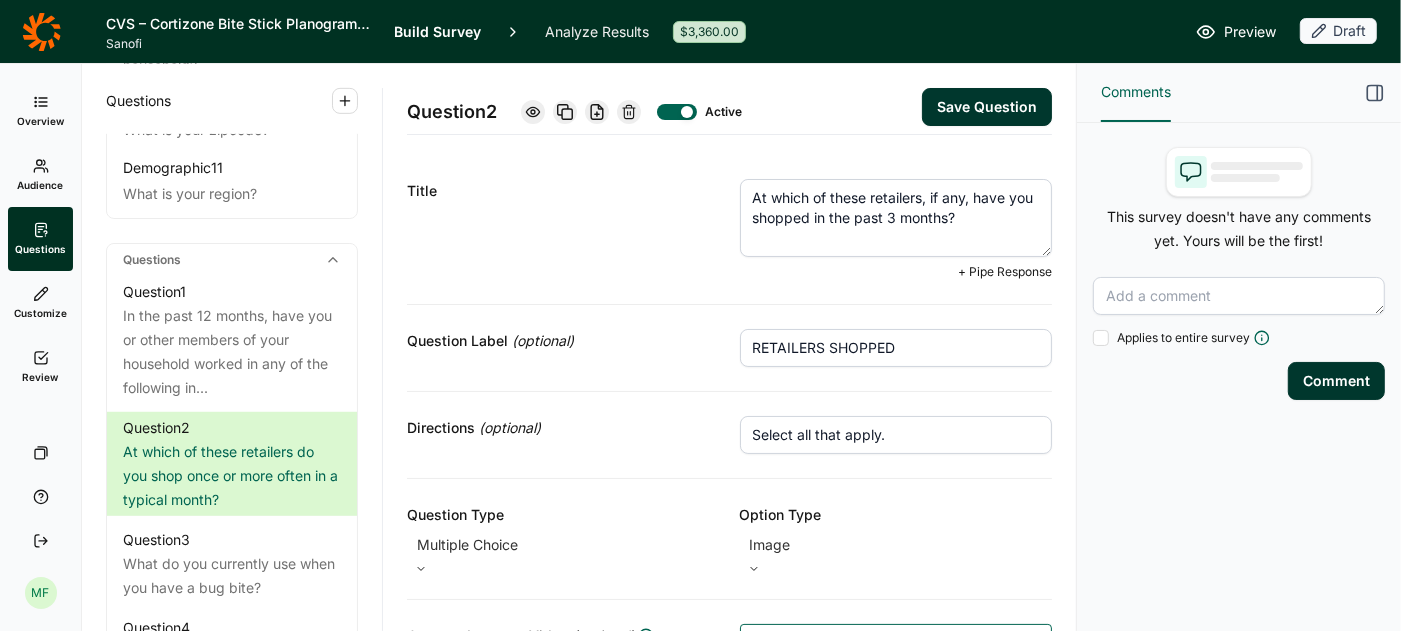 type on "At which of these retailers, if any, have you shopped in the past 3 months?" 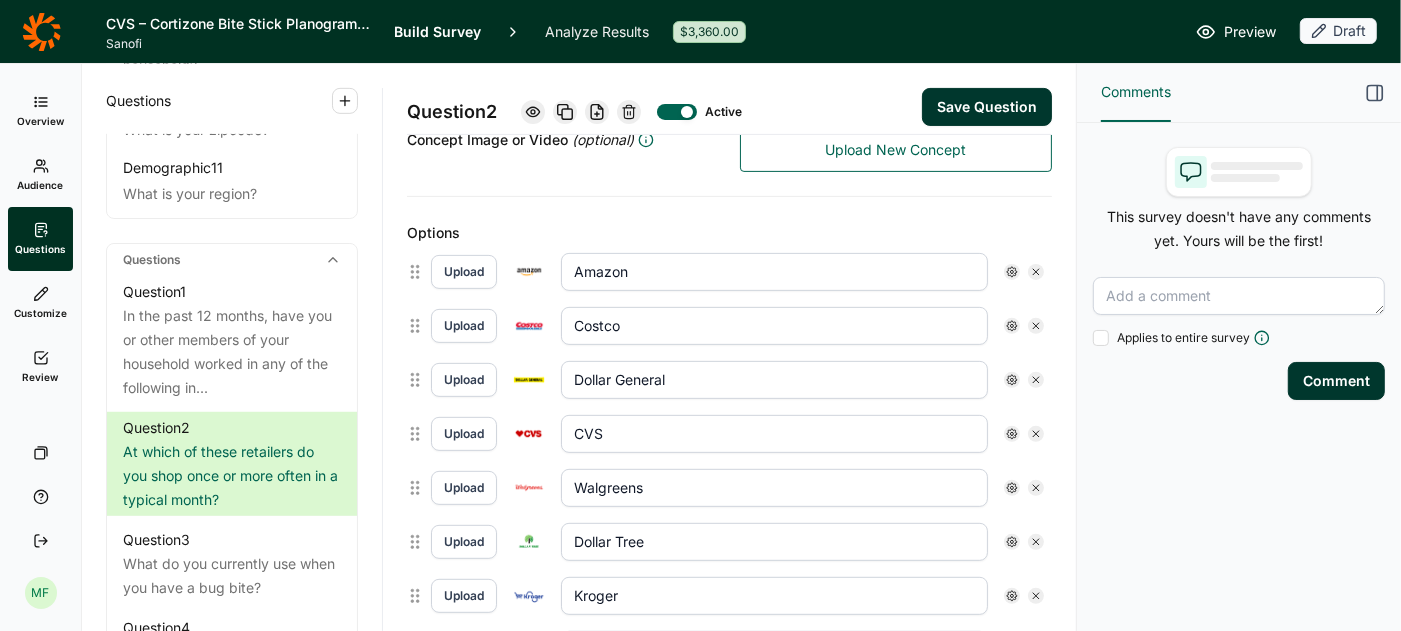 scroll, scrollTop: 485, scrollLeft: 0, axis: vertical 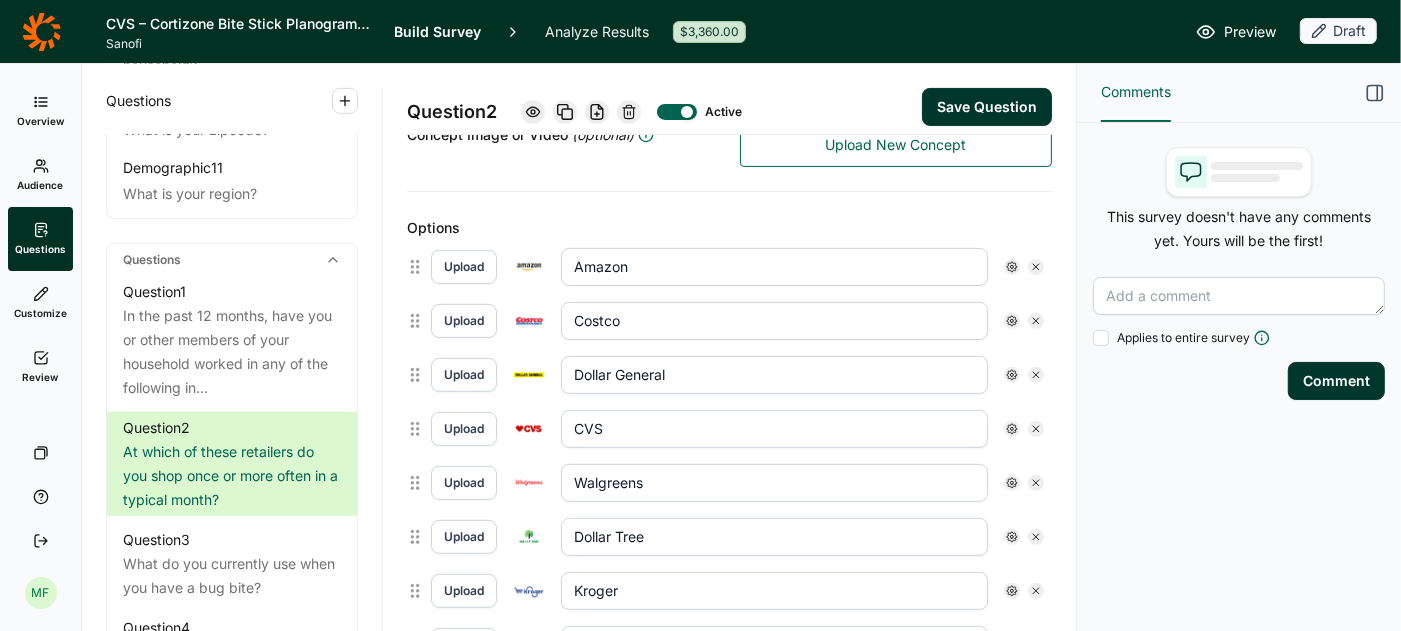 type on "RETAILERS SHOPPED P3M" 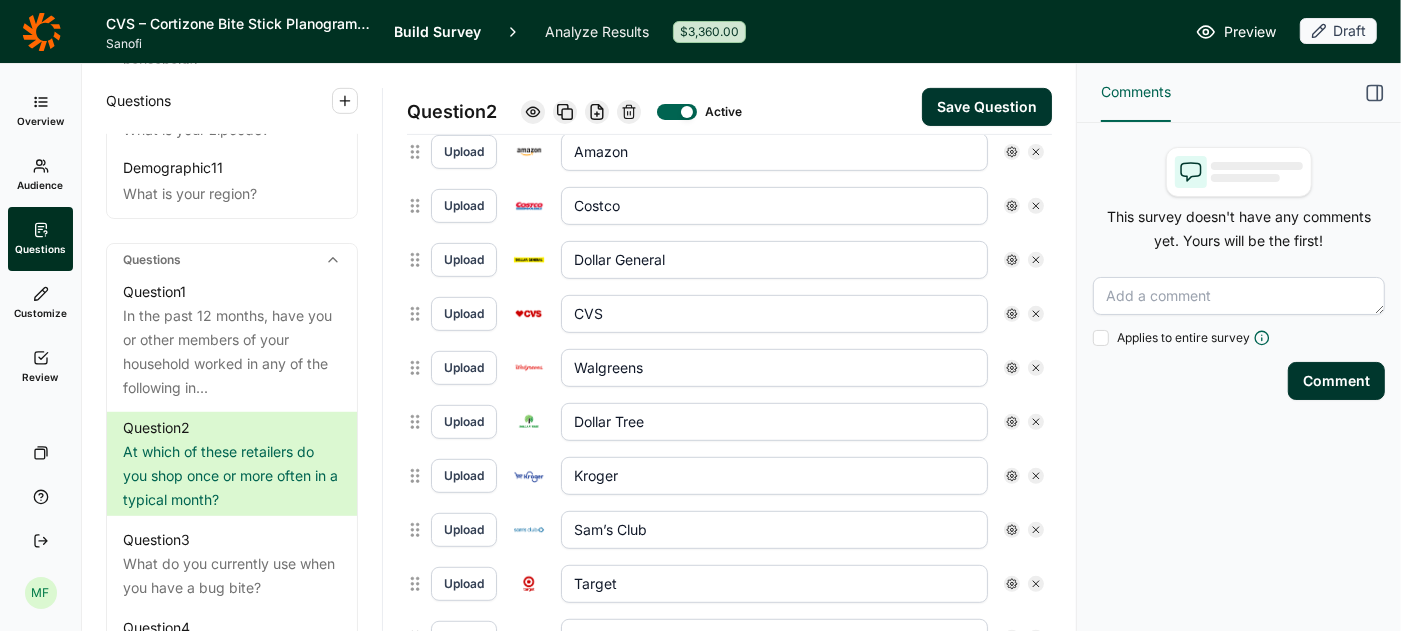 scroll, scrollTop: 605, scrollLeft: 0, axis: vertical 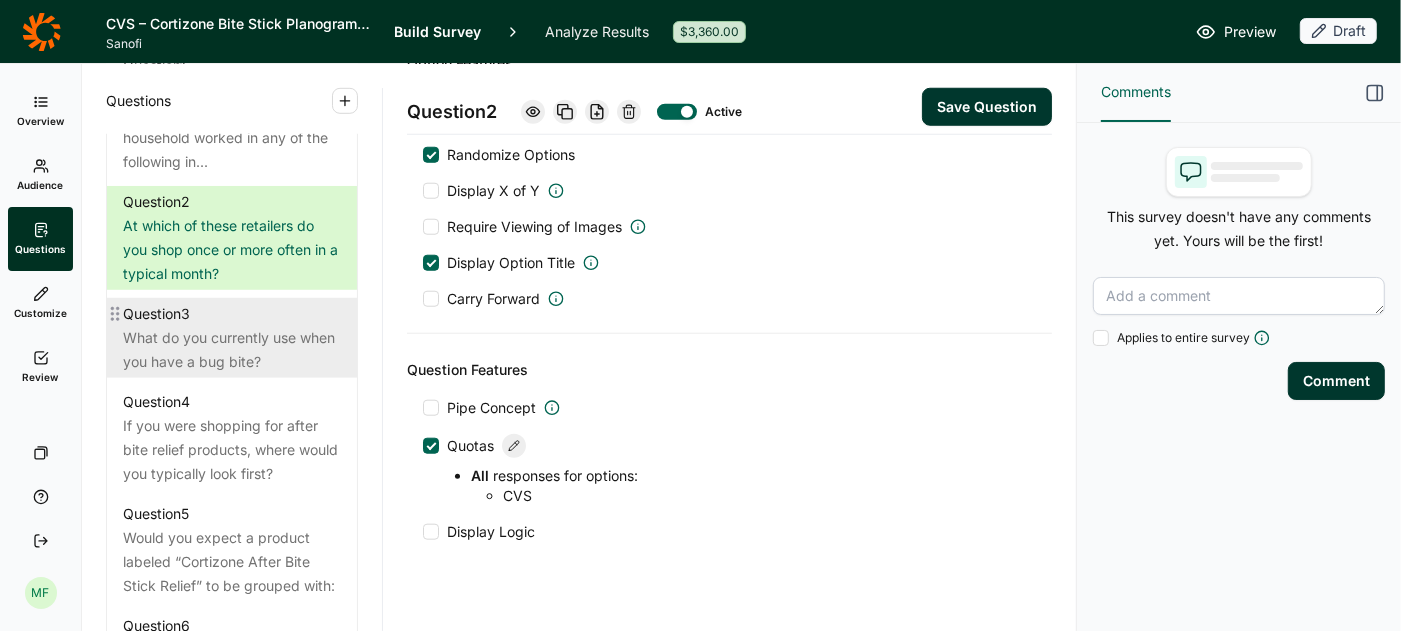 click on "What do you currently use when you have a bug bite?" at bounding box center [232, 350] 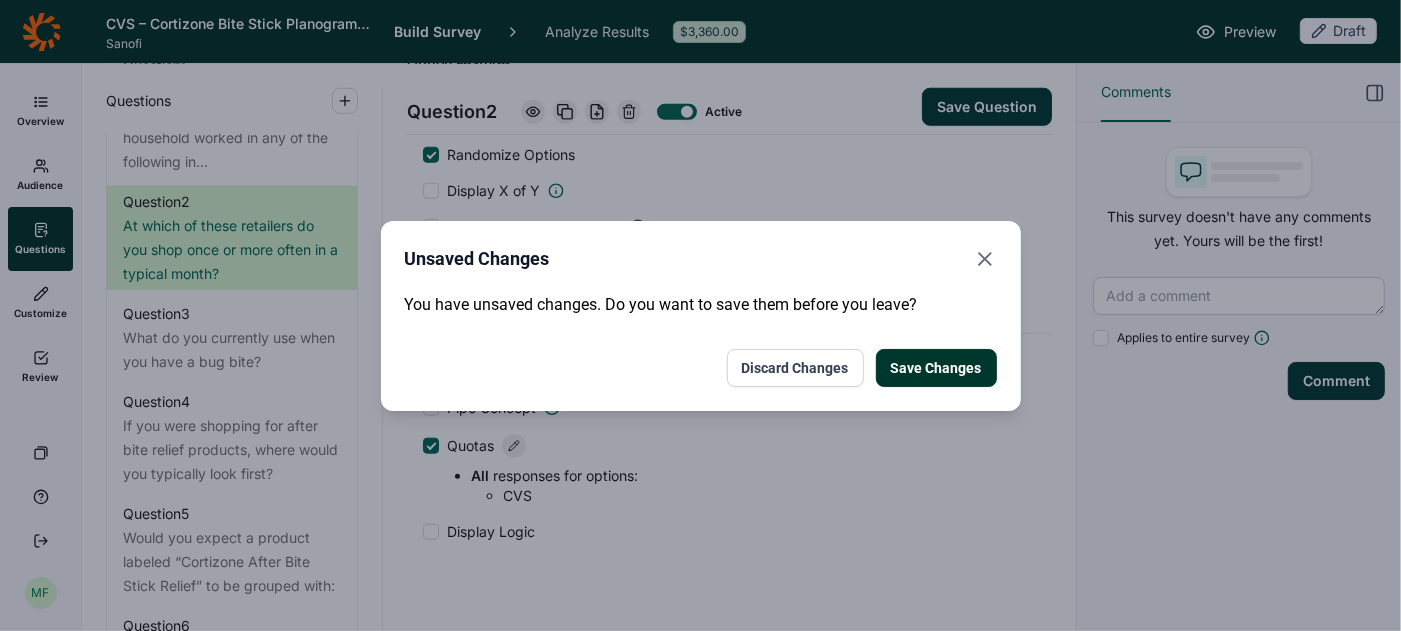 click on "Save Changes" at bounding box center [936, 368] 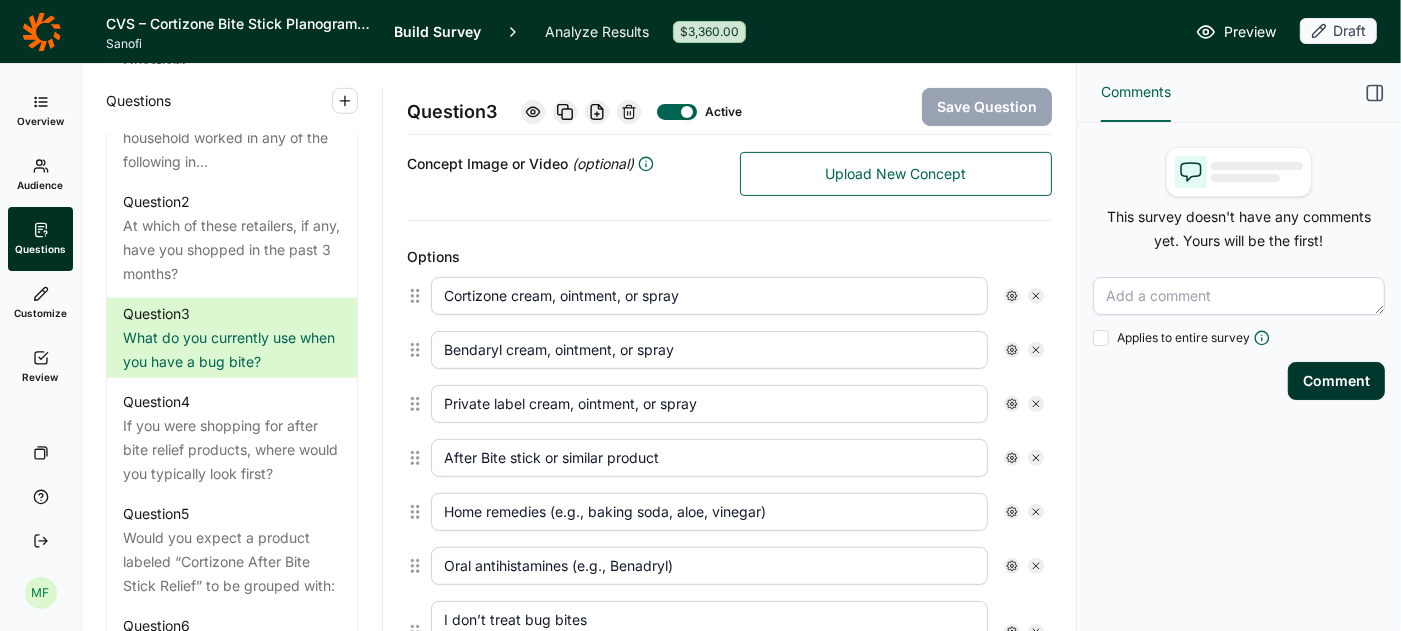 scroll, scrollTop: 0, scrollLeft: 0, axis: both 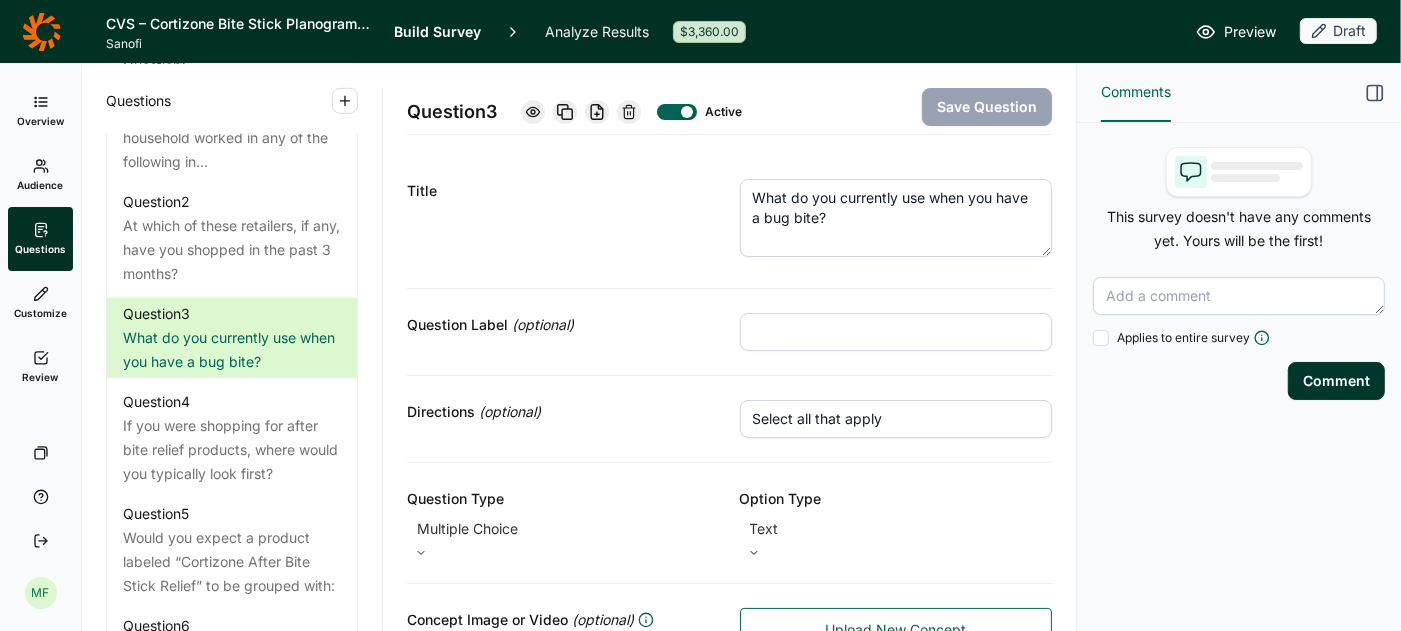 click on "What do you currently use when you have a bug bite?" at bounding box center [896, 218] 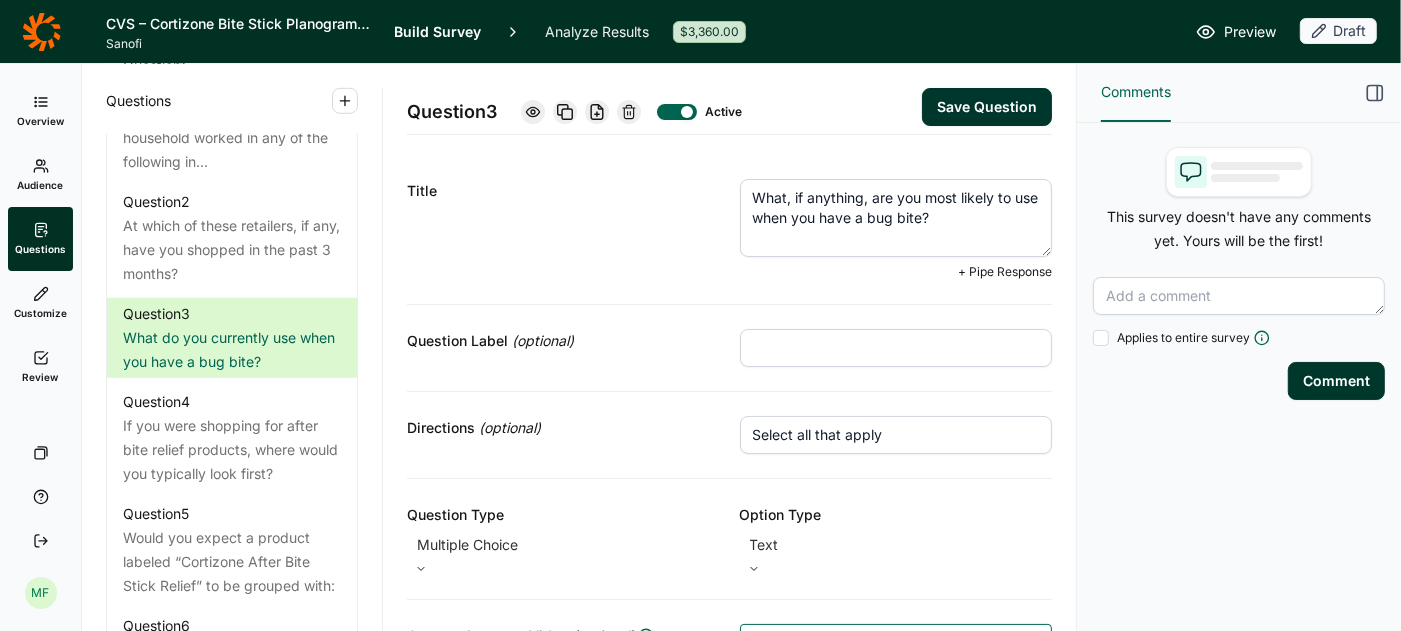 type on "What, if anything, are you most likely to use when you have a bug bite?" 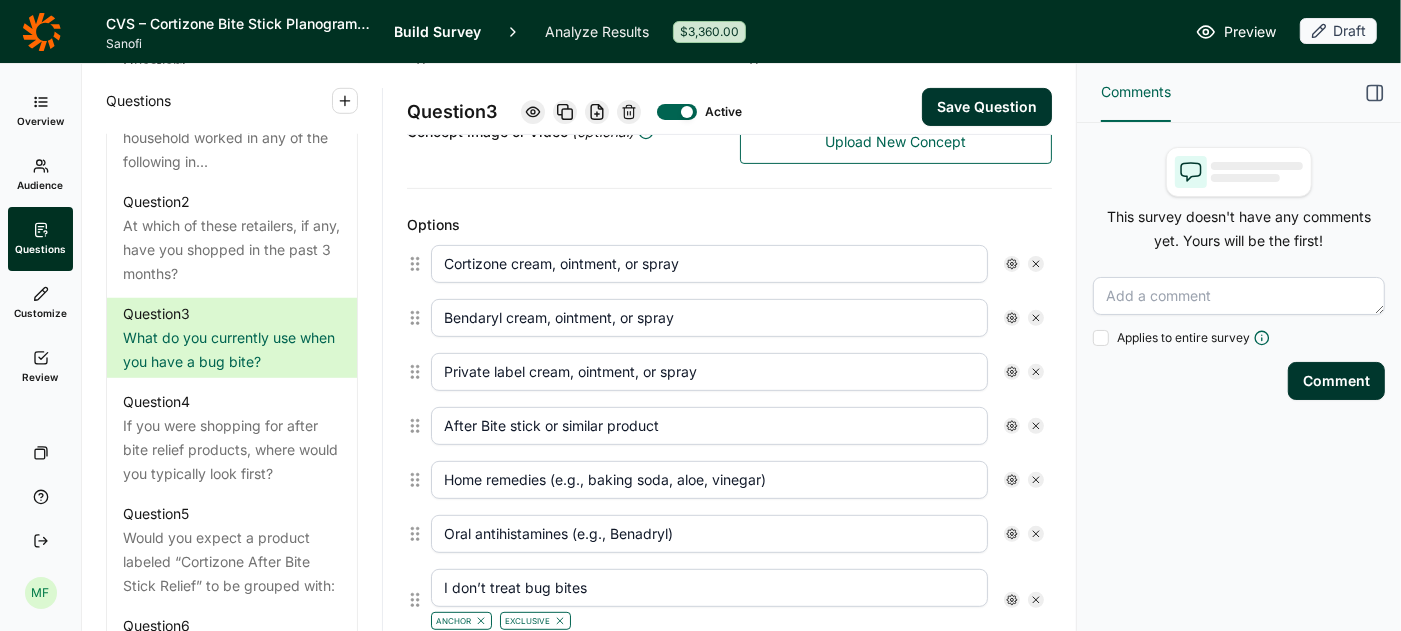 scroll, scrollTop: 491, scrollLeft: 0, axis: vertical 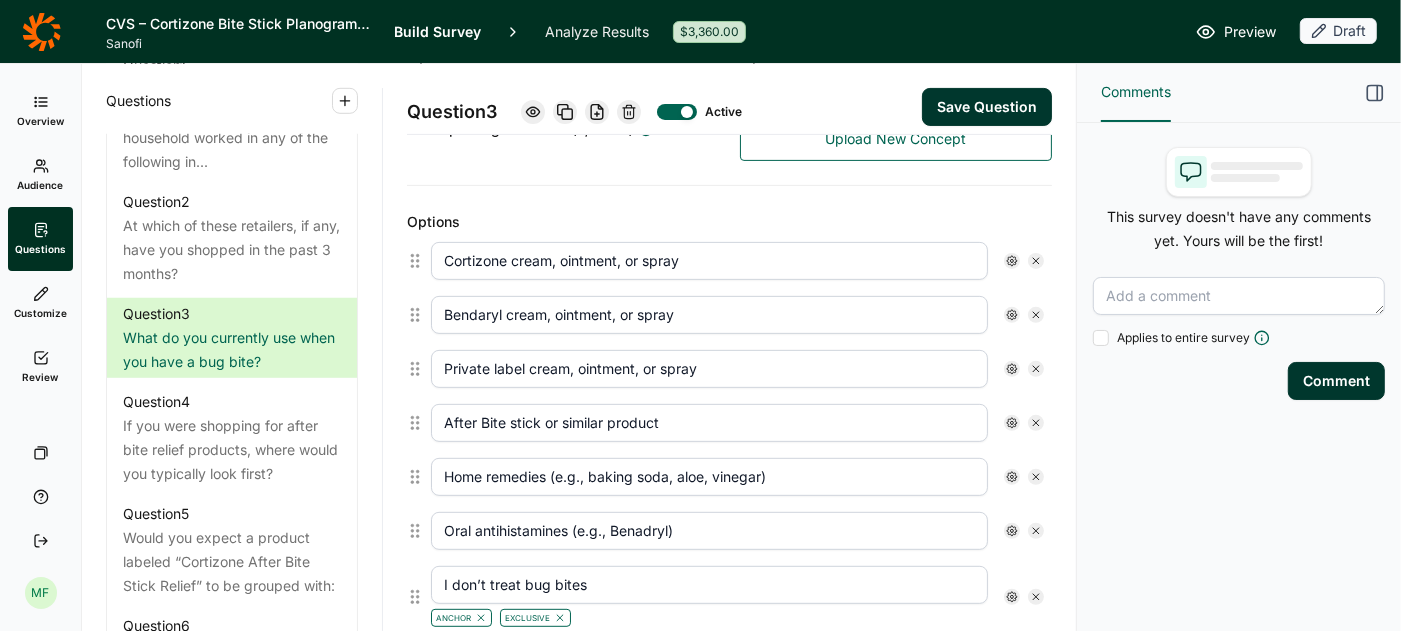 type on "PRODUCT CURRENTLY USE" 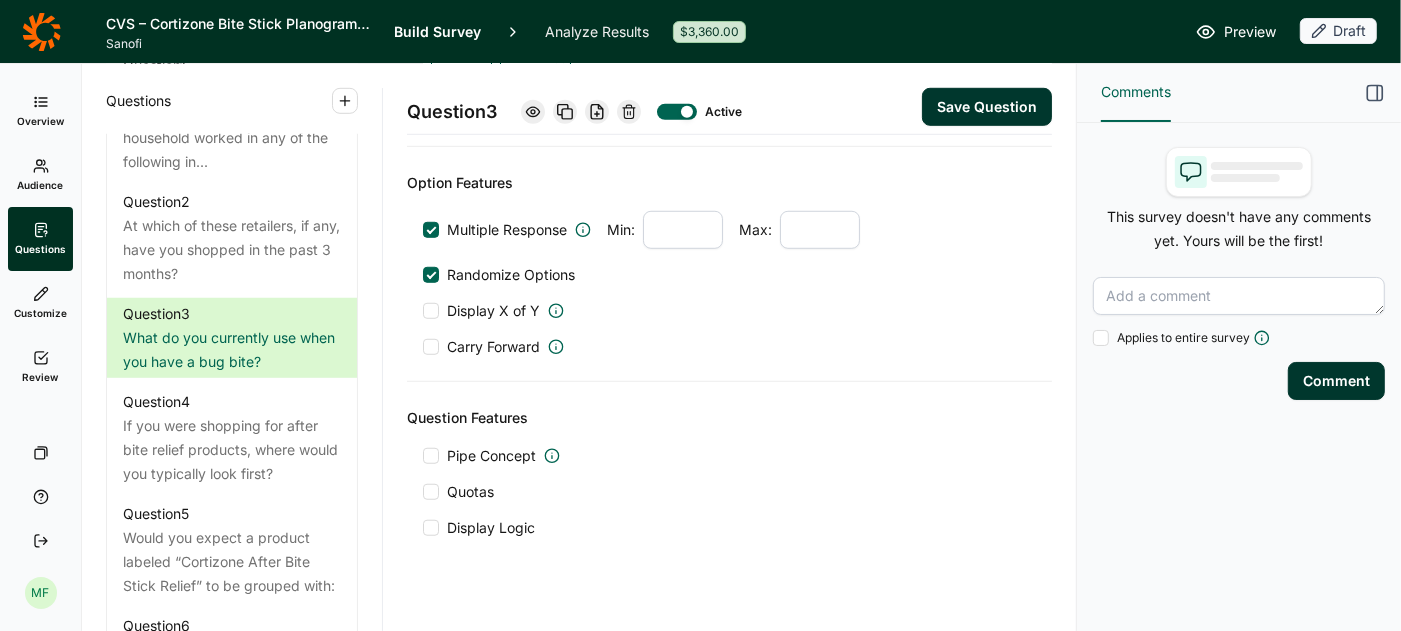 scroll, scrollTop: 1039, scrollLeft: 0, axis: vertical 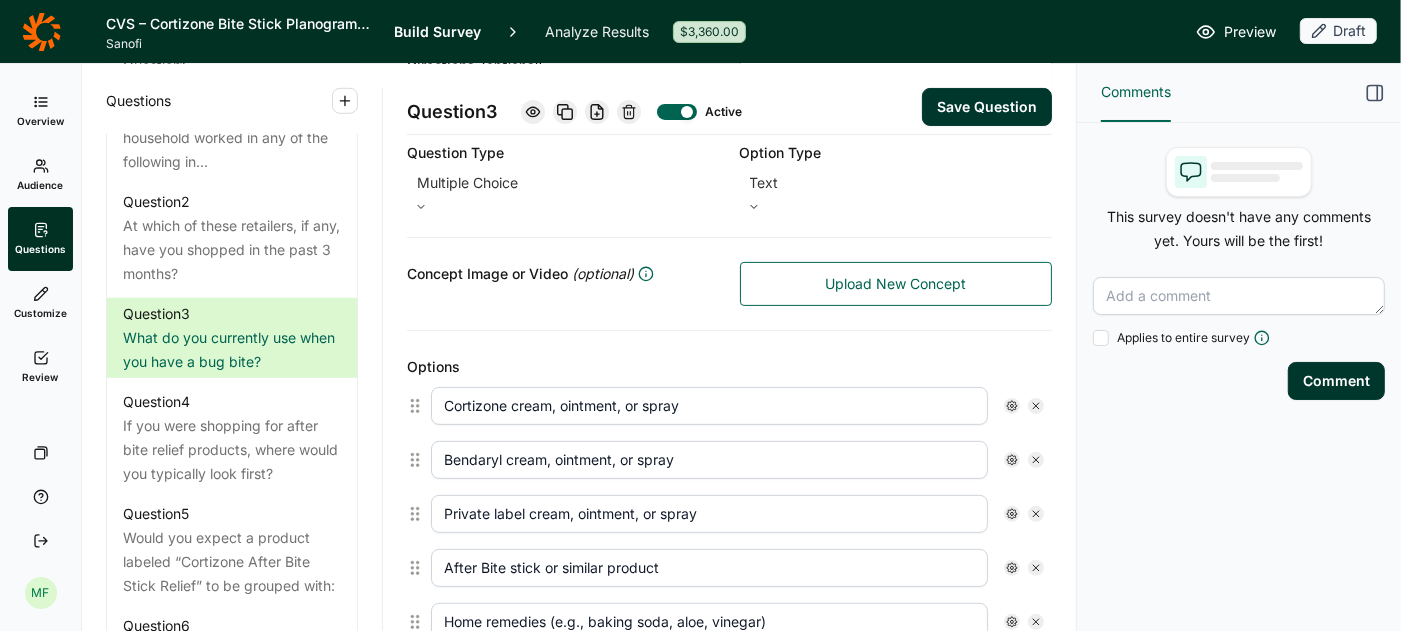 click on "Bendaryl cream, ointment, or spray" at bounding box center (709, 460) 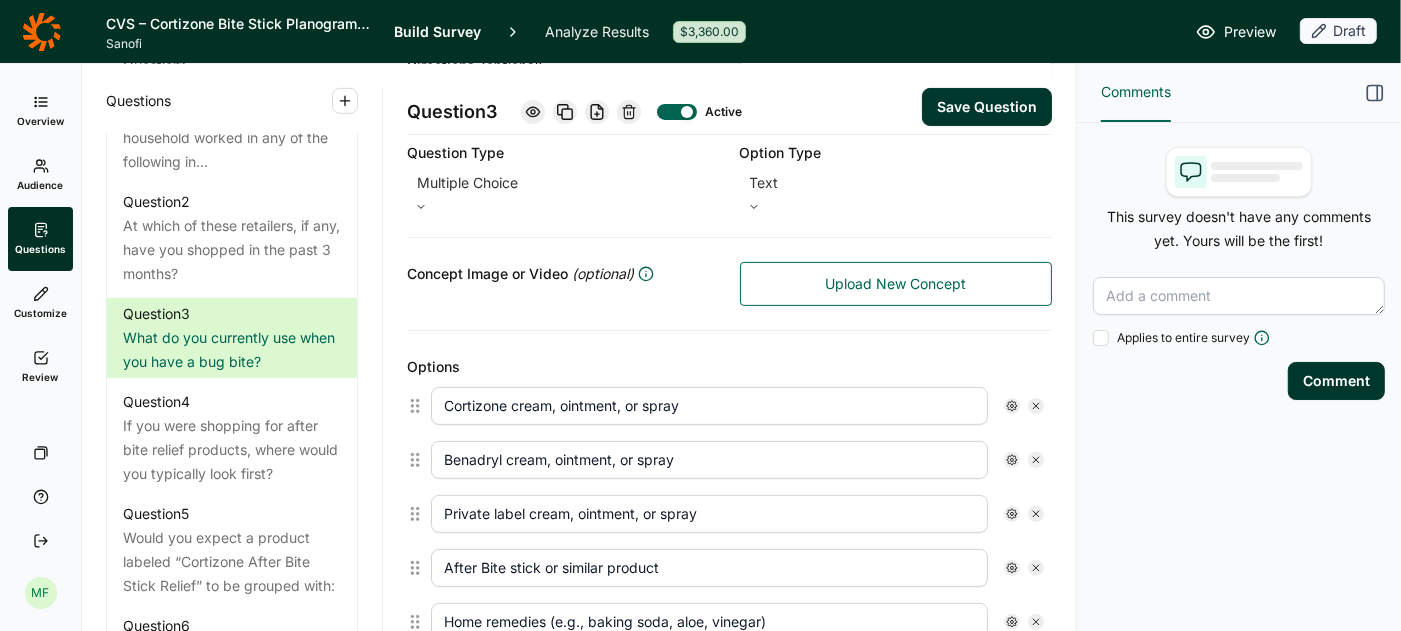 type on "Benadryl cream, ointment, or spray" 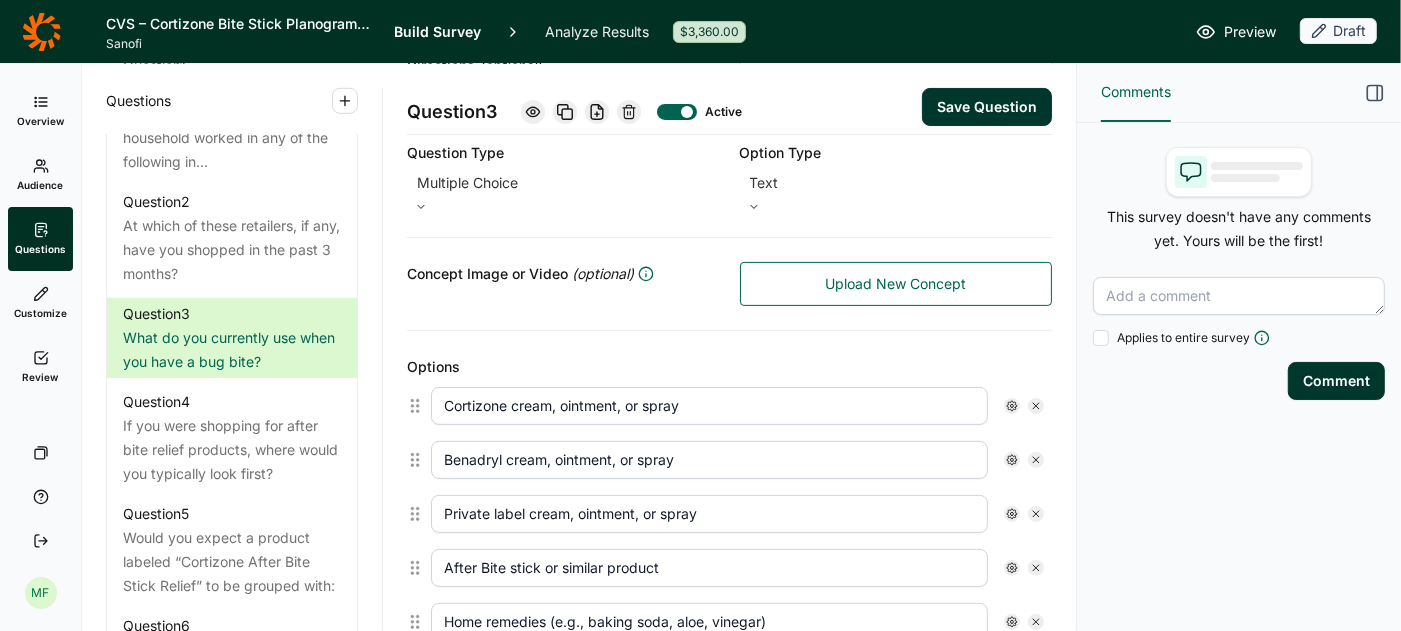 click on "Save Question" at bounding box center (987, 107) 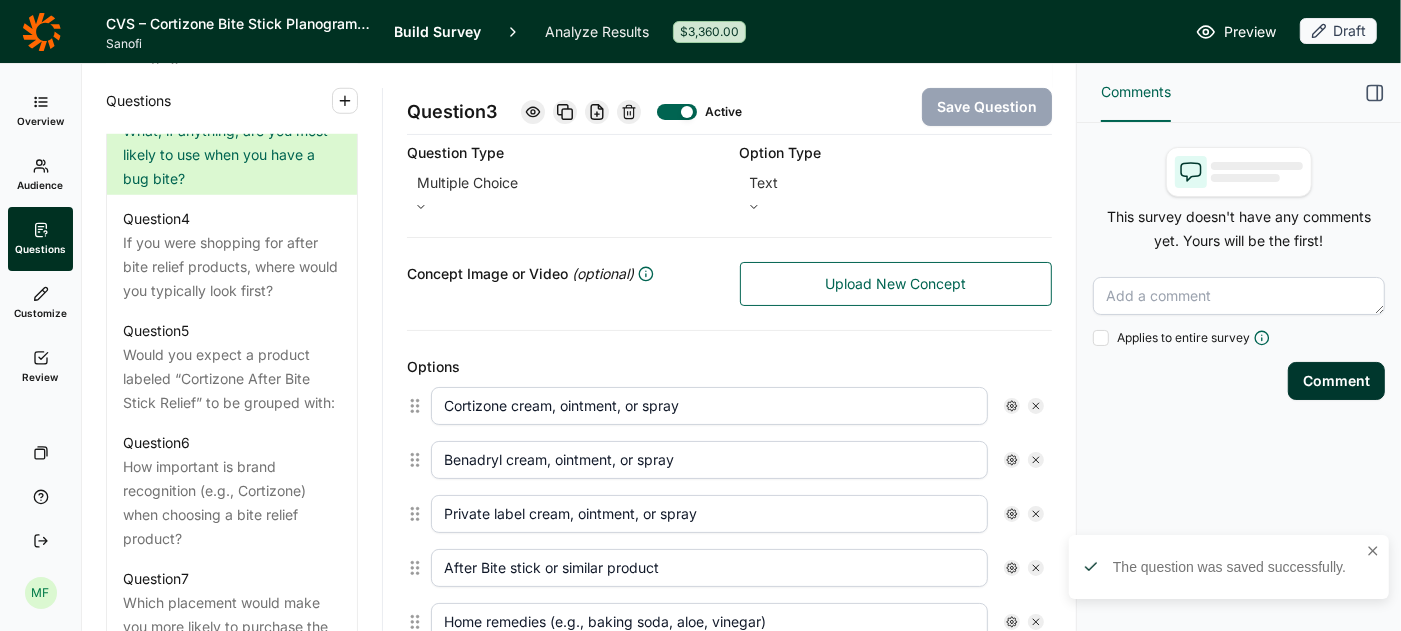 scroll, scrollTop: 1232, scrollLeft: 0, axis: vertical 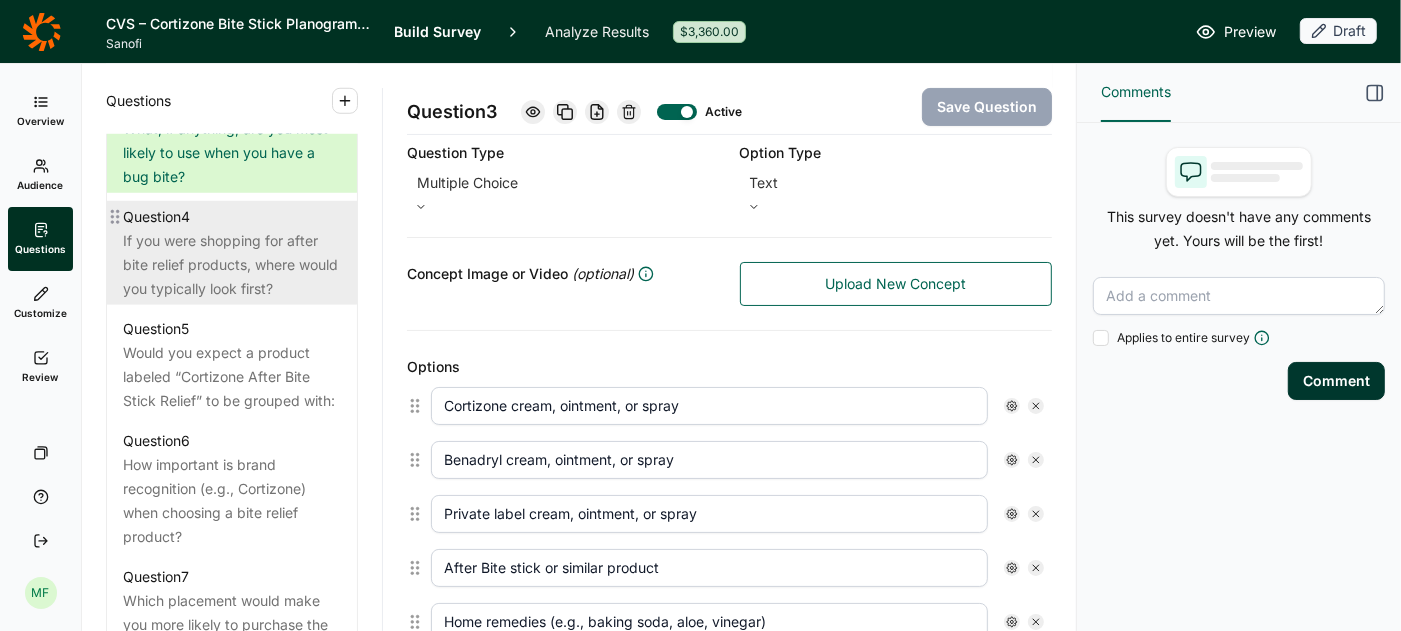 click on "If you were shopping for after bite relief products, where would you typically look first?" at bounding box center (232, 265) 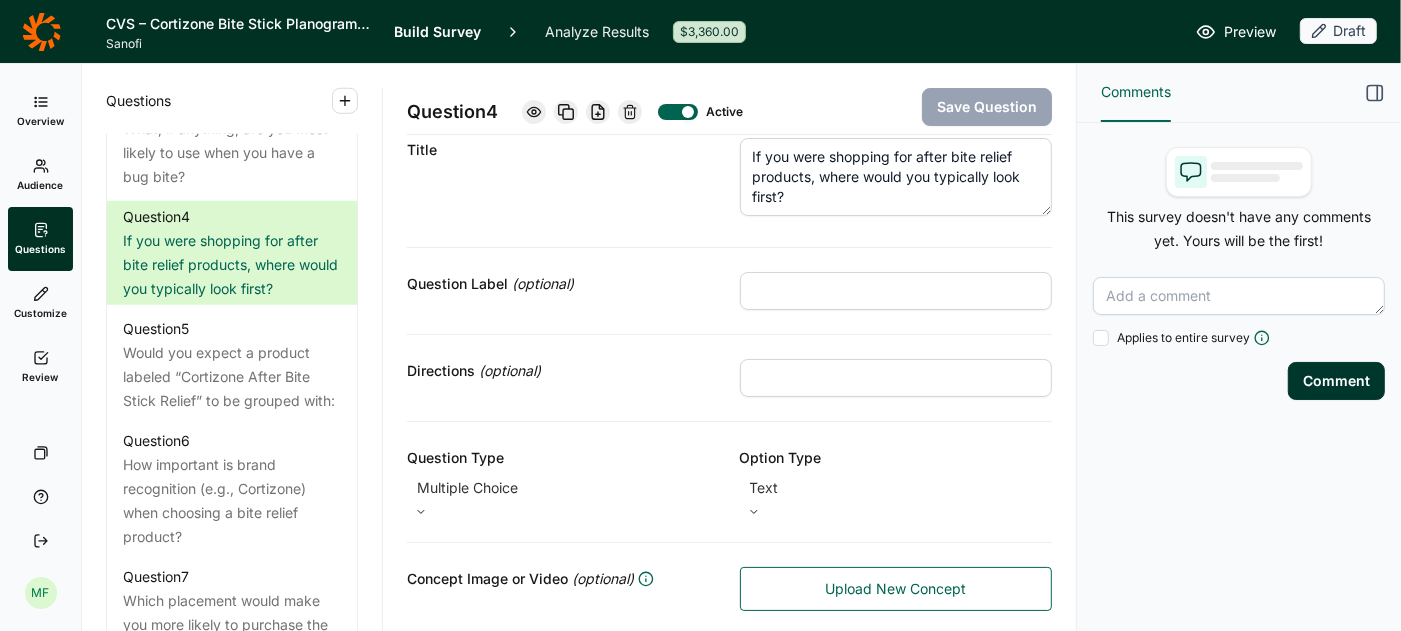 scroll, scrollTop: 0, scrollLeft: 0, axis: both 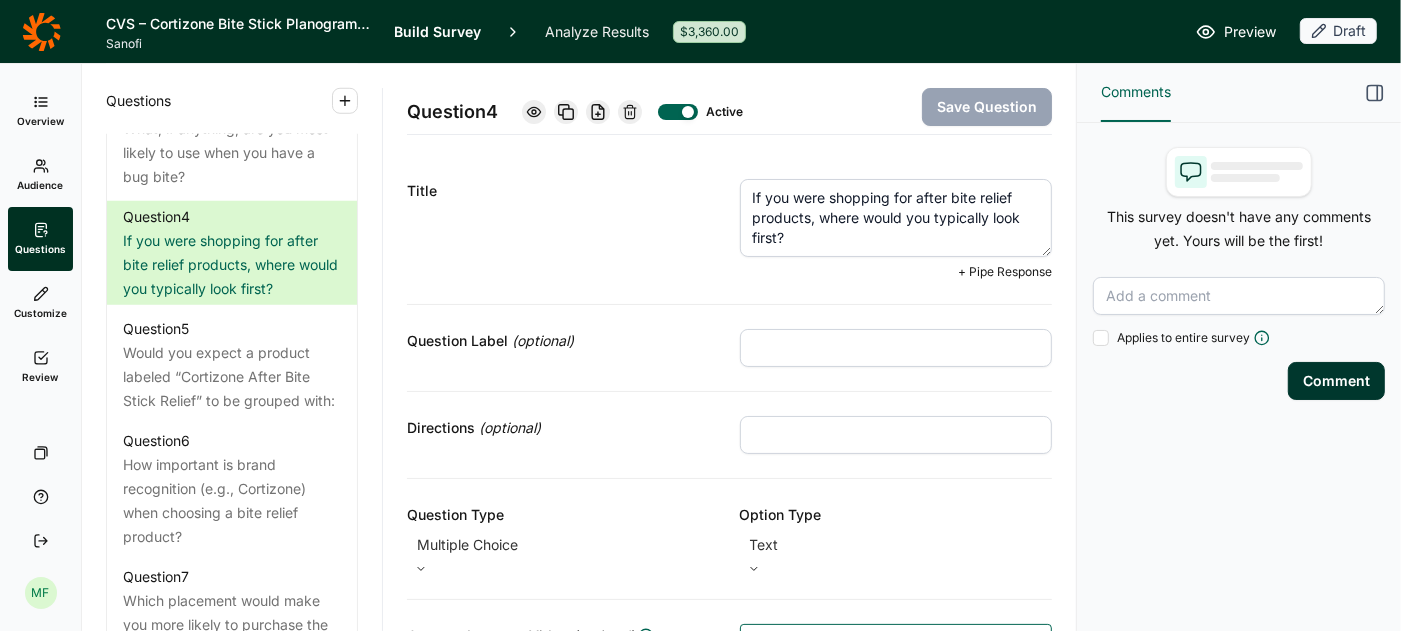 click on "If you were shopping for after bite relief products, where would you typically look first?" at bounding box center [896, 218] 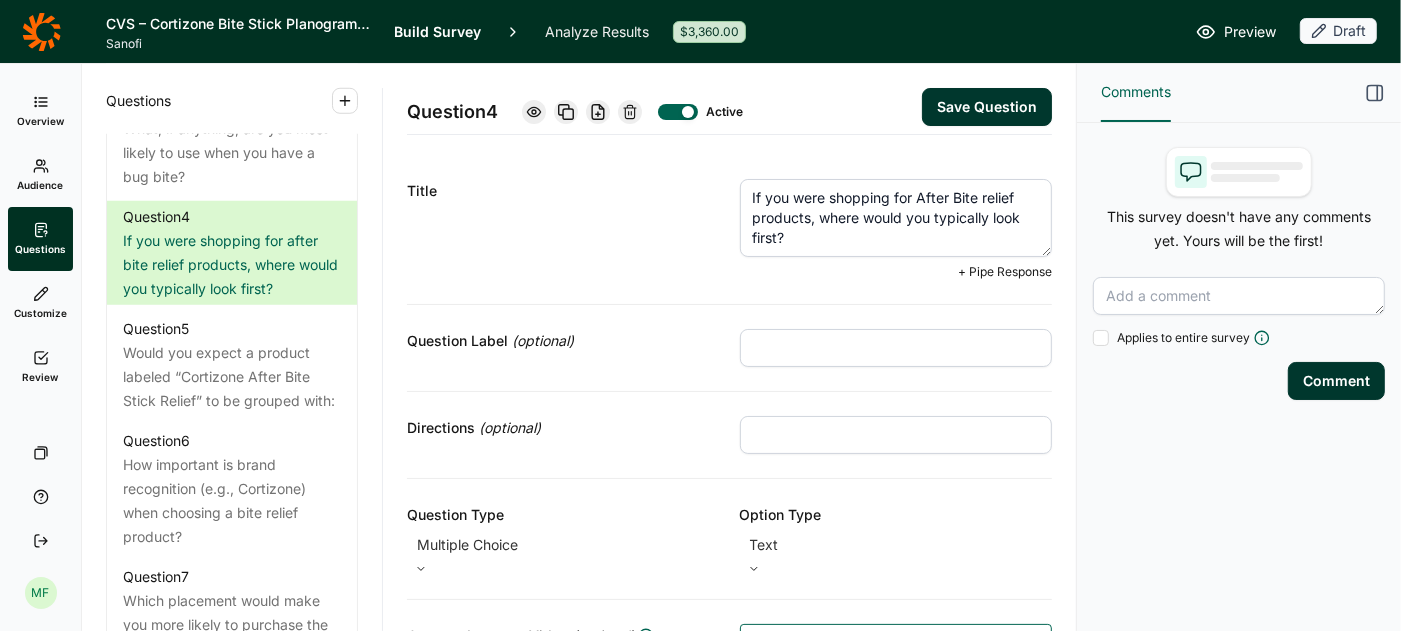 type on "If you were shopping for After Bite relief products, where would you typically look first?" 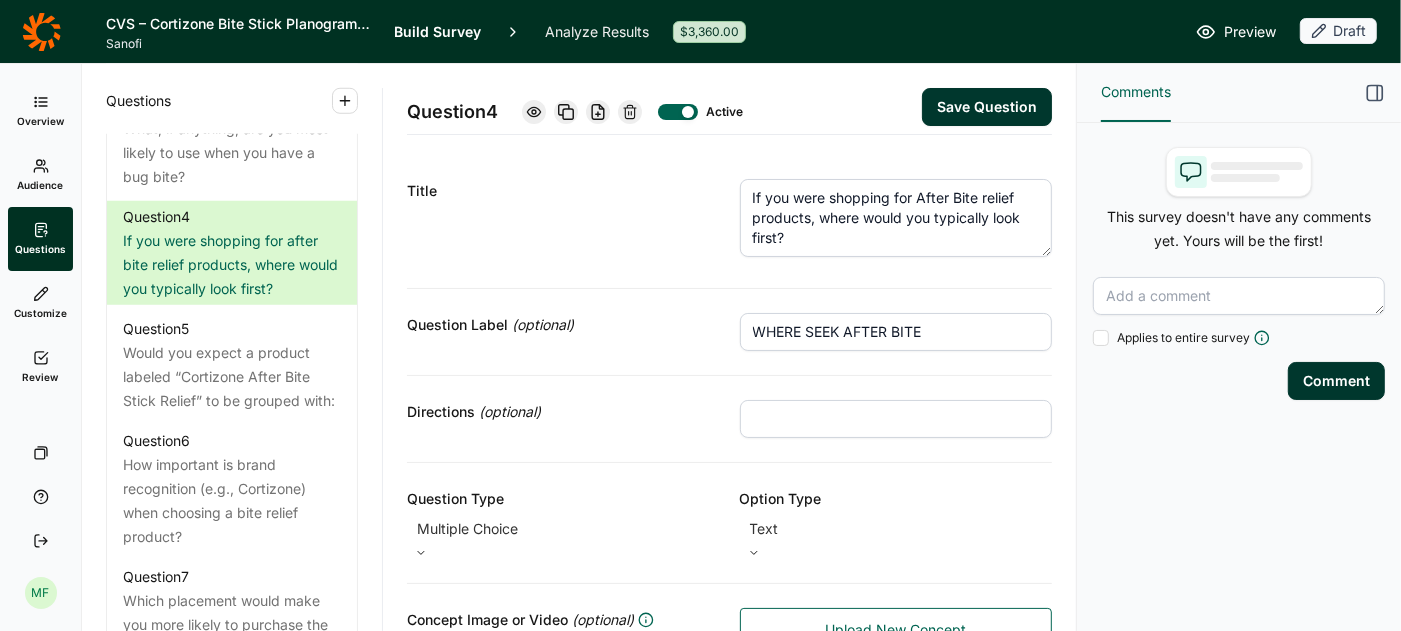 type on "WHERE SEEK AFTER BITE" 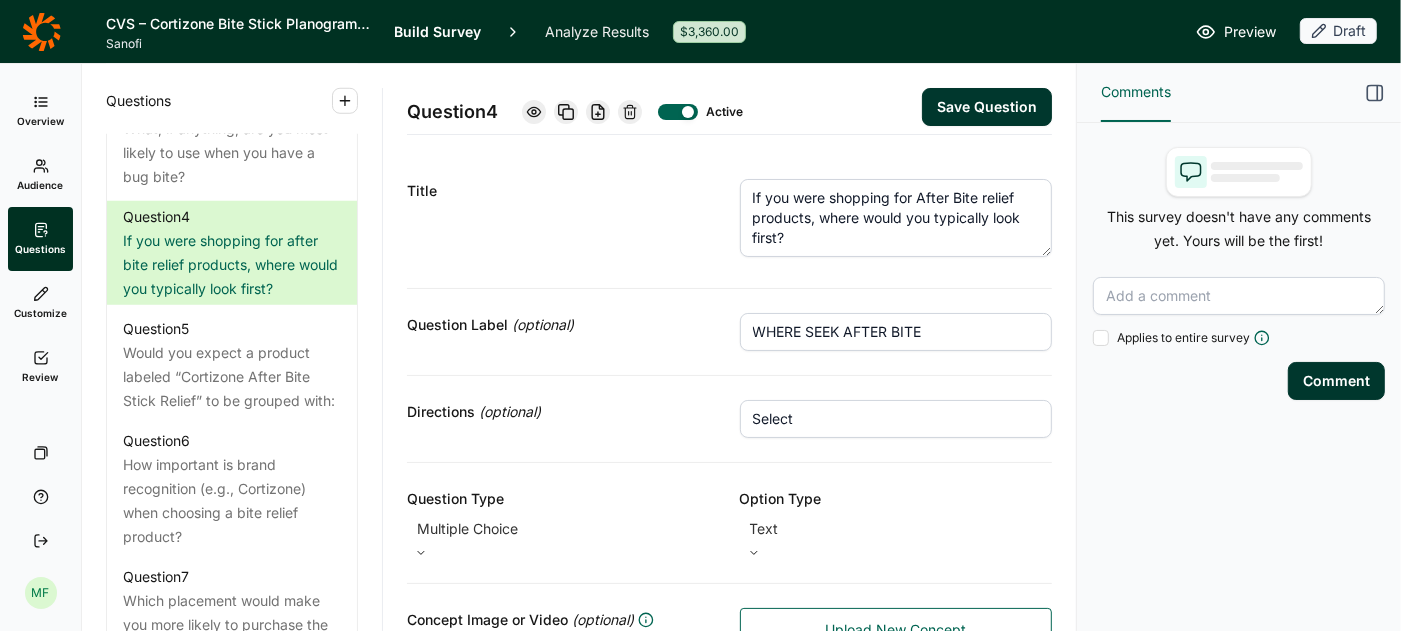 type on "Select one." 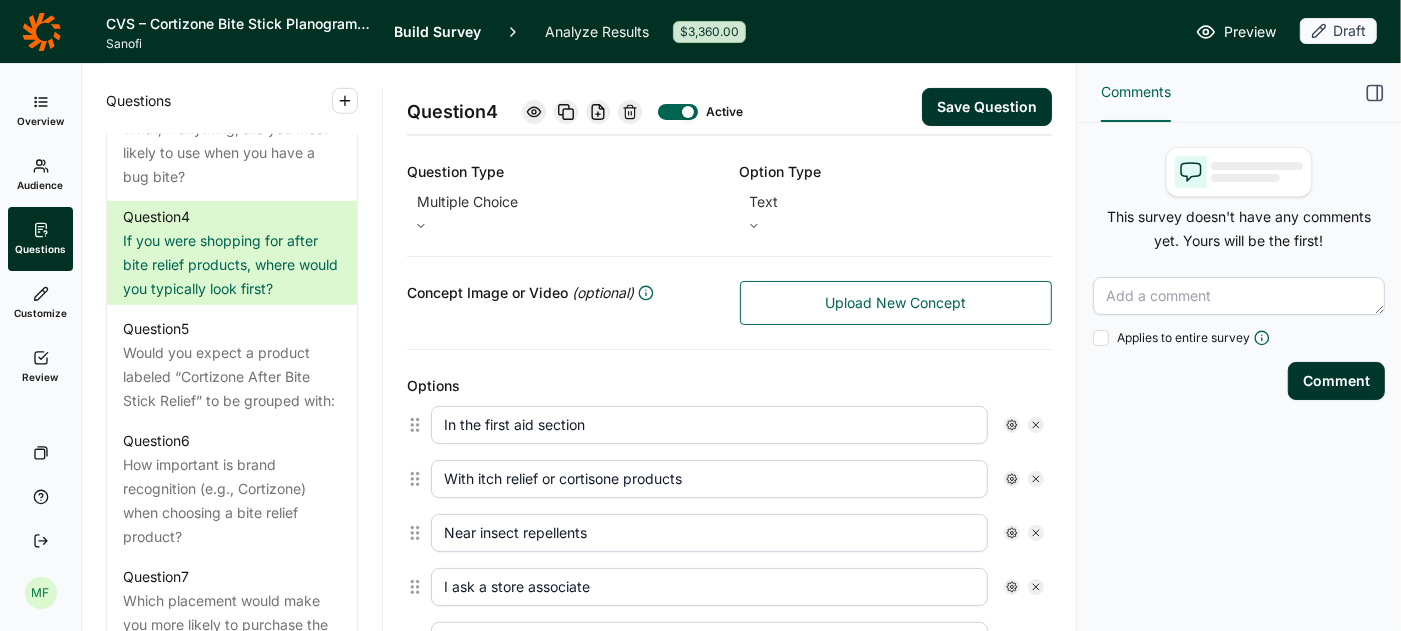 scroll, scrollTop: 316, scrollLeft: 0, axis: vertical 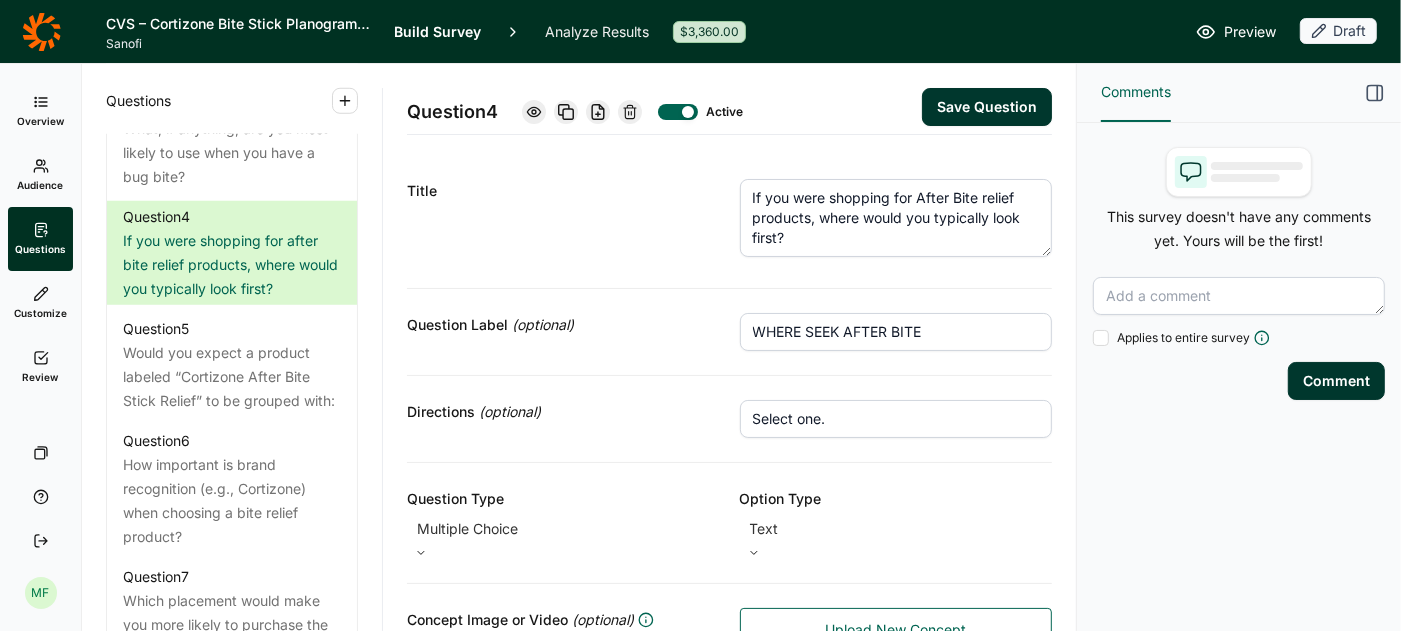 click on "If you were shopping for After Bite relief products, where would you typically look first?" at bounding box center [896, 218] 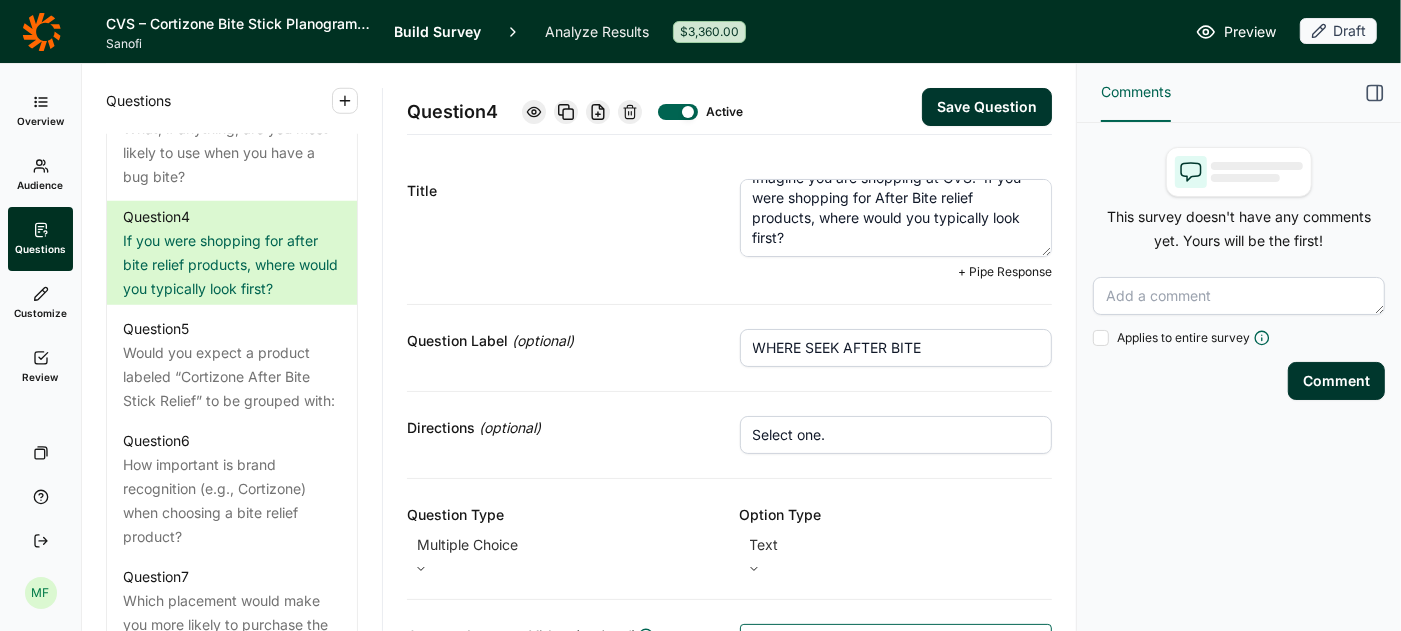 scroll, scrollTop: 12, scrollLeft: 0, axis: vertical 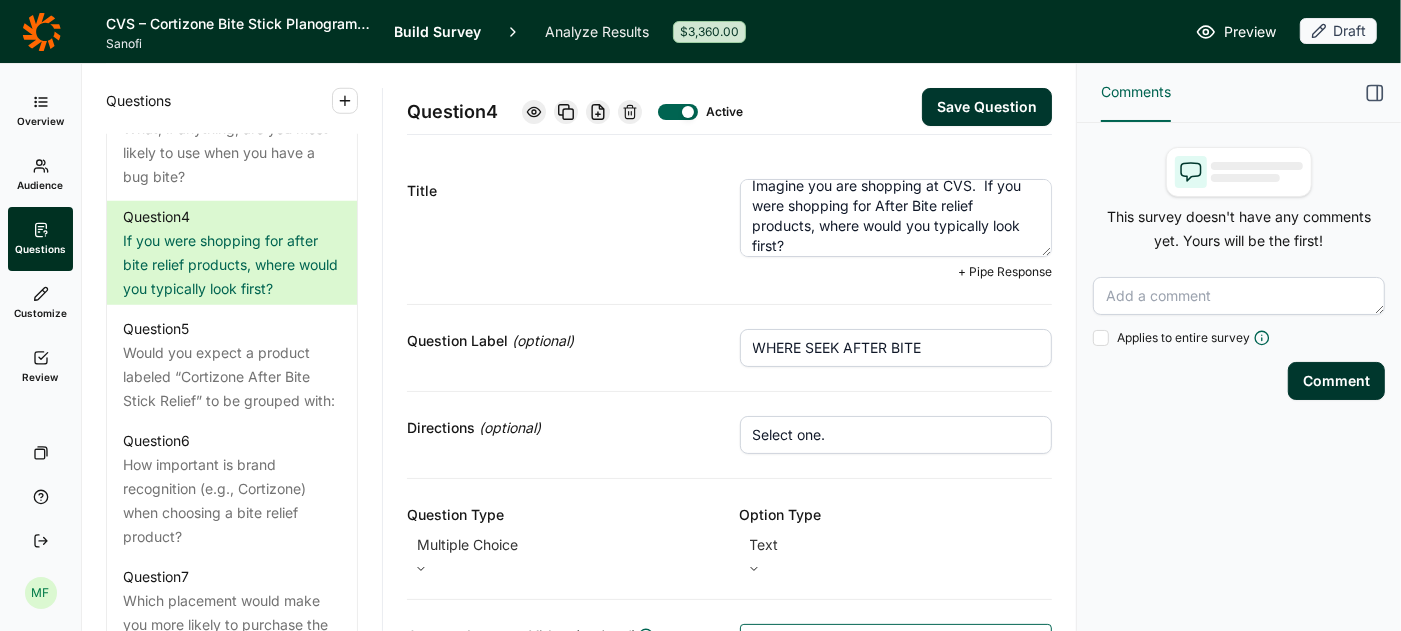 click on "Imagine you are shopping at CVS.  If you were shopping for After Bite relief products, where would you typically look first?" at bounding box center [896, 218] 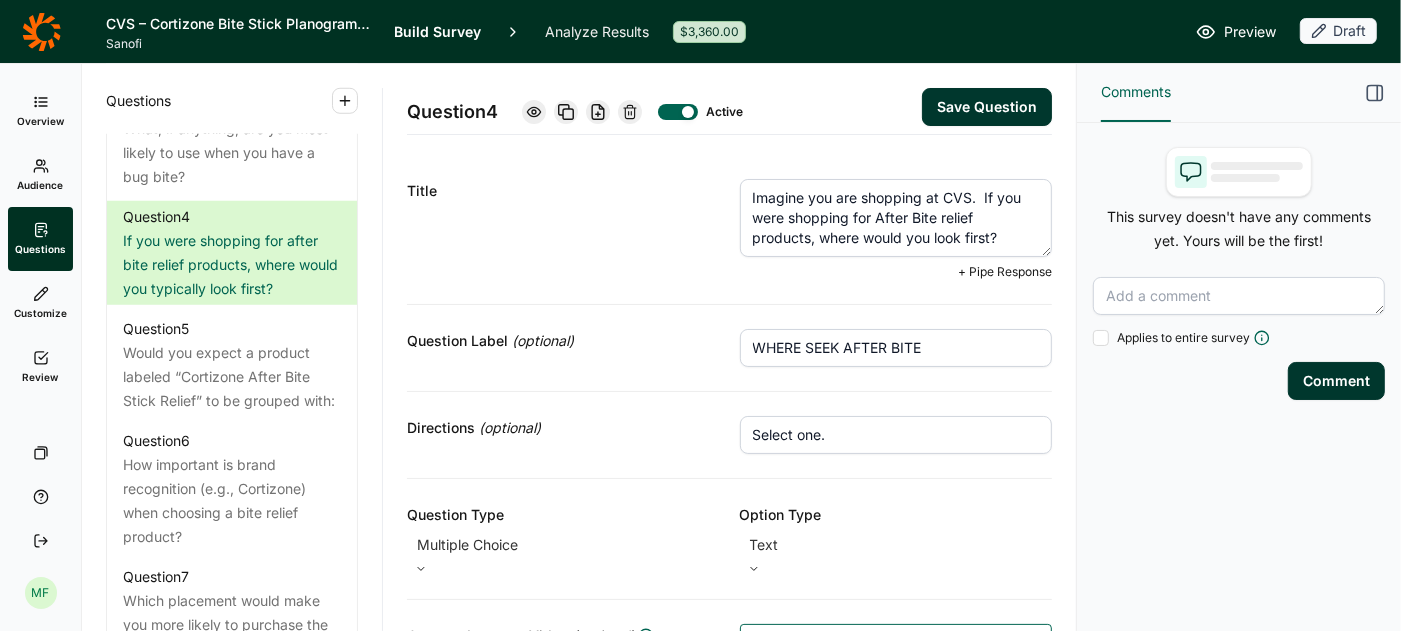 scroll, scrollTop: 0, scrollLeft: 0, axis: both 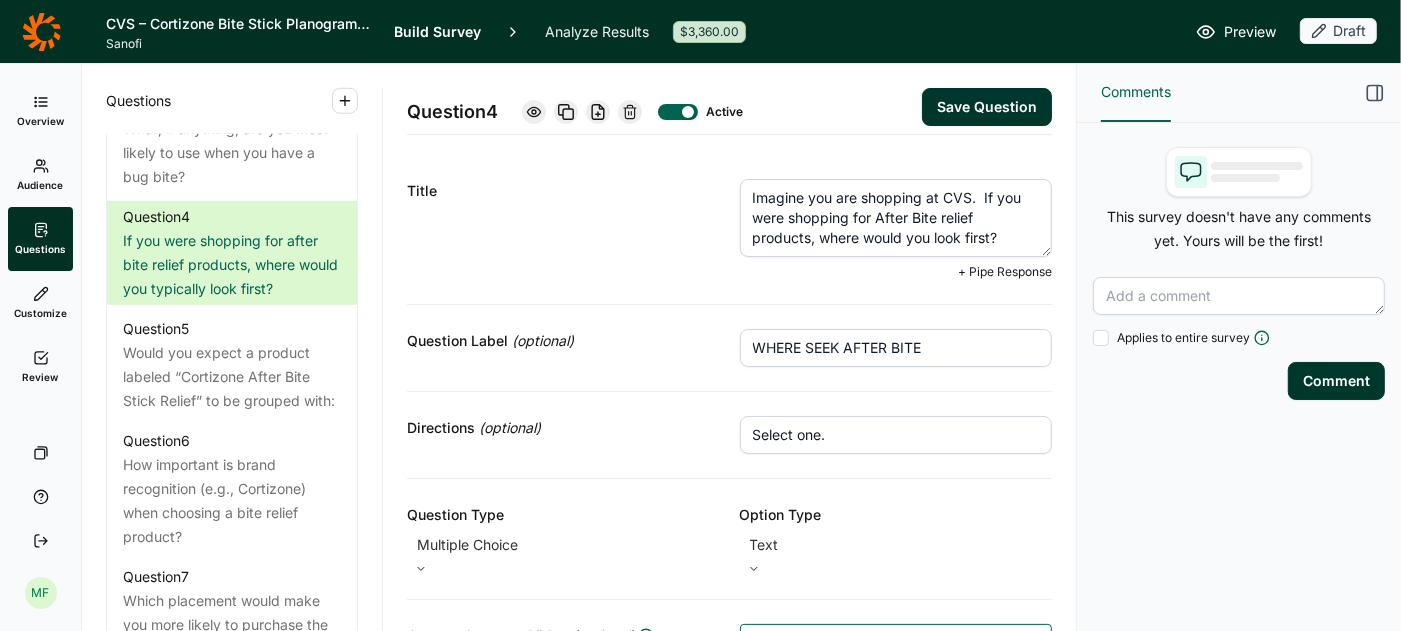 type on "Imagine you are shopping at CVS.  If you were shopping for After Bite relief products, where would you look first?" 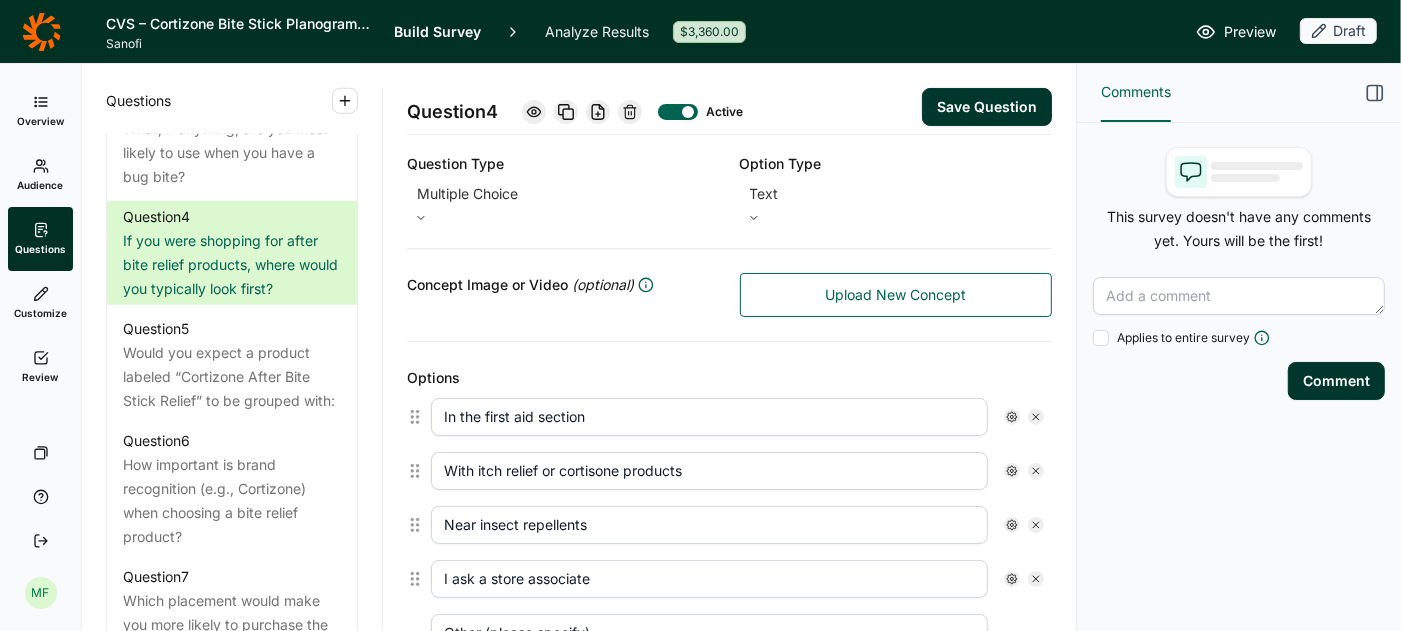 scroll, scrollTop: 336, scrollLeft: 0, axis: vertical 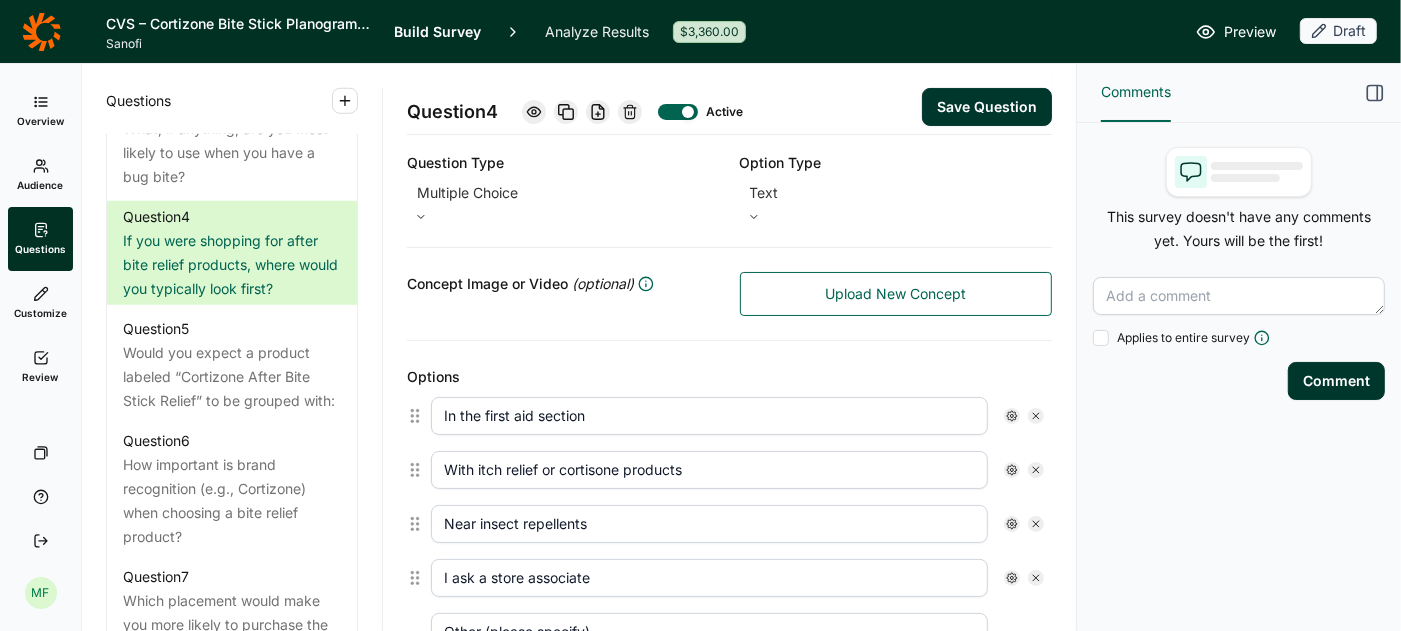 click on "In the first aid section" at bounding box center [709, 416] 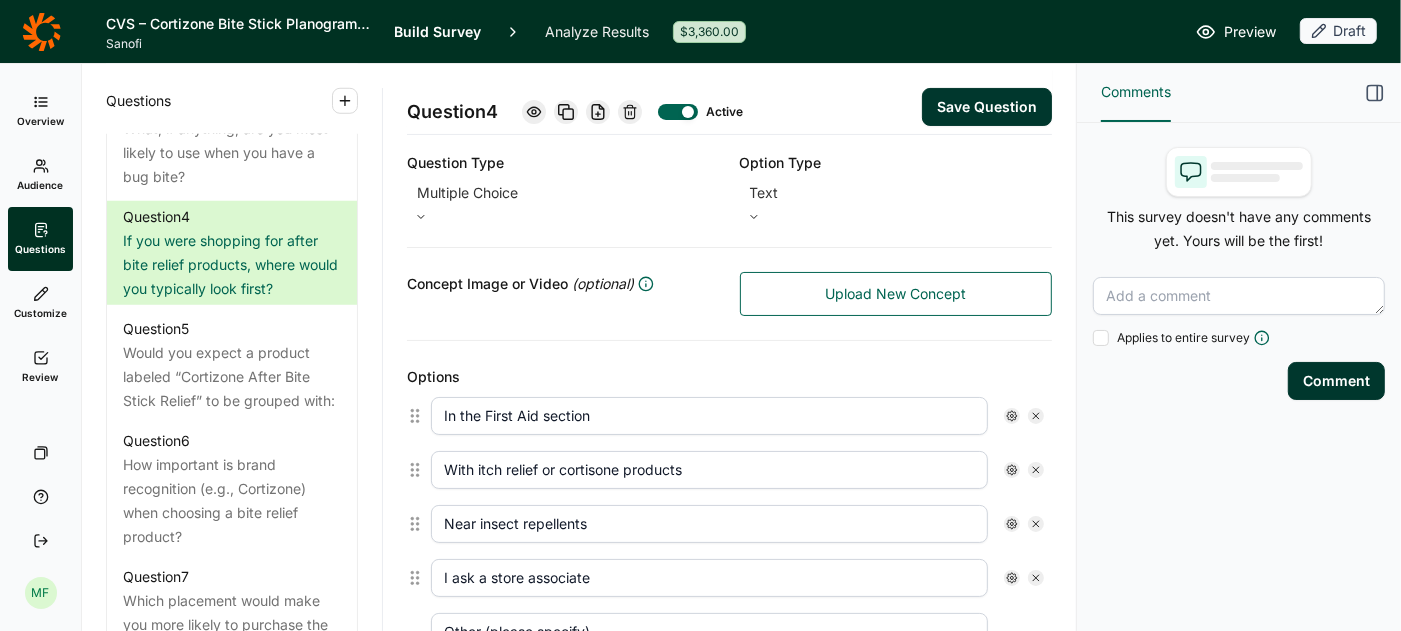 type on "In the First Aid section" 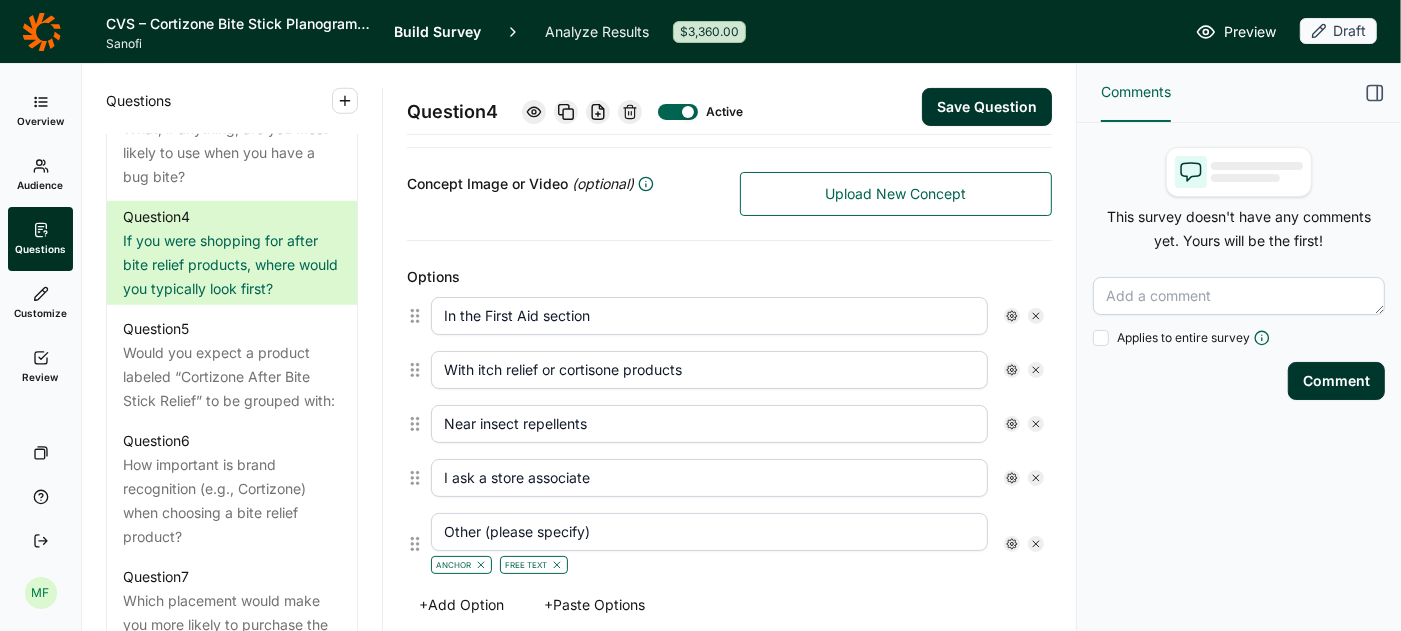 scroll, scrollTop: 437, scrollLeft: 0, axis: vertical 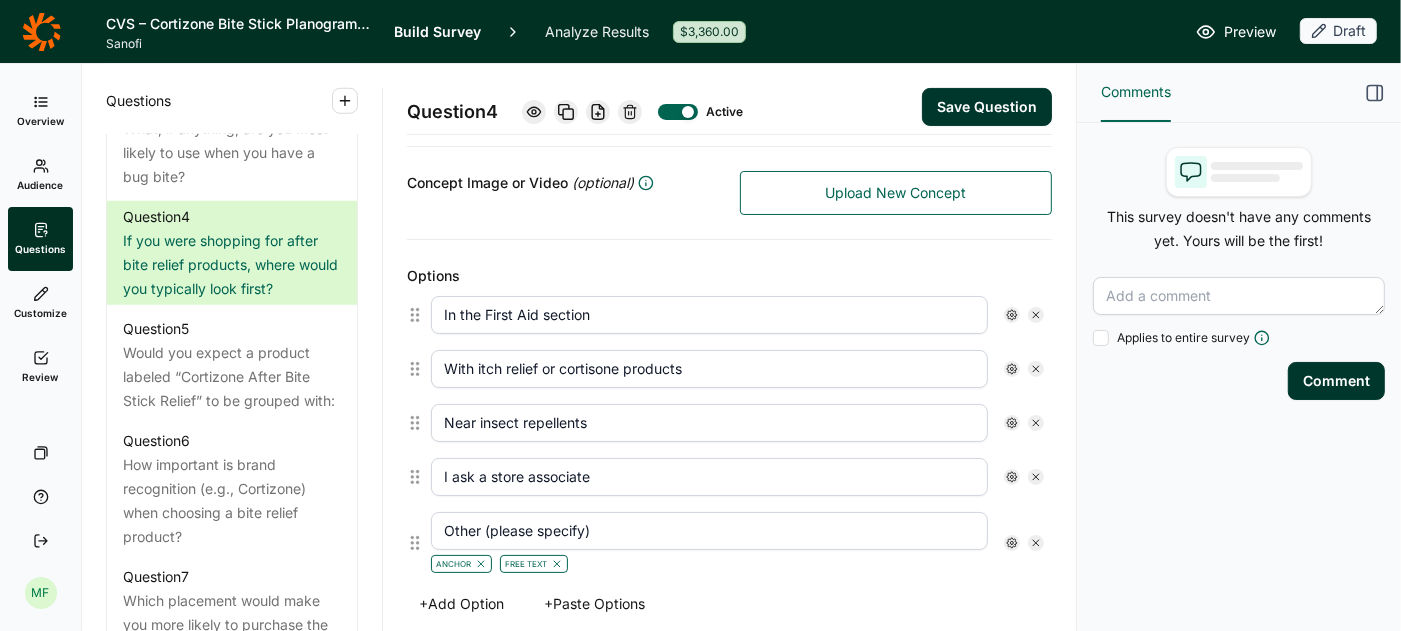 click on "I ask a store associate" at bounding box center [709, 477] 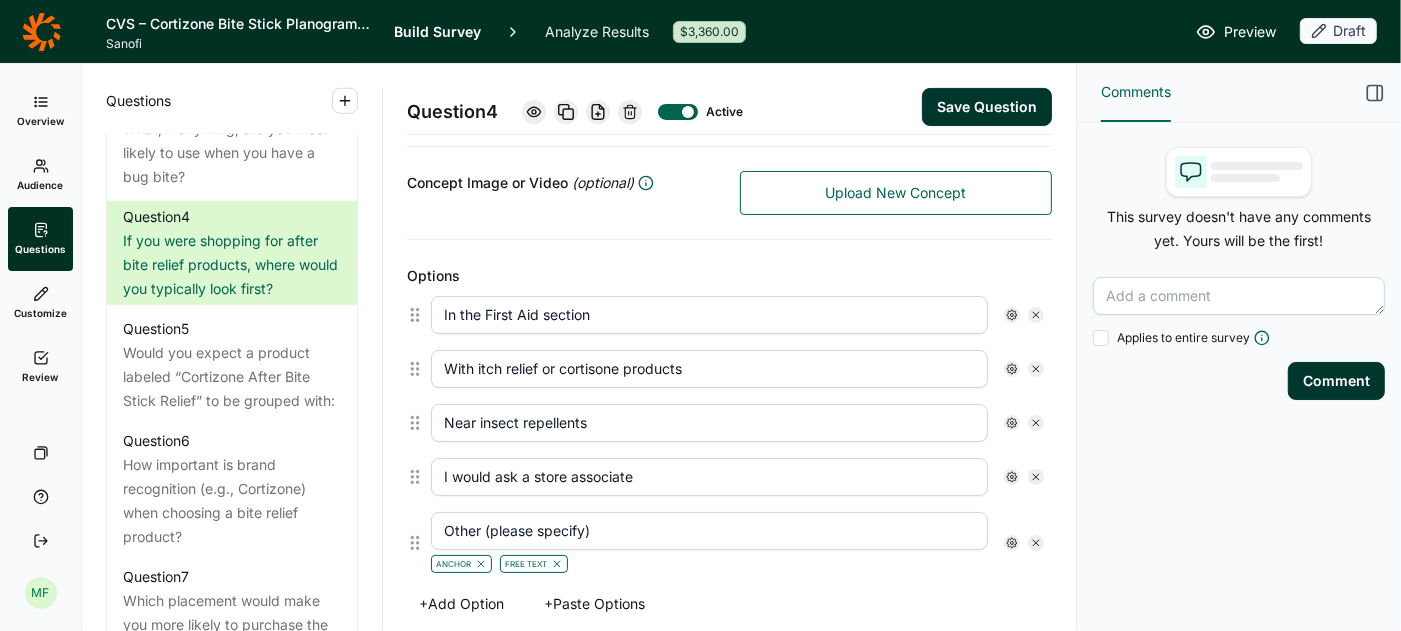 type on "I would ask a store associate" 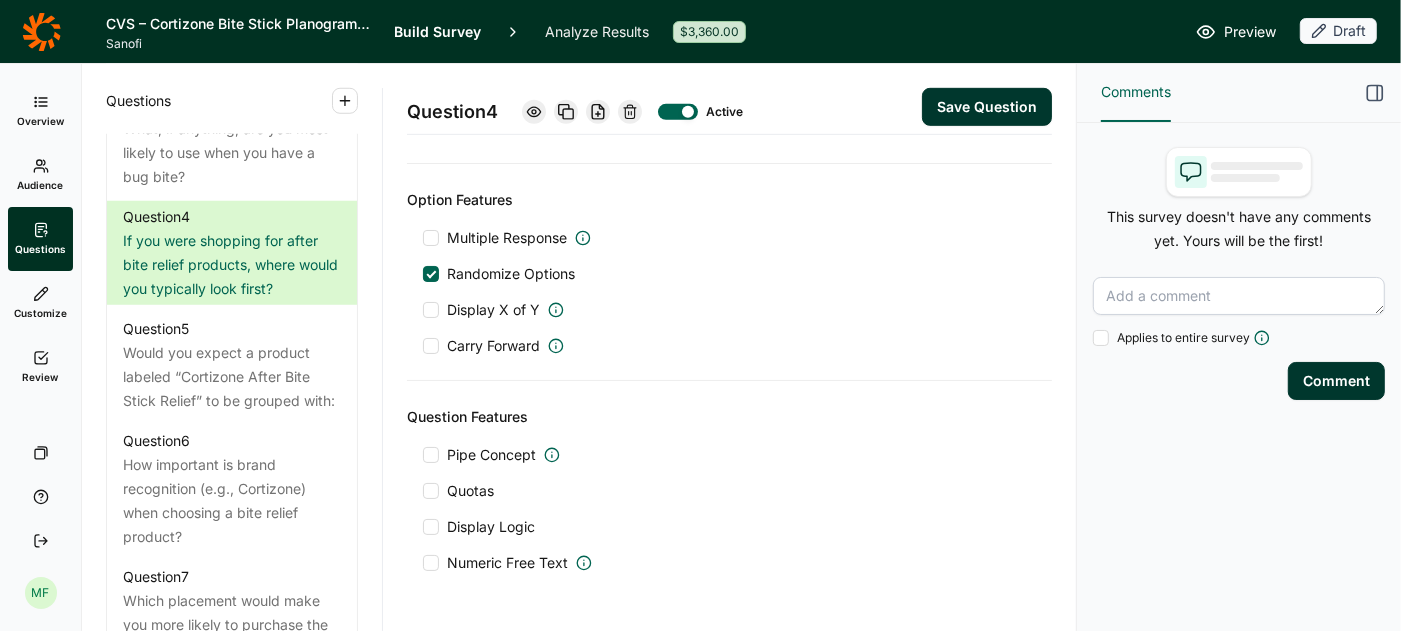 scroll, scrollTop: 928, scrollLeft: 0, axis: vertical 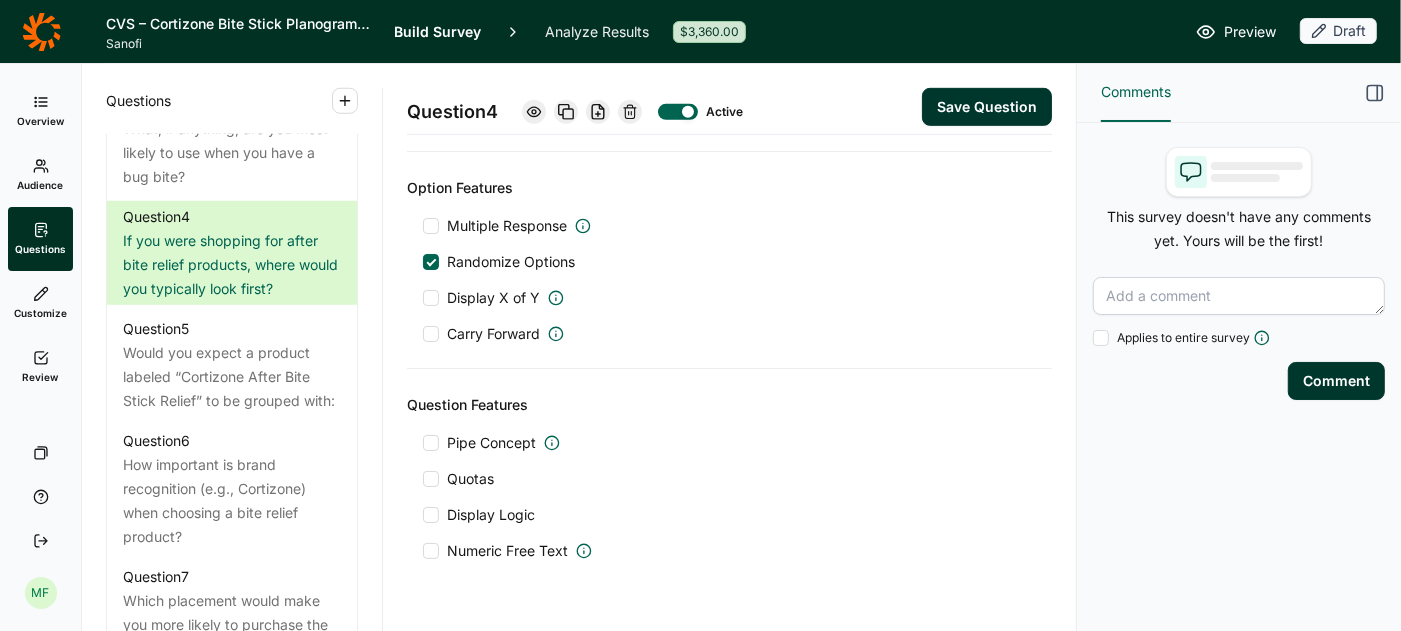 type on "I would look somewhere else (please indicate where)" 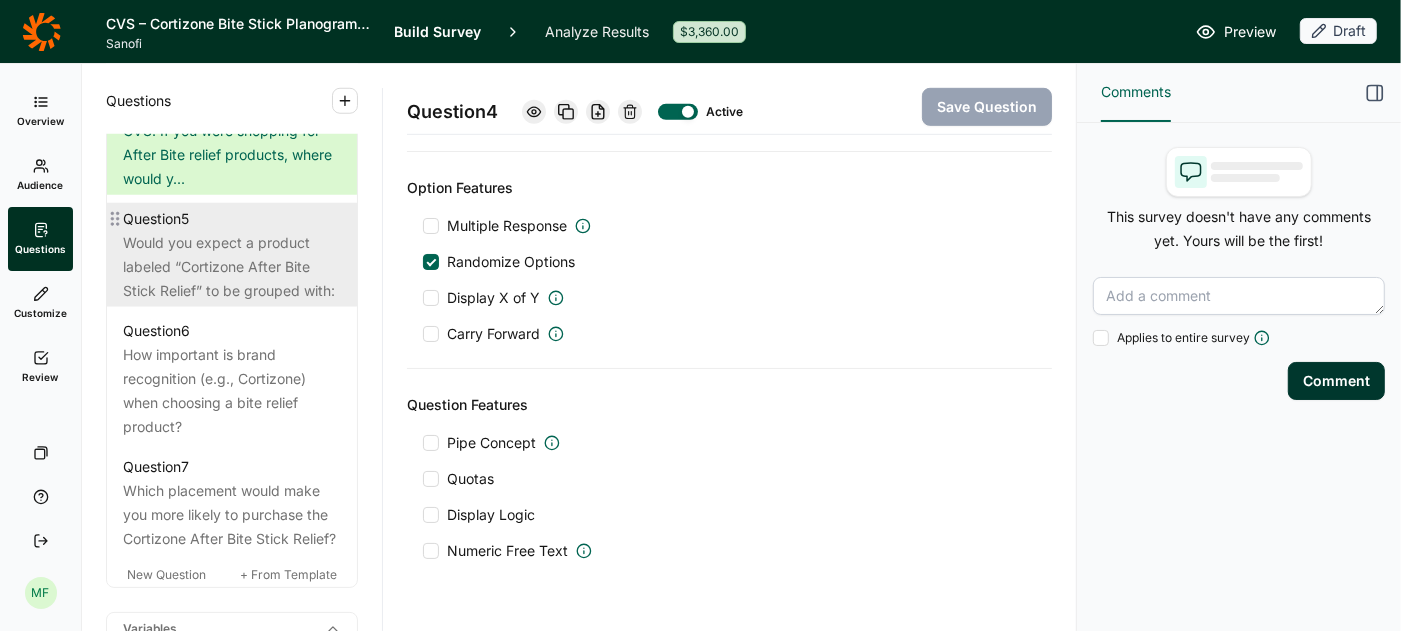 scroll, scrollTop: 1383, scrollLeft: 0, axis: vertical 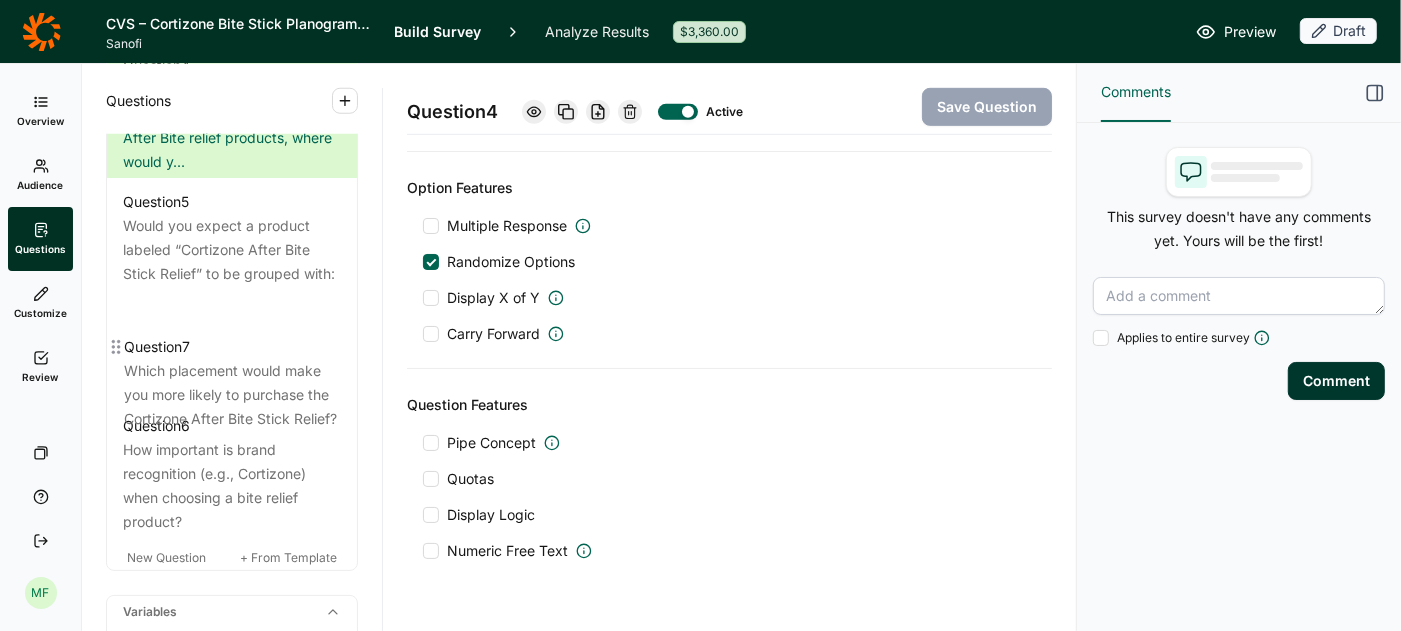 drag, startPoint x: 116, startPoint y: 464, endPoint x: 117, endPoint y: 332, distance: 132.00378 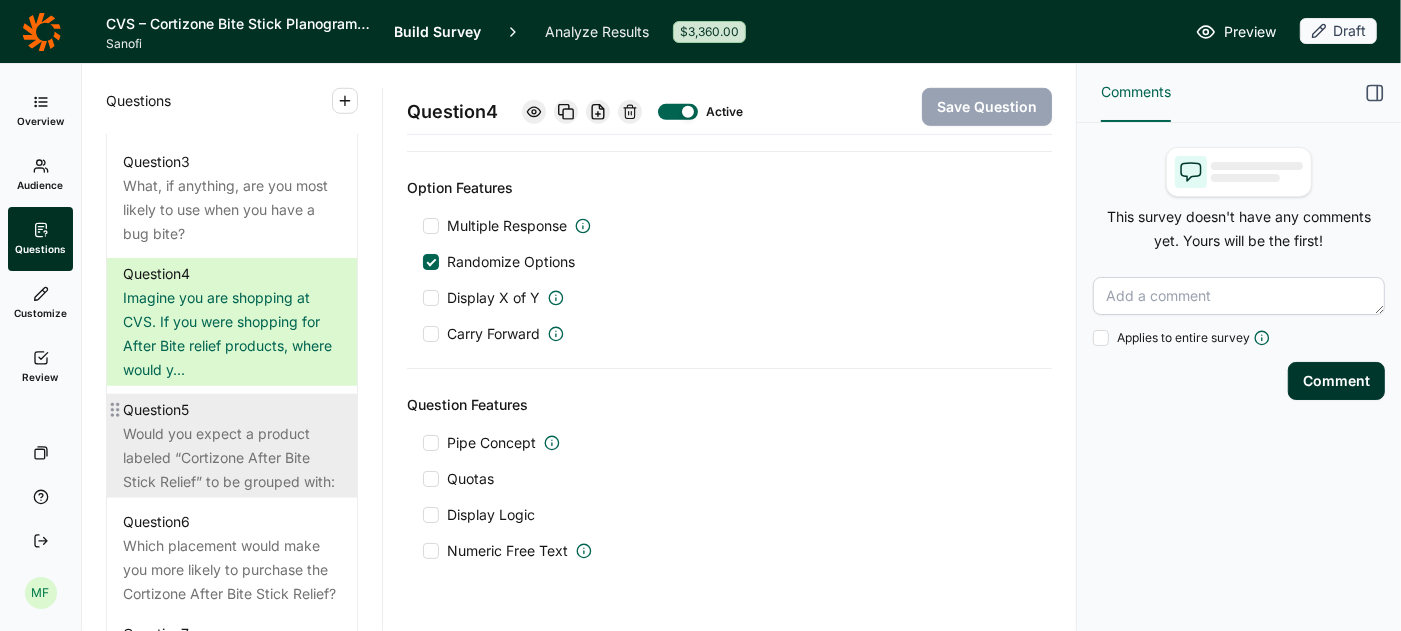 scroll, scrollTop: 1167, scrollLeft: 0, axis: vertical 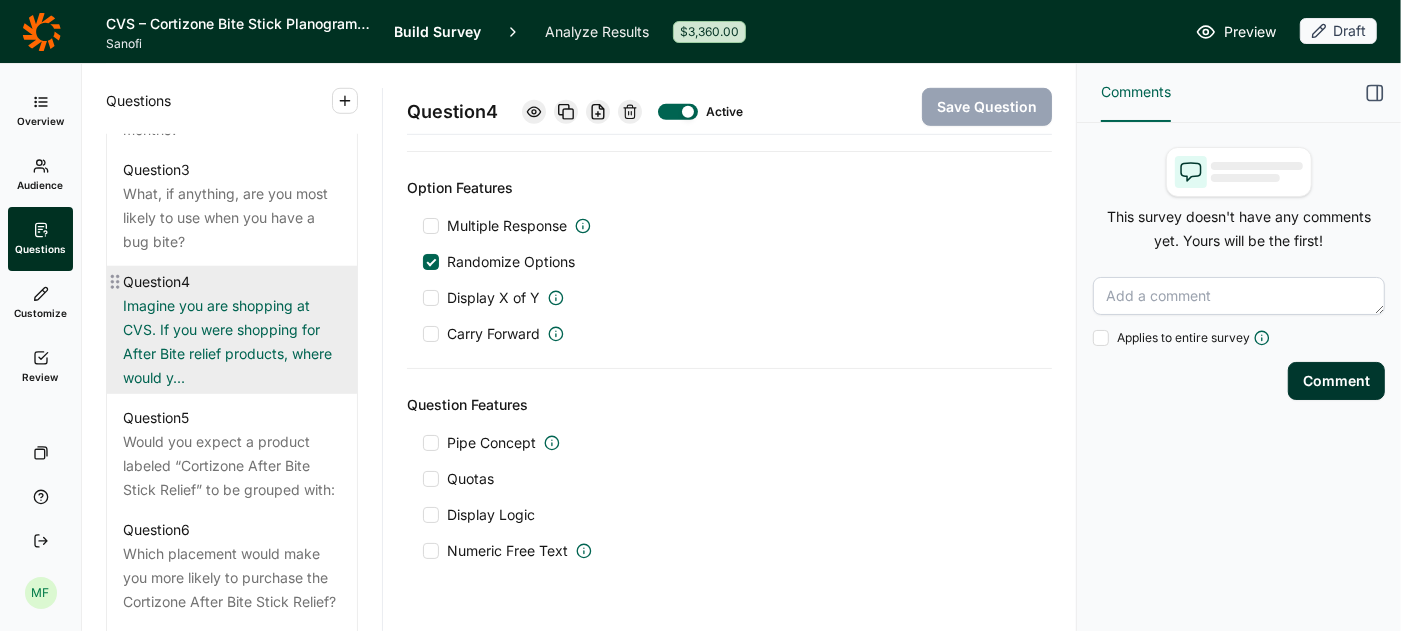 click on "Imagine you are shopping at CVS.  If you were shopping for After Bite relief products, where would y..." at bounding box center [232, 342] 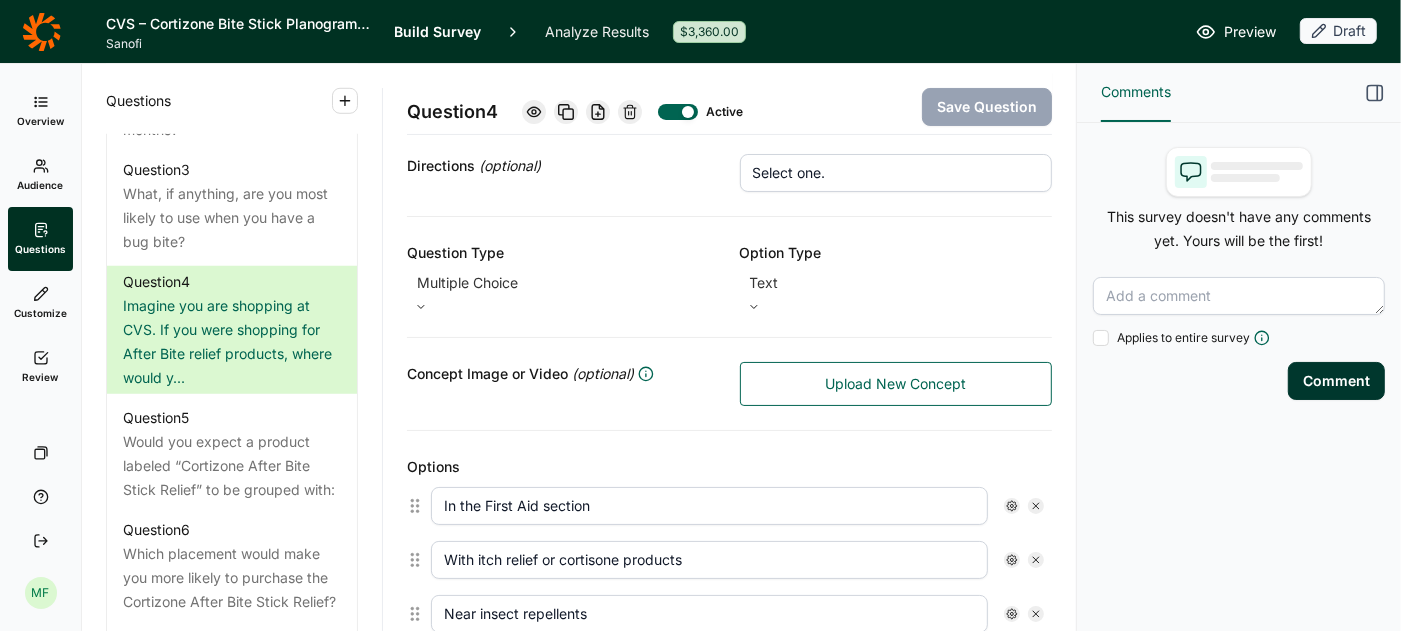 scroll, scrollTop: 252, scrollLeft: 0, axis: vertical 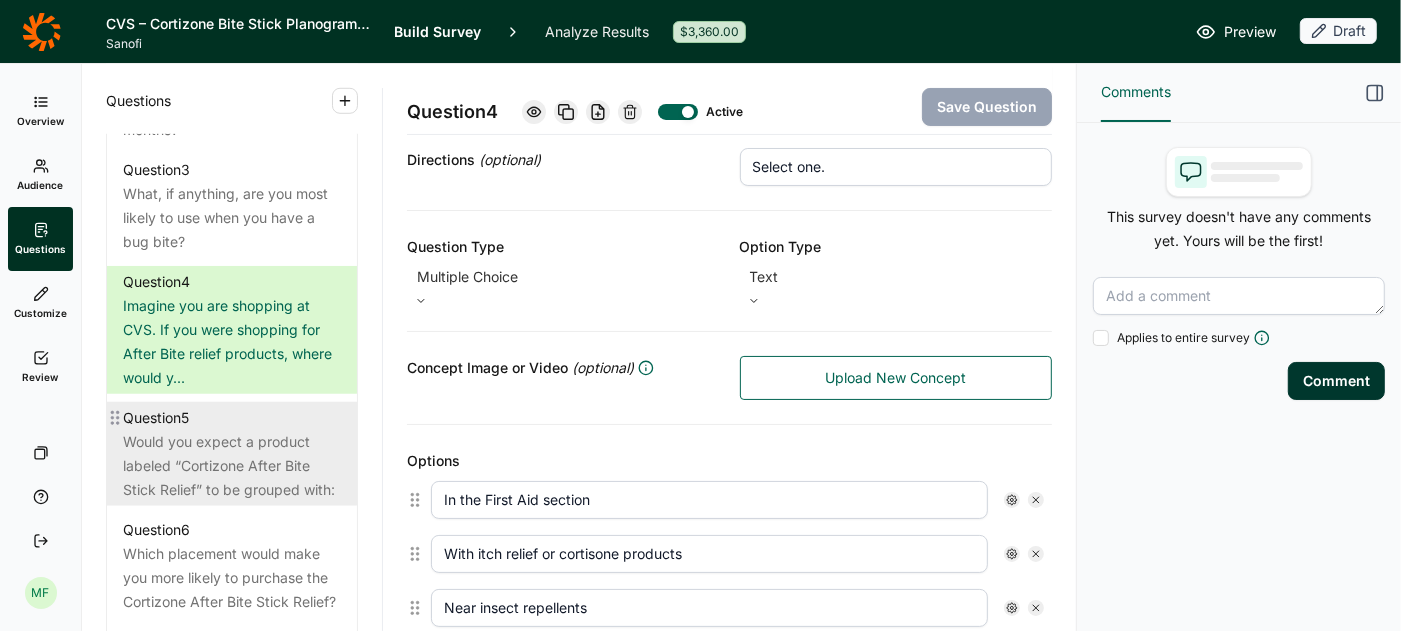 click on "Would you expect a product labeled “Cortizone After Bite Stick Relief” to be grouped with:" at bounding box center (232, 466) 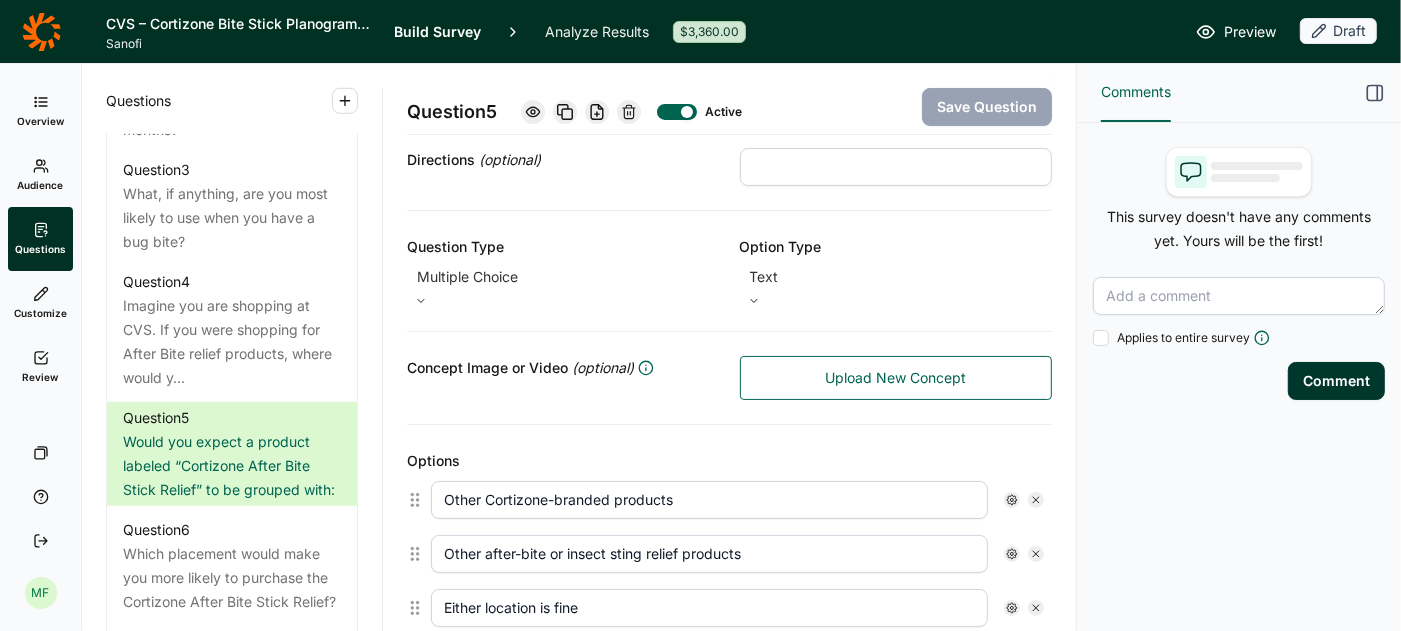 scroll, scrollTop: 0, scrollLeft: 0, axis: both 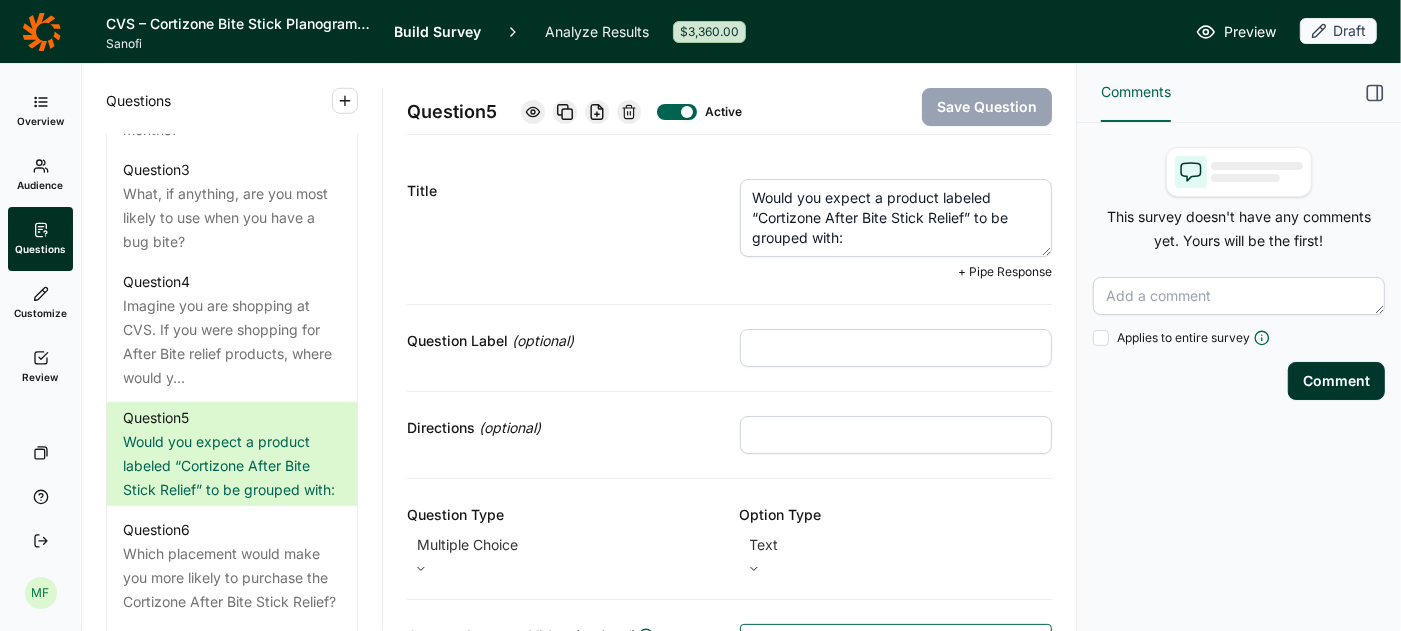 click on "Would you expect a product labeled “Cortizone After Bite Stick Relief” to be grouped with:" at bounding box center [896, 218] 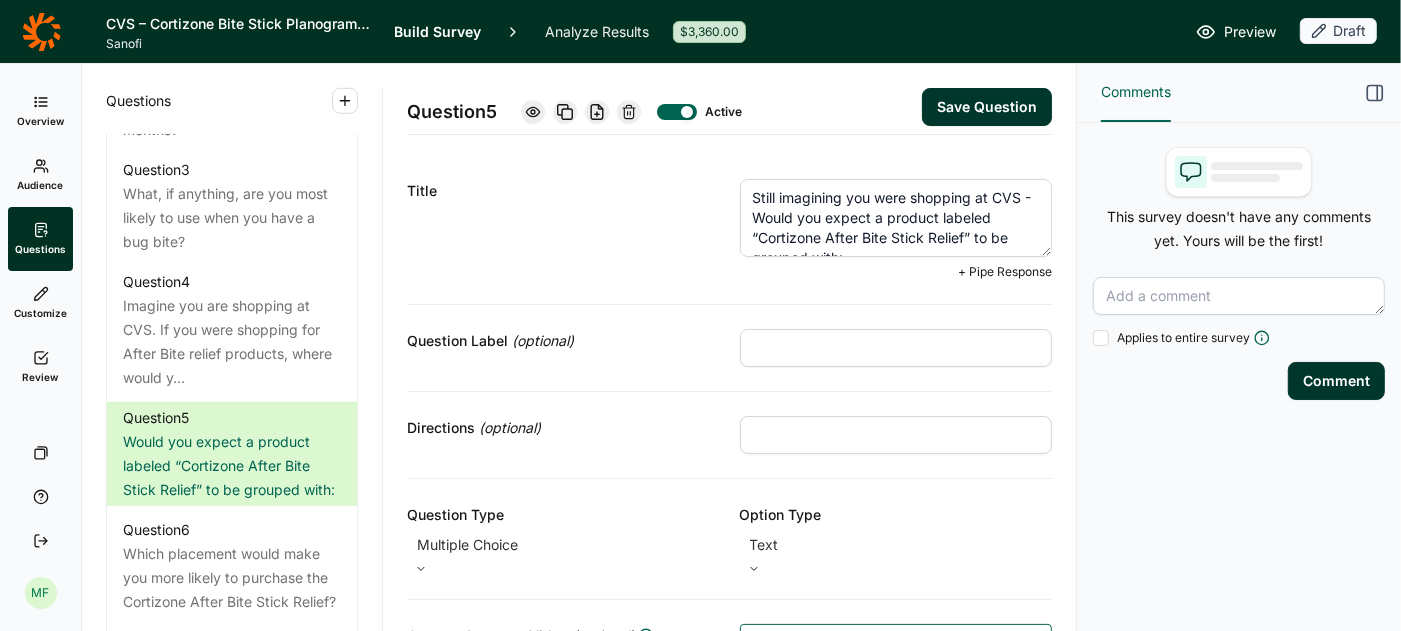 type on "Still imagining you were shopping at CVS - Would you expect a product labeled “Cortizone After Bite Stick Relief” to be grouped with:" 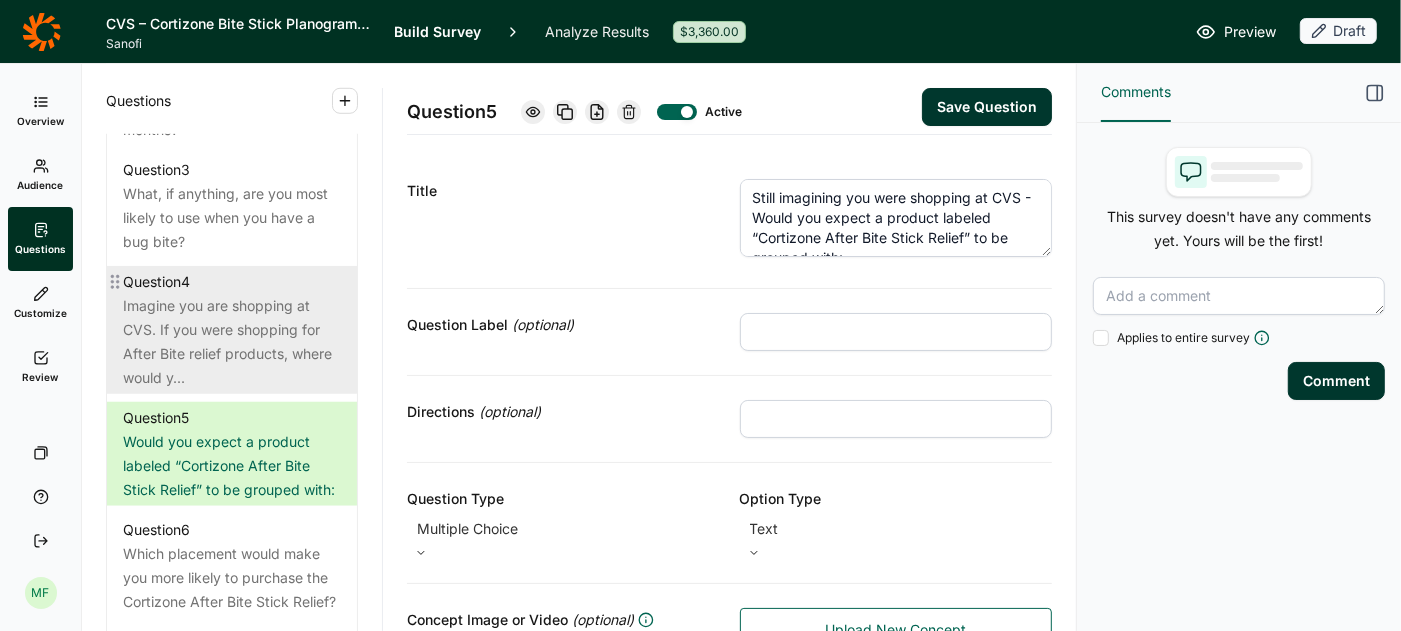 click on "Imagine you are shopping at CVS.  If you were shopping for After Bite relief products, where would y..." at bounding box center [232, 342] 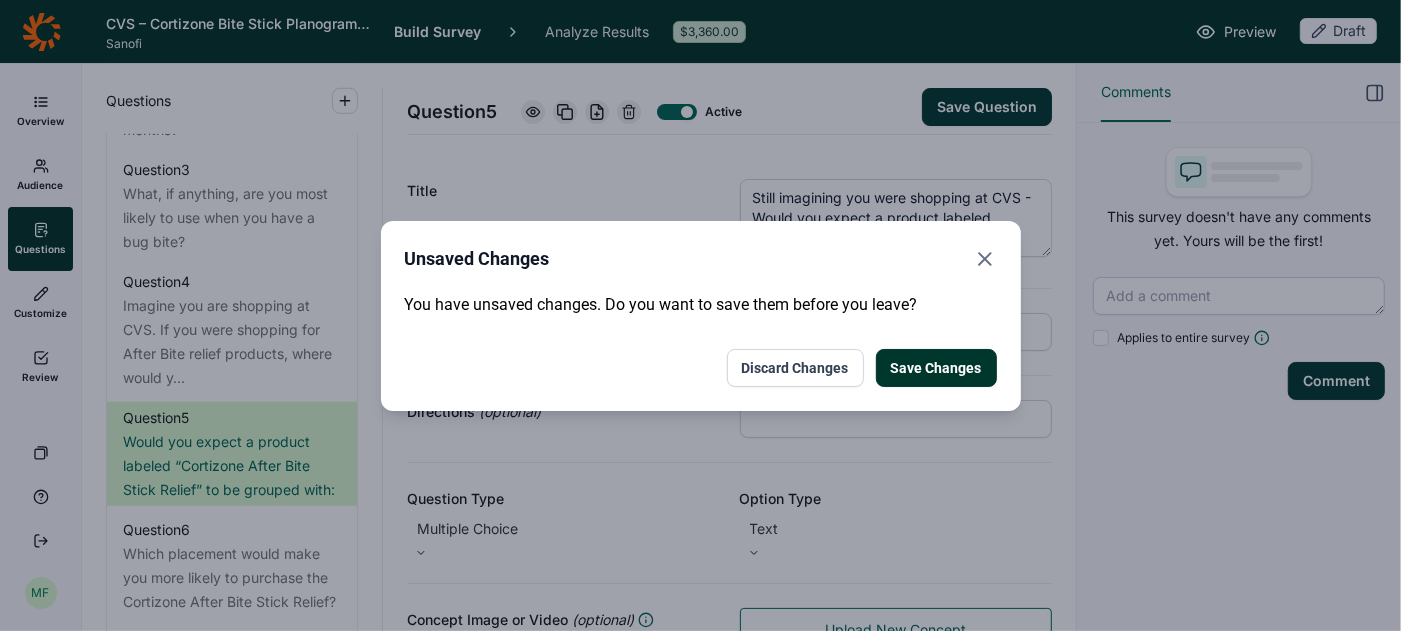 click on "Save Changes" at bounding box center (936, 368) 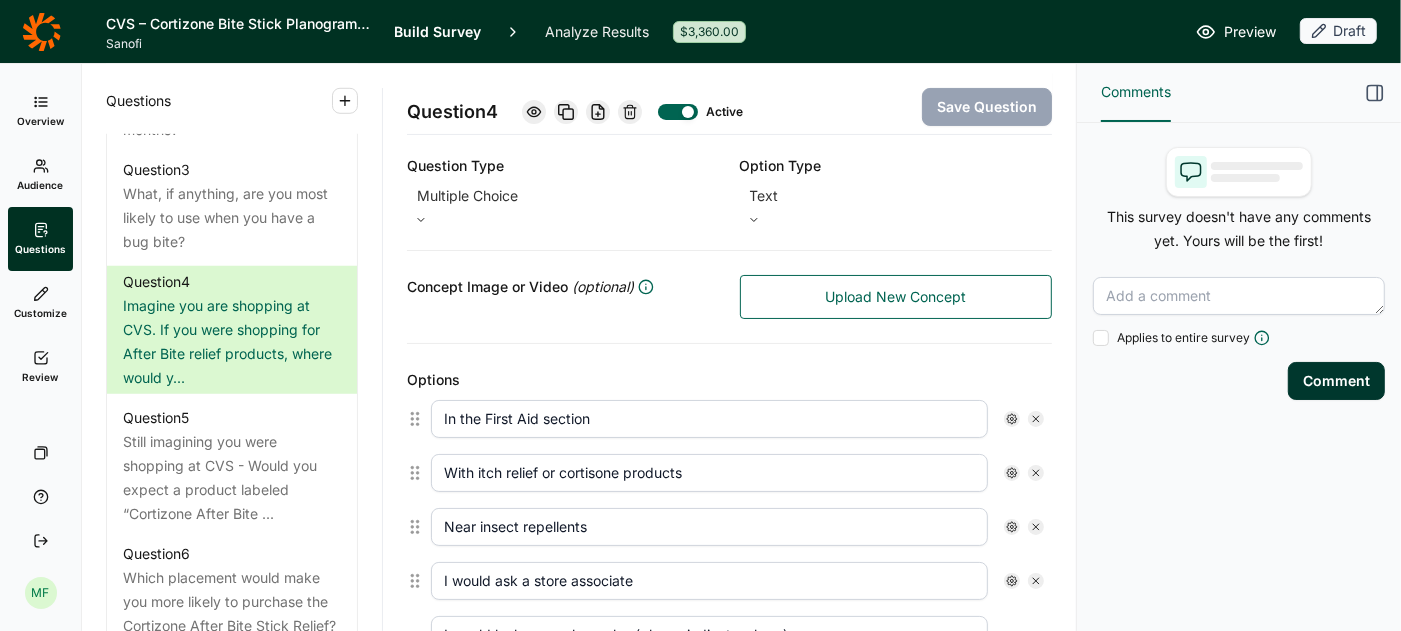 scroll, scrollTop: 326, scrollLeft: 0, axis: vertical 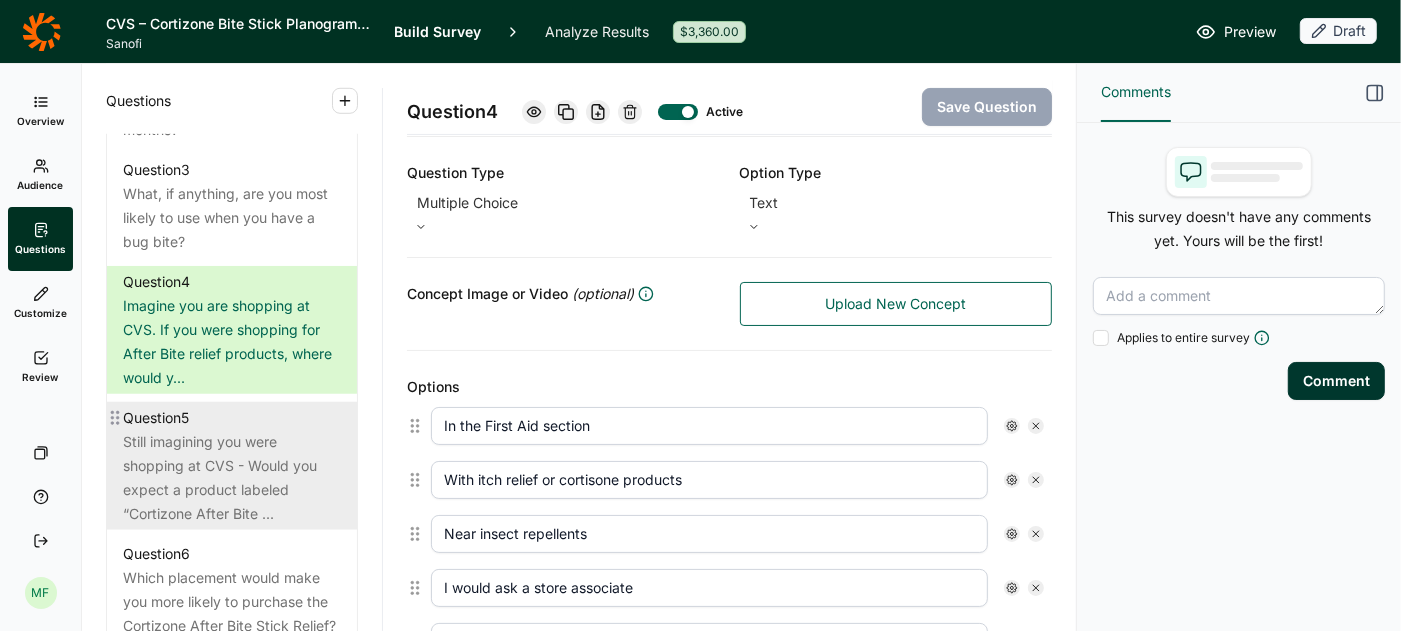 click on "Still imagining you were shopping at CVS - Would you expect a product labeled “Cortizone After Bite ..." at bounding box center [232, 478] 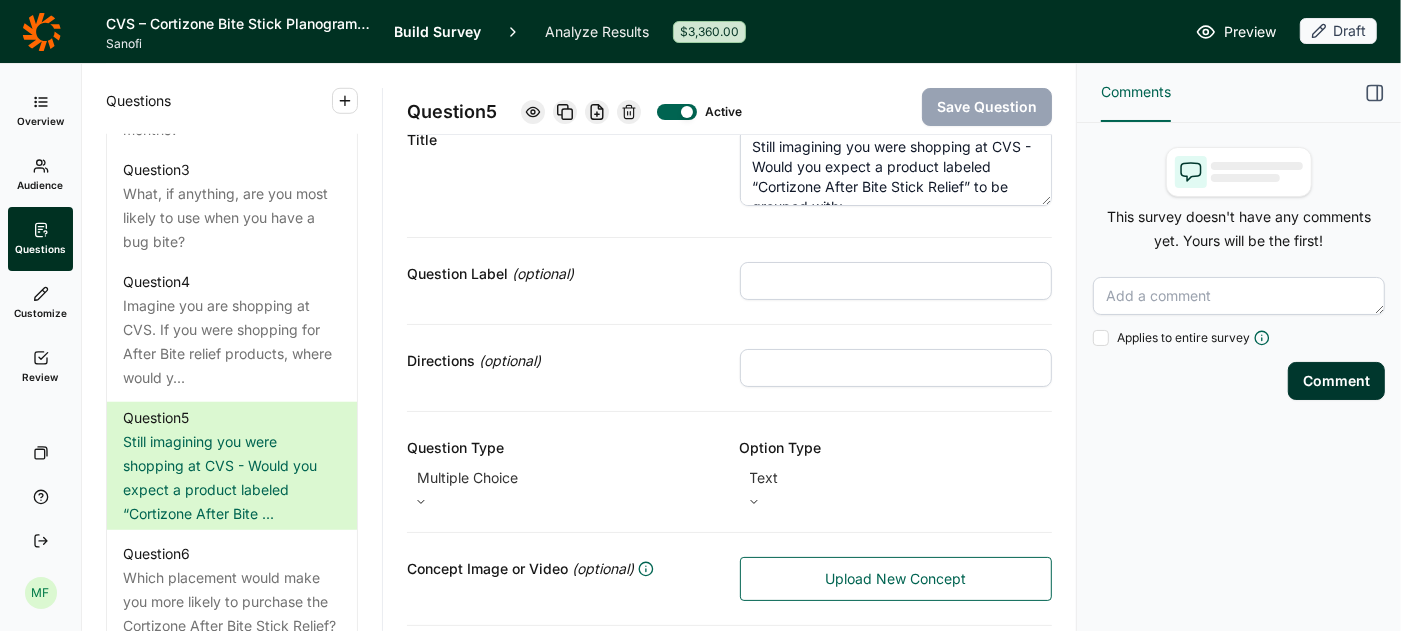 scroll, scrollTop: 0, scrollLeft: 0, axis: both 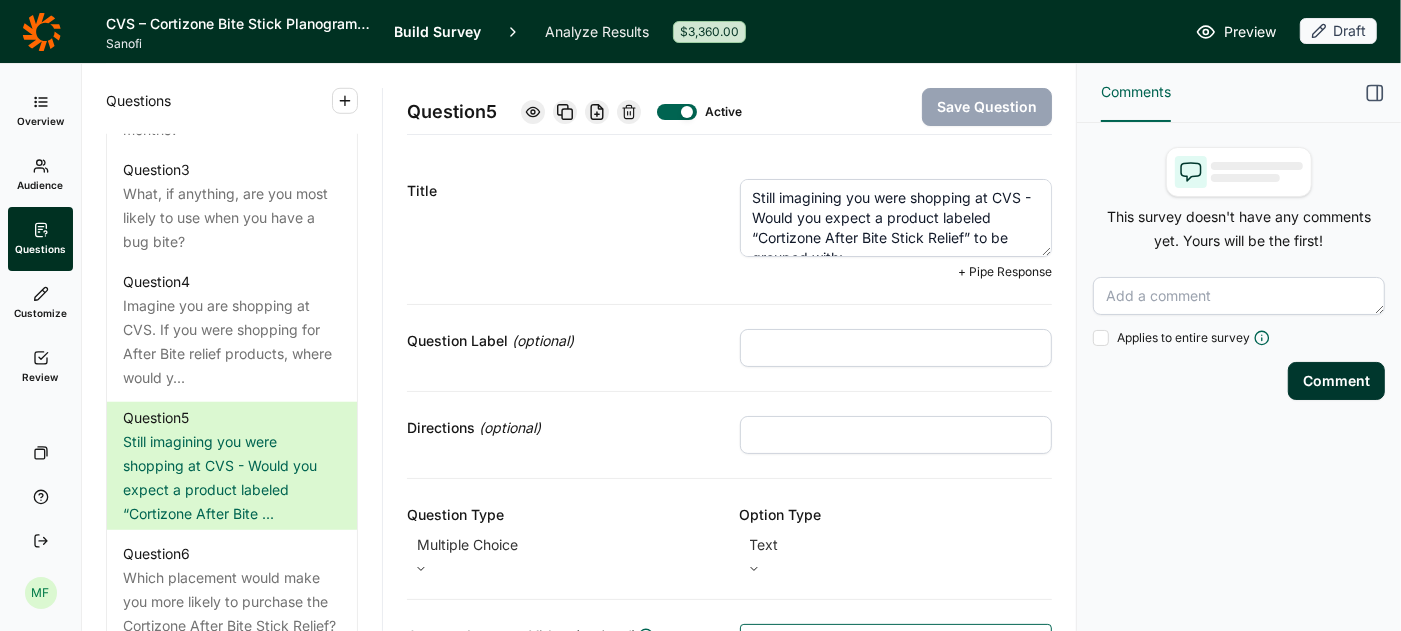 click on "Still imagining you were shopping at CVS - Would you expect a product labeled “Cortizone After Bite Stick Relief” to be grouped with:" at bounding box center (896, 218) 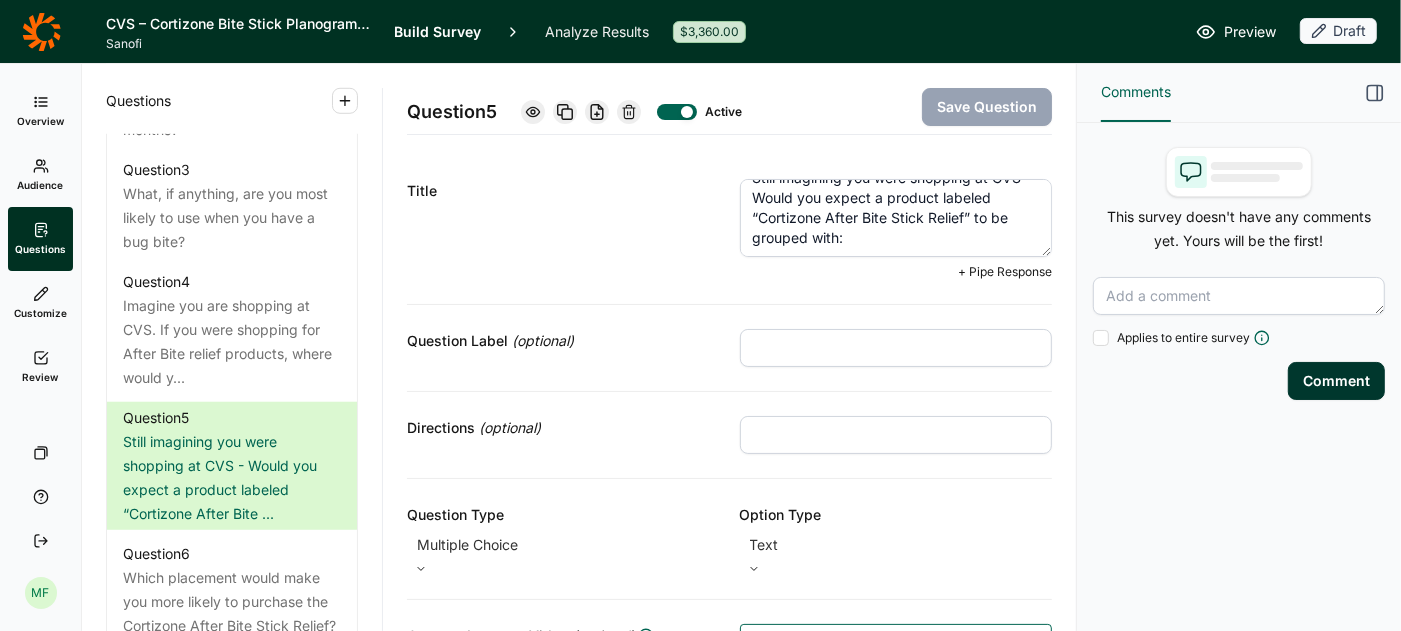 scroll, scrollTop: 0, scrollLeft: 0, axis: both 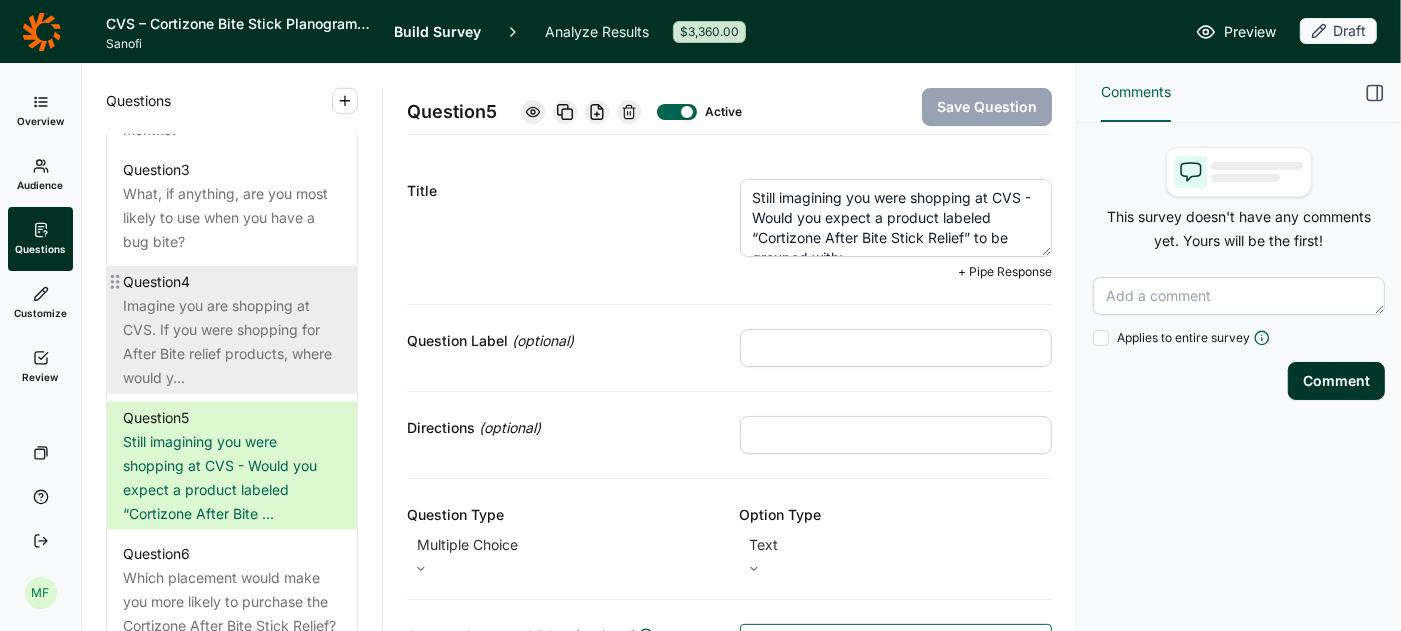 click on "Imagine you are shopping at CVS.  If you were shopping for After Bite relief products, where would y..." at bounding box center (232, 342) 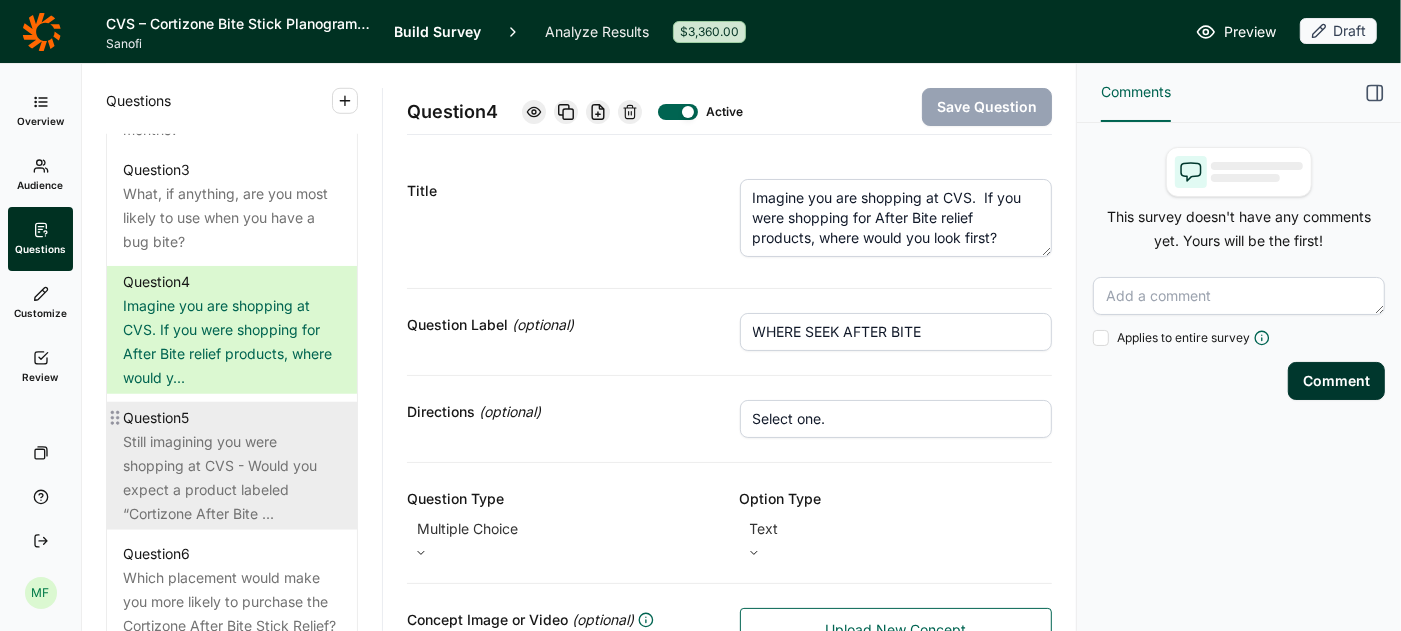 click on "Still imagining you were shopping at CVS - Would you expect a product labeled “Cortizone After Bite ..." at bounding box center (232, 478) 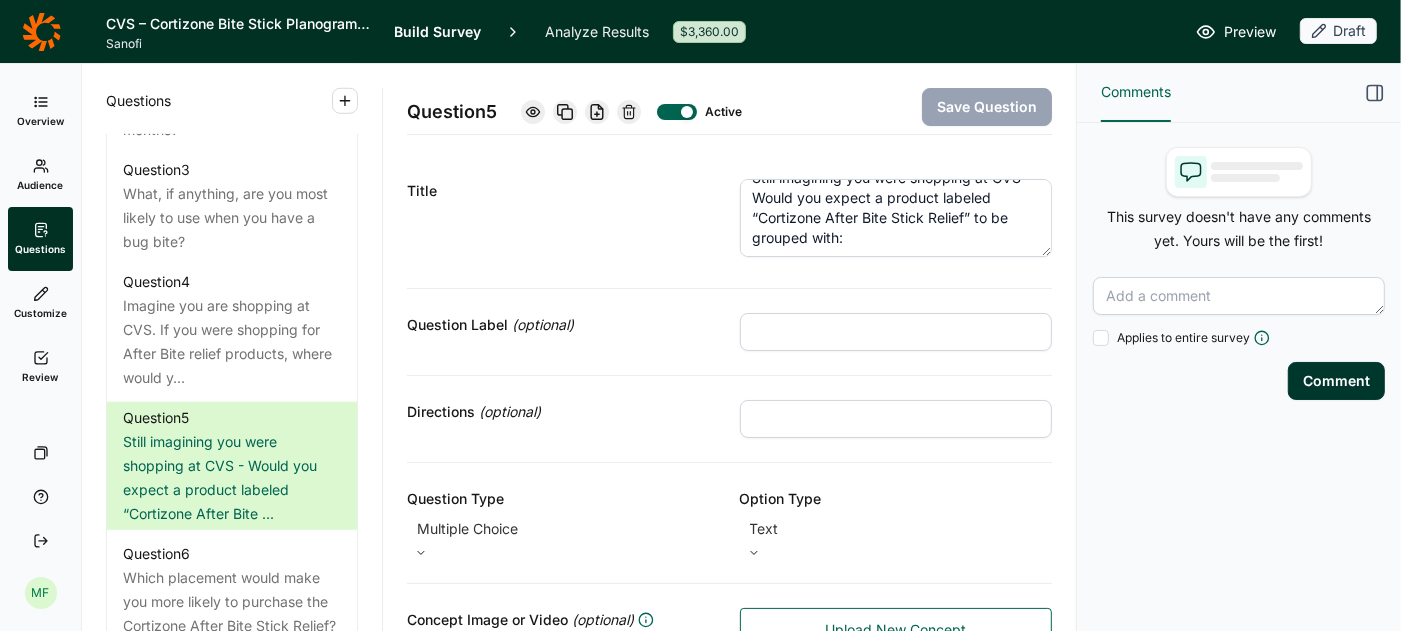 scroll, scrollTop: 0, scrollLeft: 0, axis: both 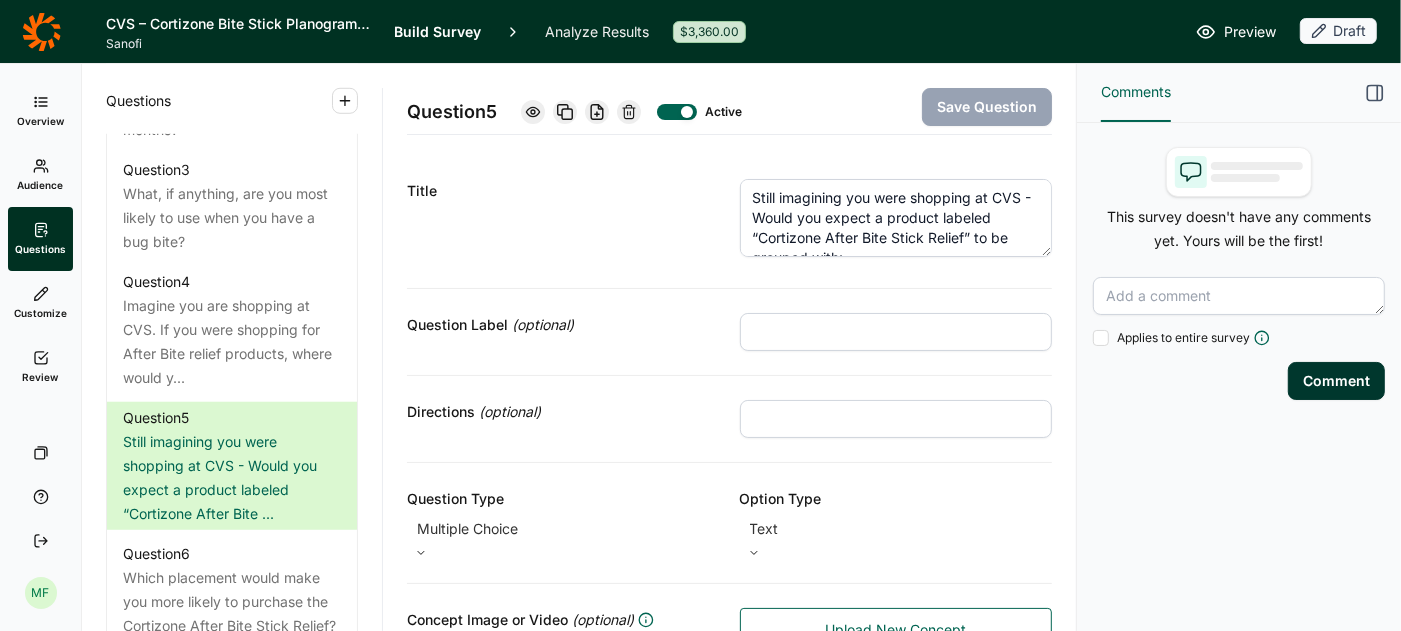 click on "Still imagining you were shopping at CVS - Would you expect a product labeled “Cortizone After Bite Stick Relief” to be grouped with:" at bounding box center [896, 218] 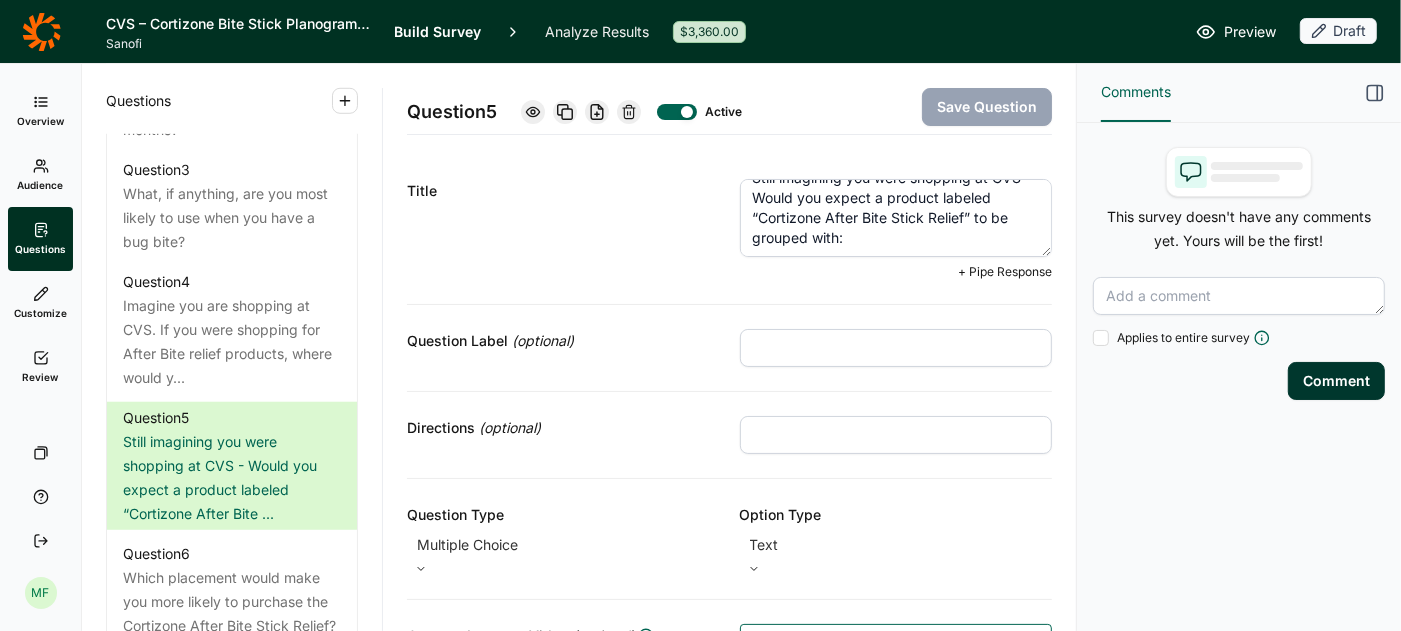 scroll, scrollTop: 0, scrollLeft: 0, axis: both 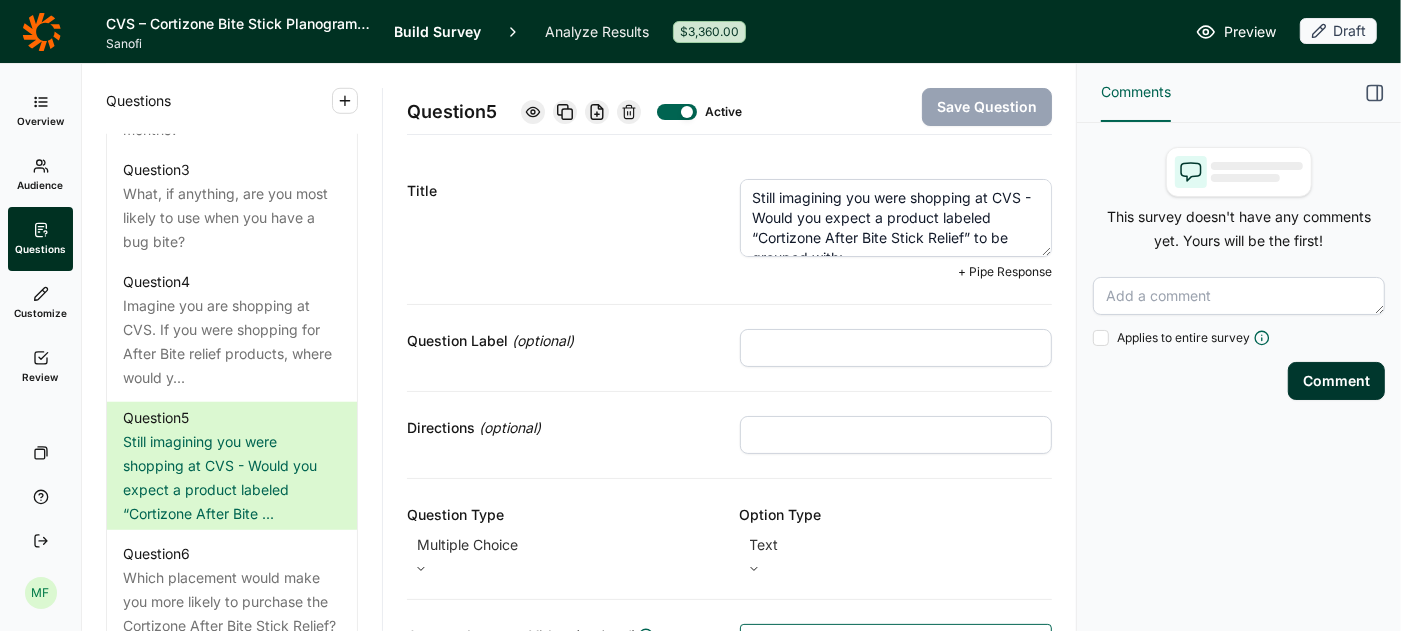 click on "Still imagining you were shopping at CVS - Would you expect a product labeled “Cortizone After Bite Stick Relief” to be grouped with:" at bounding box center (896, 218) 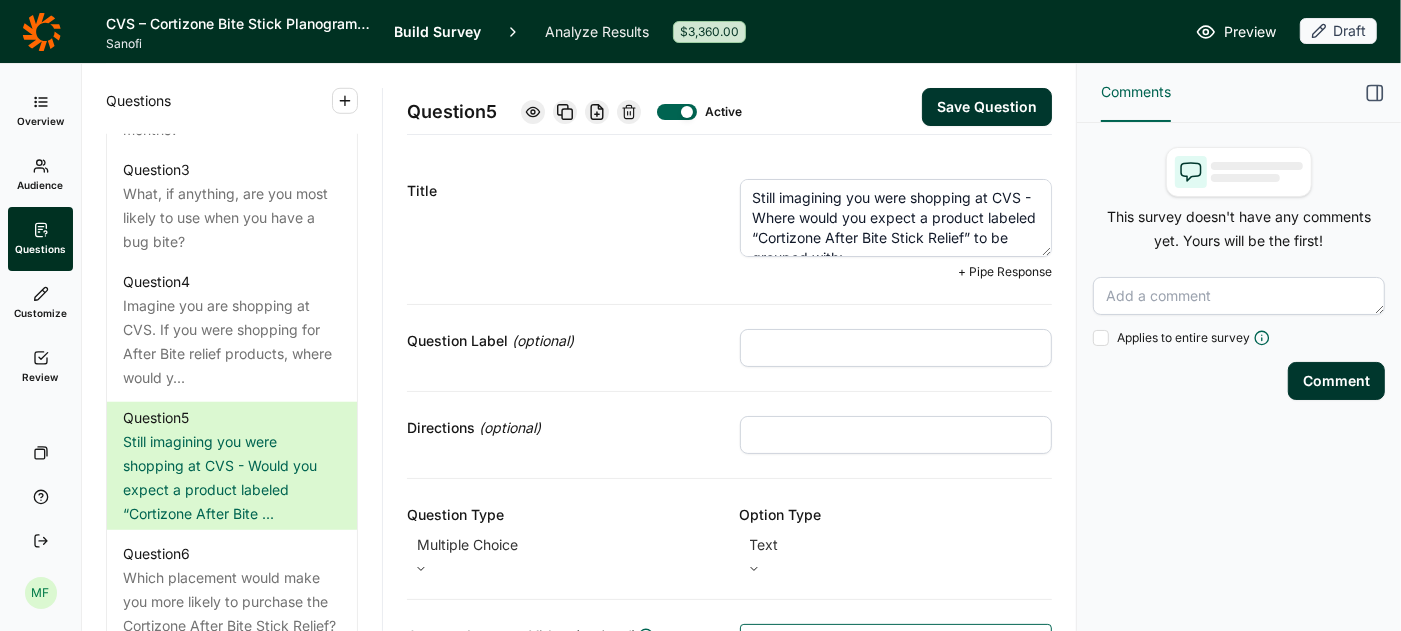 scroll, scrollTop: 20, scrollLeft: 0, axis: vertical 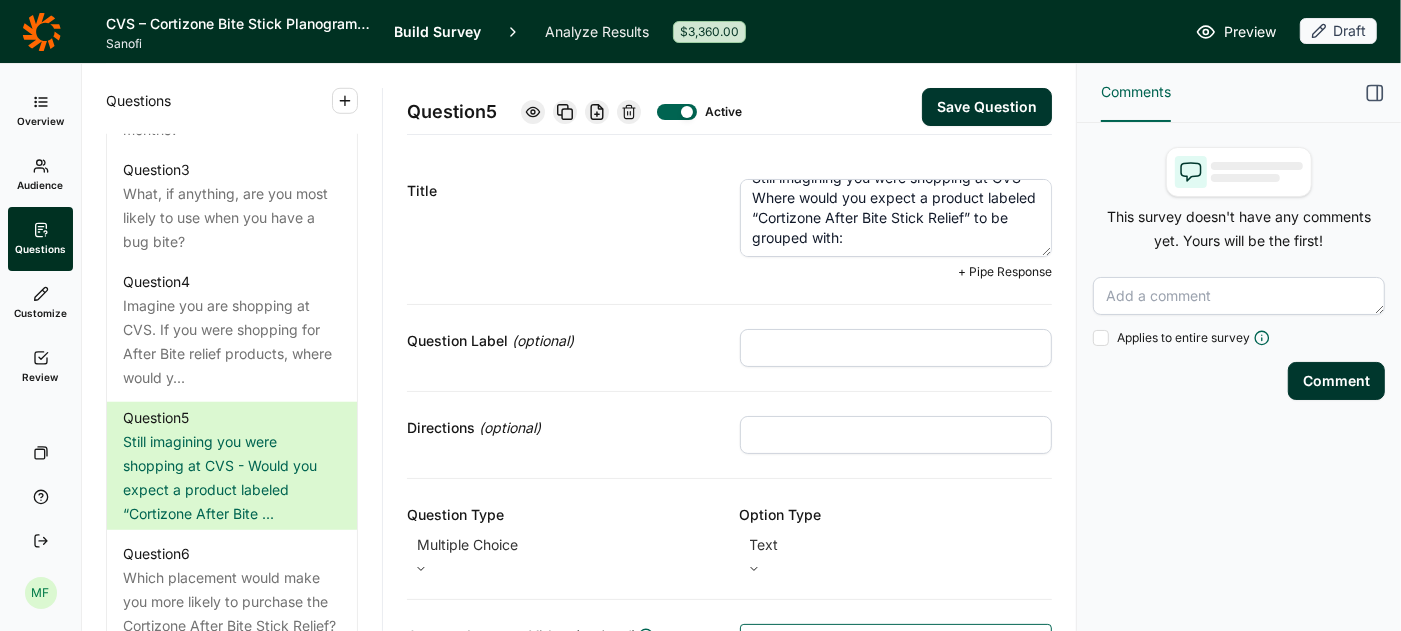 click on "Still imagining you were shopping at CVS - Where would you expect a product labeled “Cortizone After Bite Stick Relief” to be grouped with:" at bounding box center [896, 218] 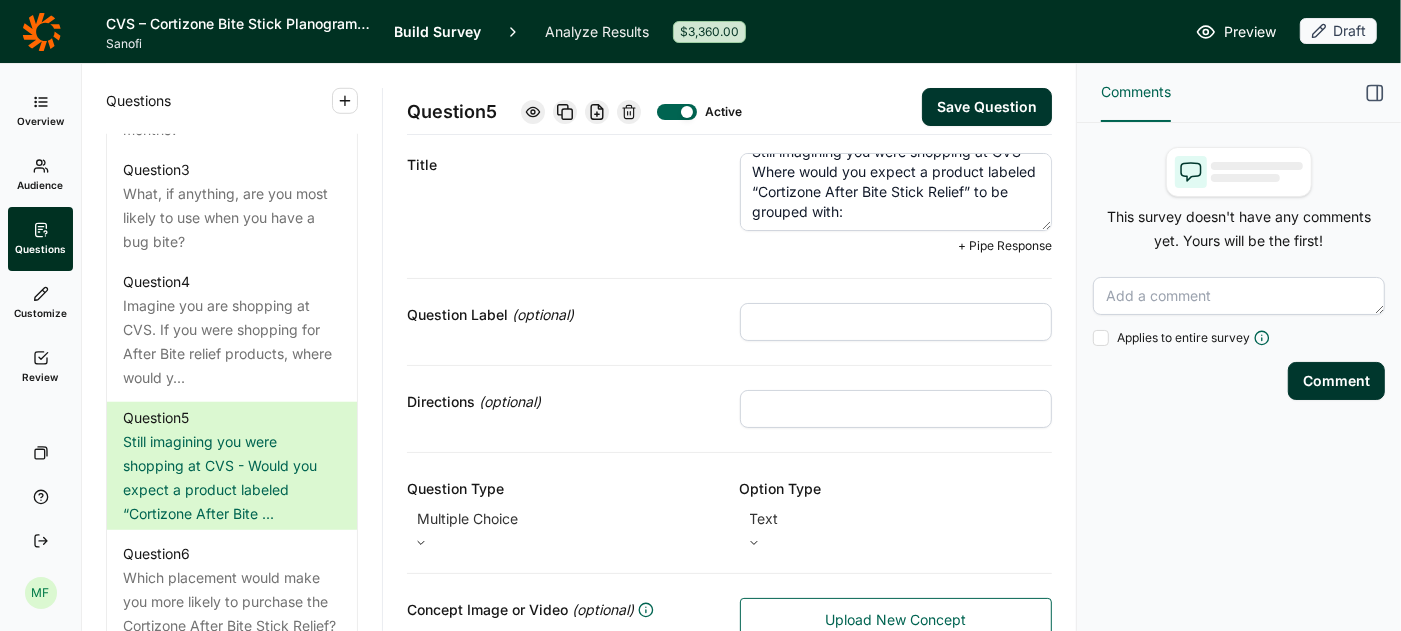 scroll, scrollTop: 0, scrollLeft: 0, axis: both 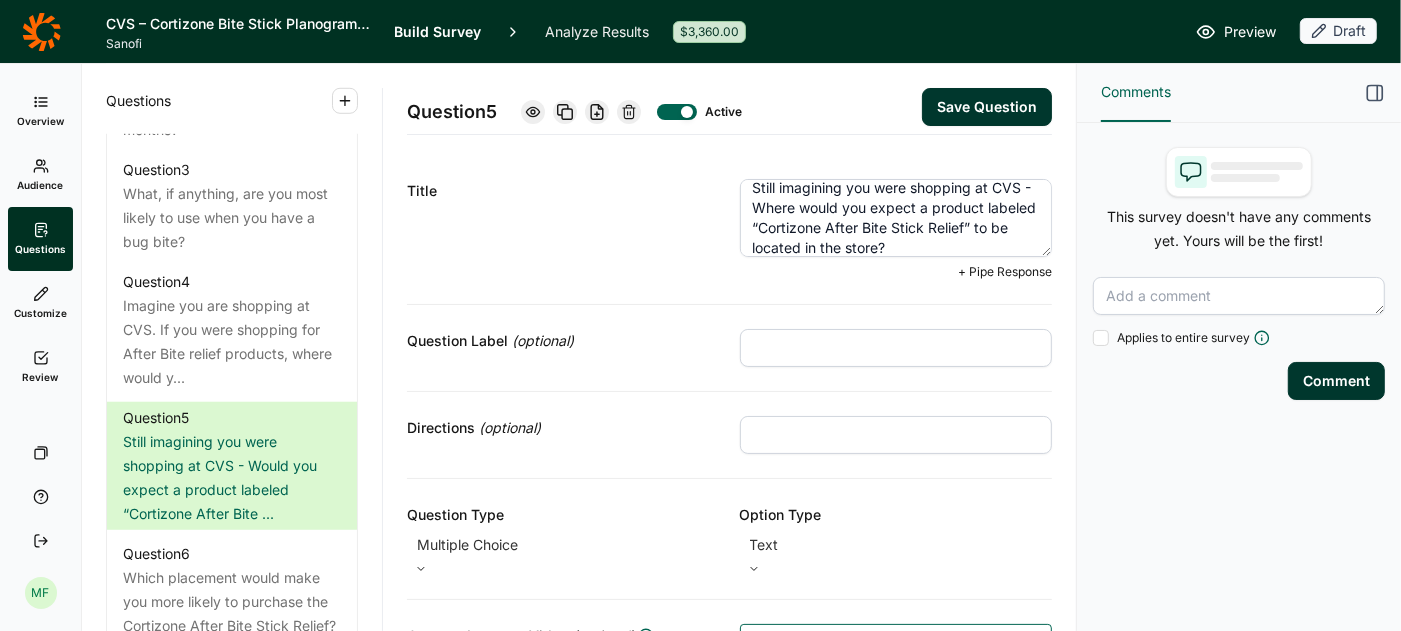 type on "Still imagining you were shopping at CVS - Where would you expect a product labeled “Cortizone After Bite Stick Relief” to be located in the store?" 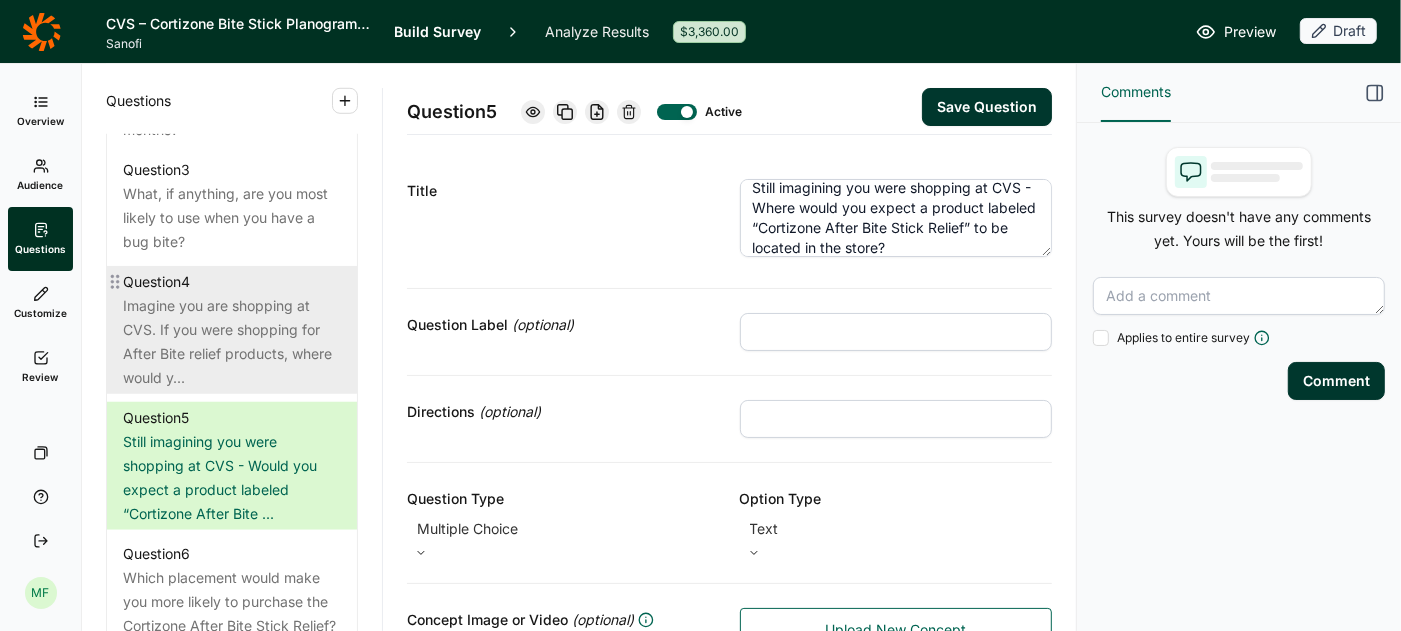 click on "Imagine you are shopping at CVS.  If you were shopping for After Bite relief products, where would y..." at bounding box center [232, 342] 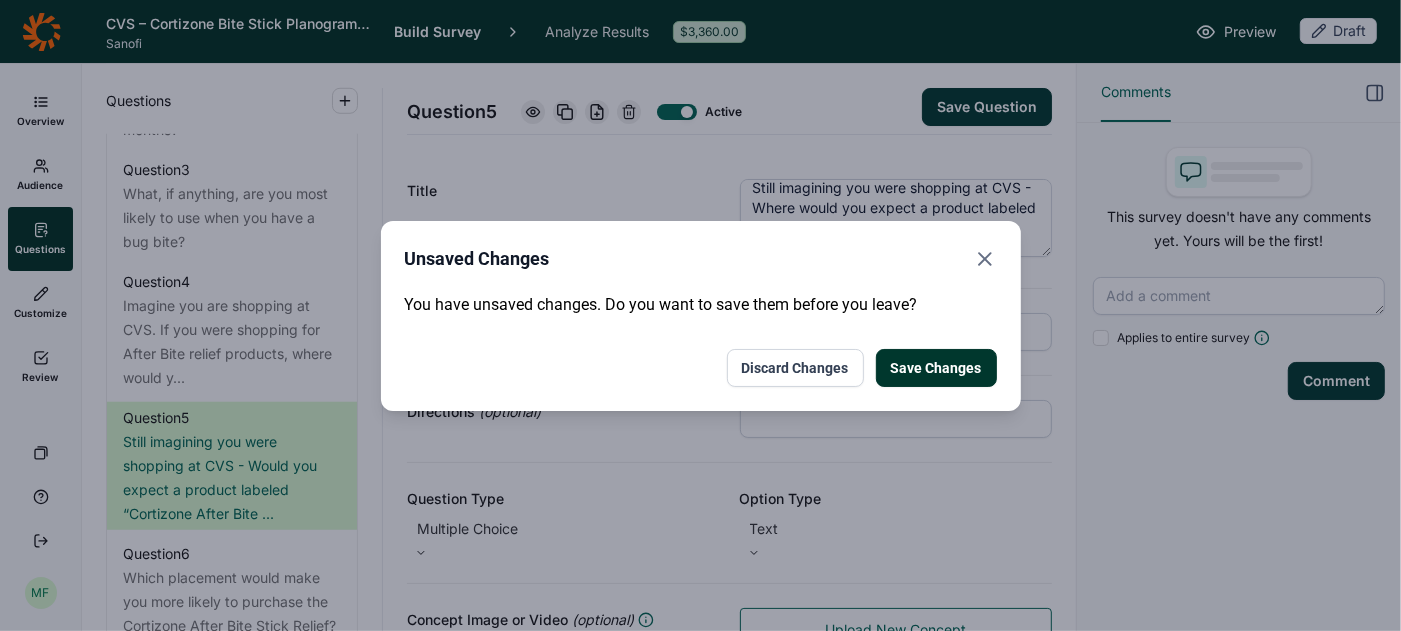 click on "Save Changes" at bounding box center [936, 368] 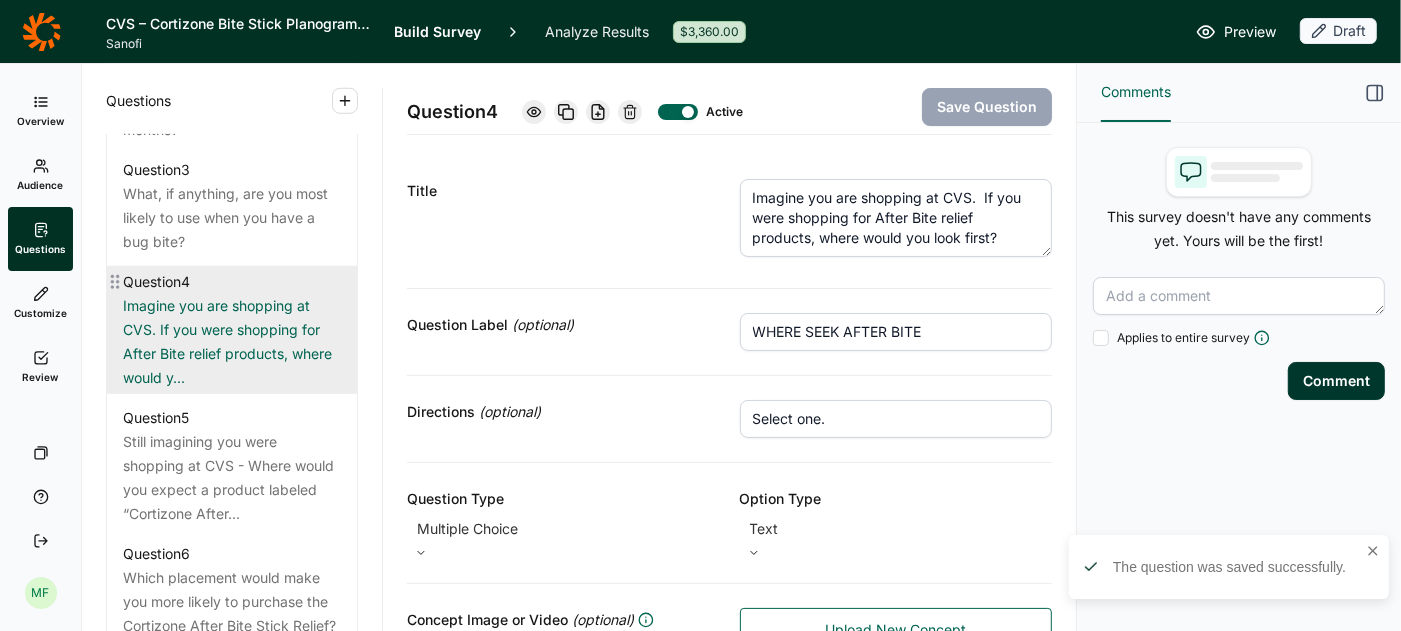click on "Imagine you are shopping at CVS.  If you were shopping for After Bite relief products, where would y..." at bounding box center [232, 342] 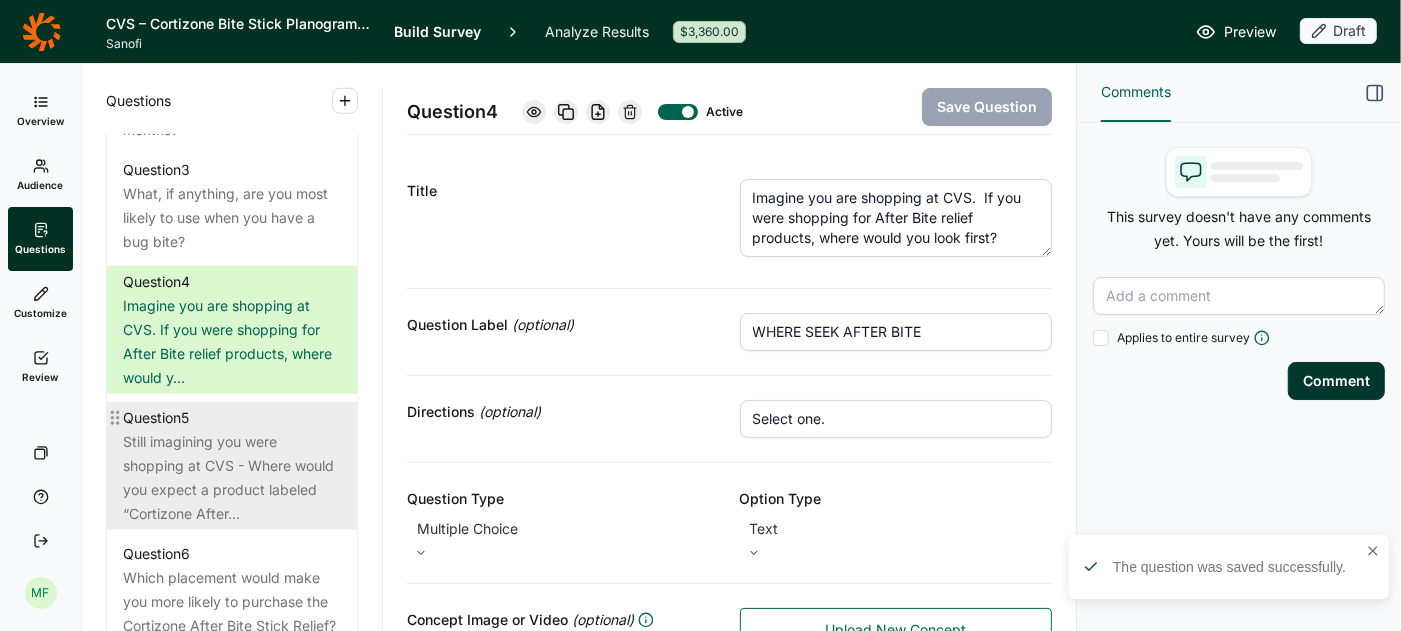 click on "Still imagining you were shopping at CVS - Where would you expect a product labeled “Cortizone After..." at bounding box center (232, 478) 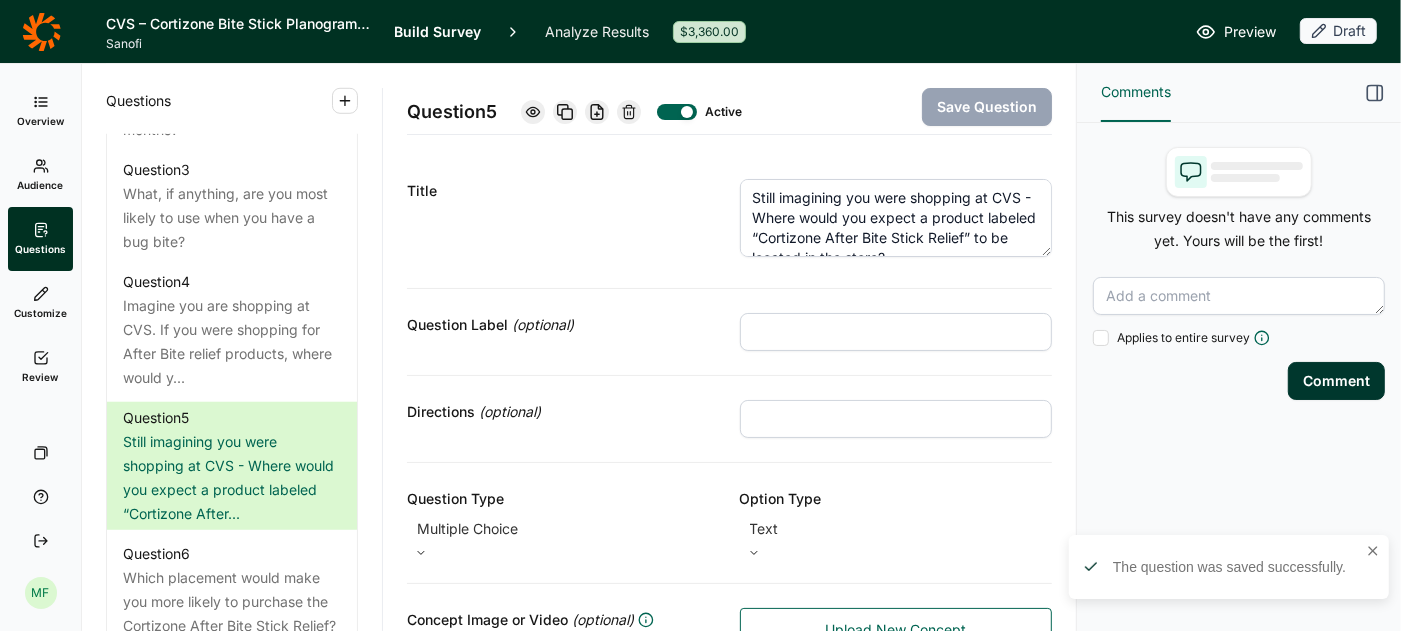 click at bounding box center [896, 332] 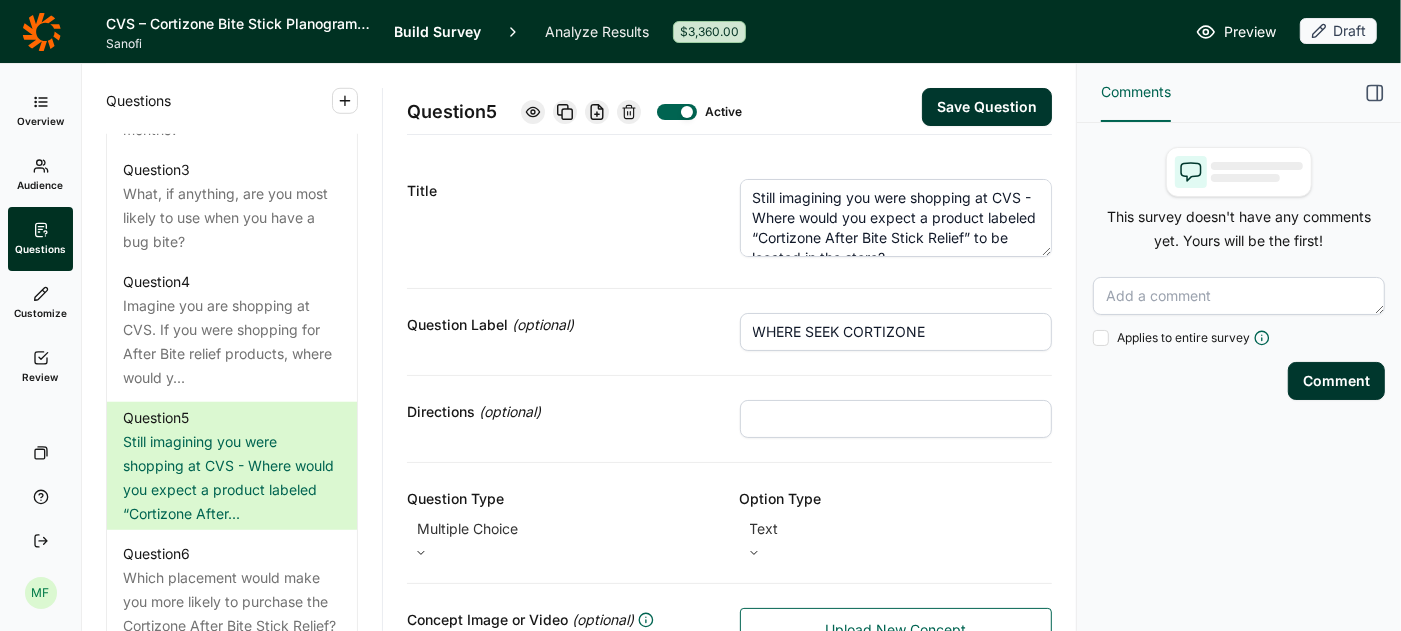type on "WHERE SEEK CORTIZONE" 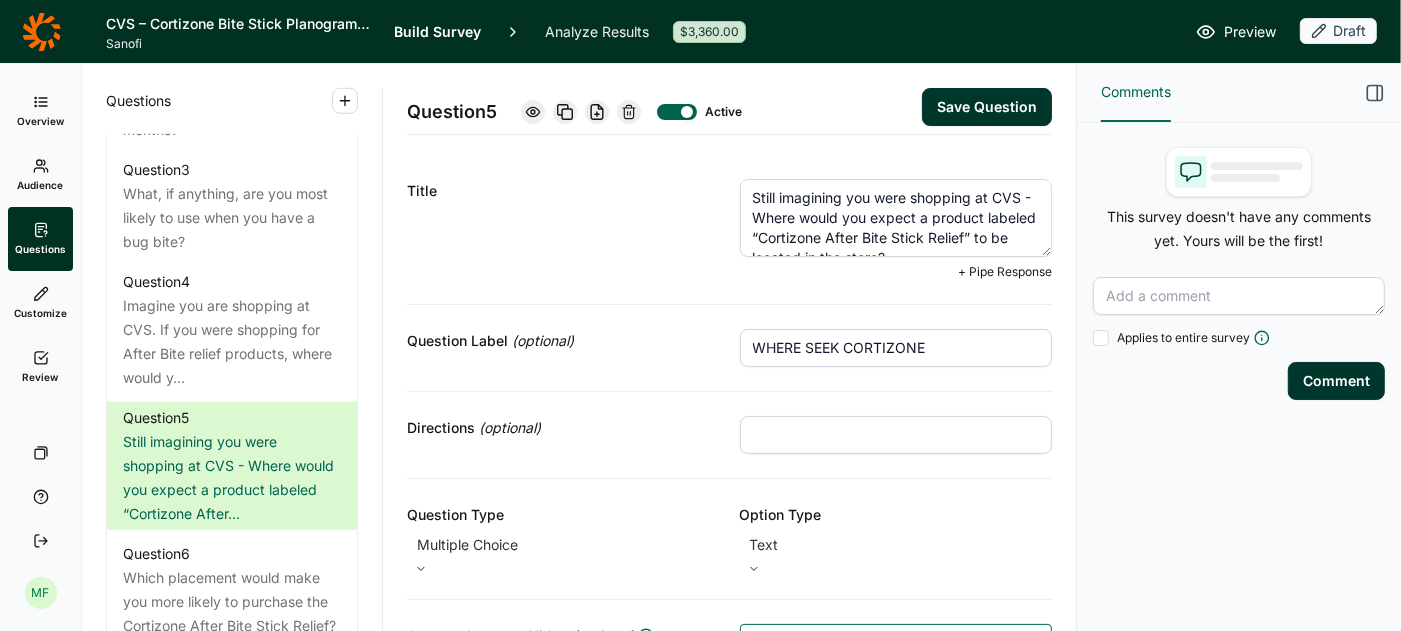 click on "Still imagining you were shopping at CVS - Where would you expect a product labeled “Cortizone After Bite Stick Relief” to be located in the store?" at bounding box center (896, 218) 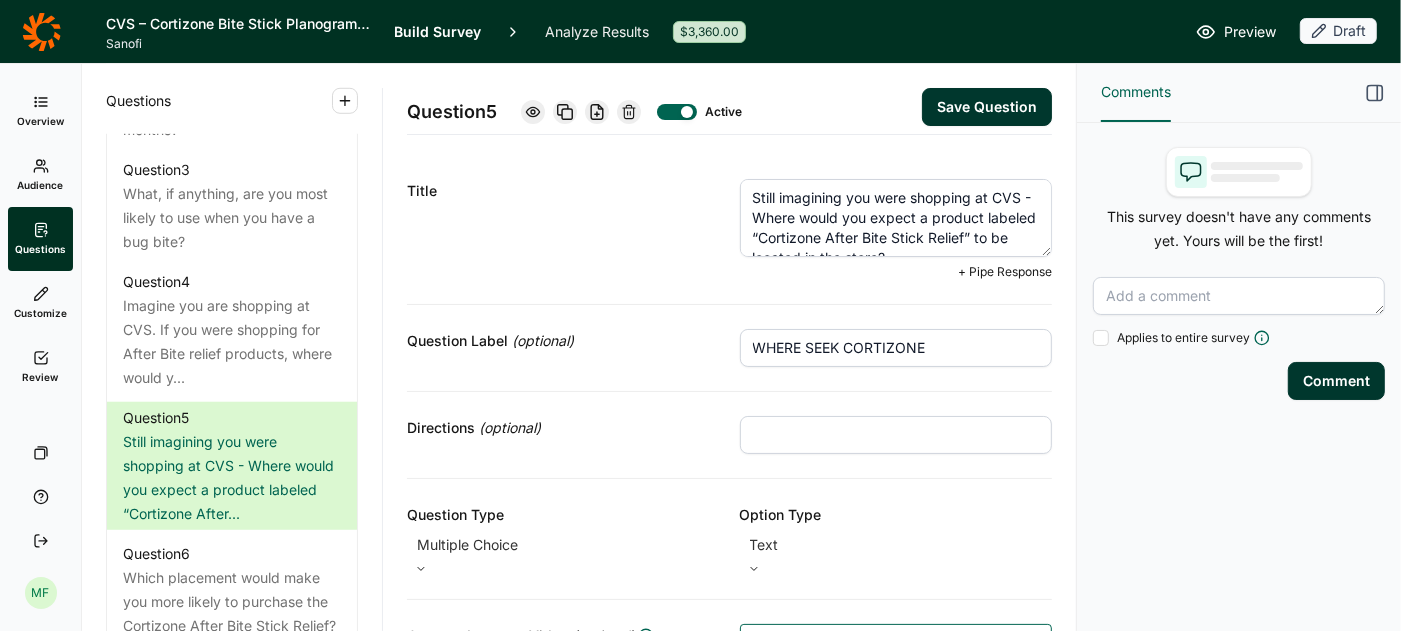 scroll, scrollTop: 20, scrollLeft: 0, axis: vertical 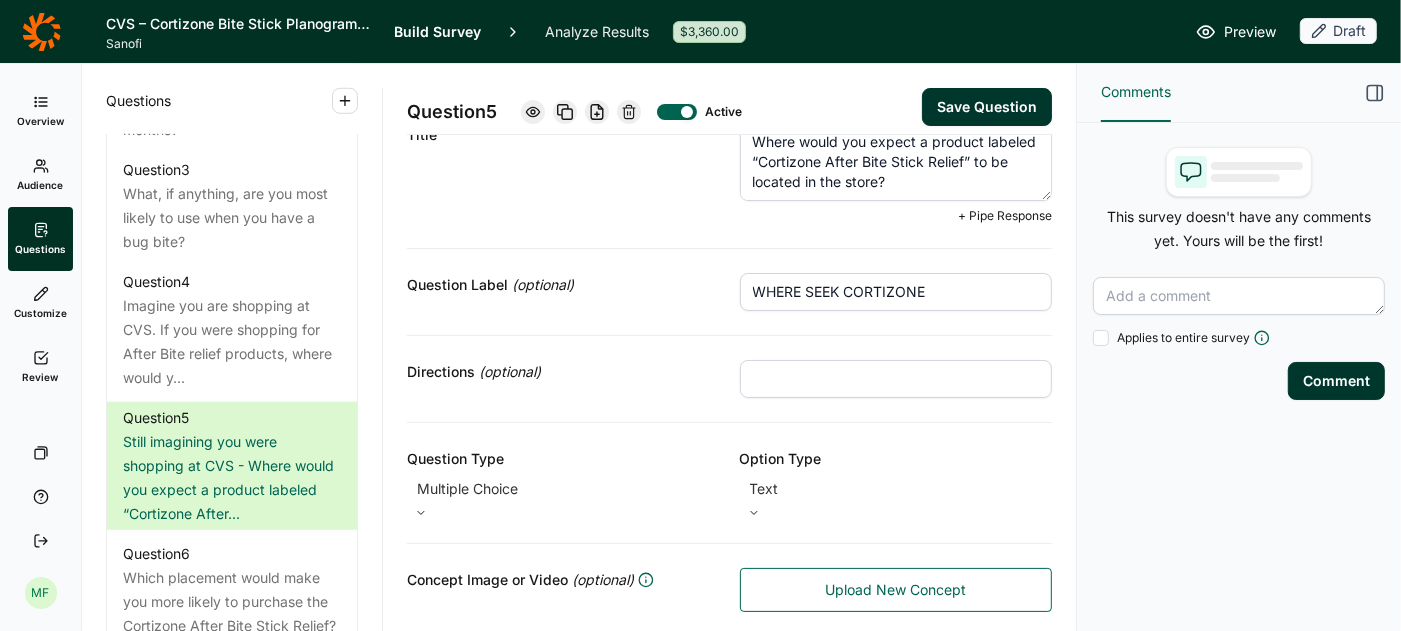 click at bounding box center [896, 379] 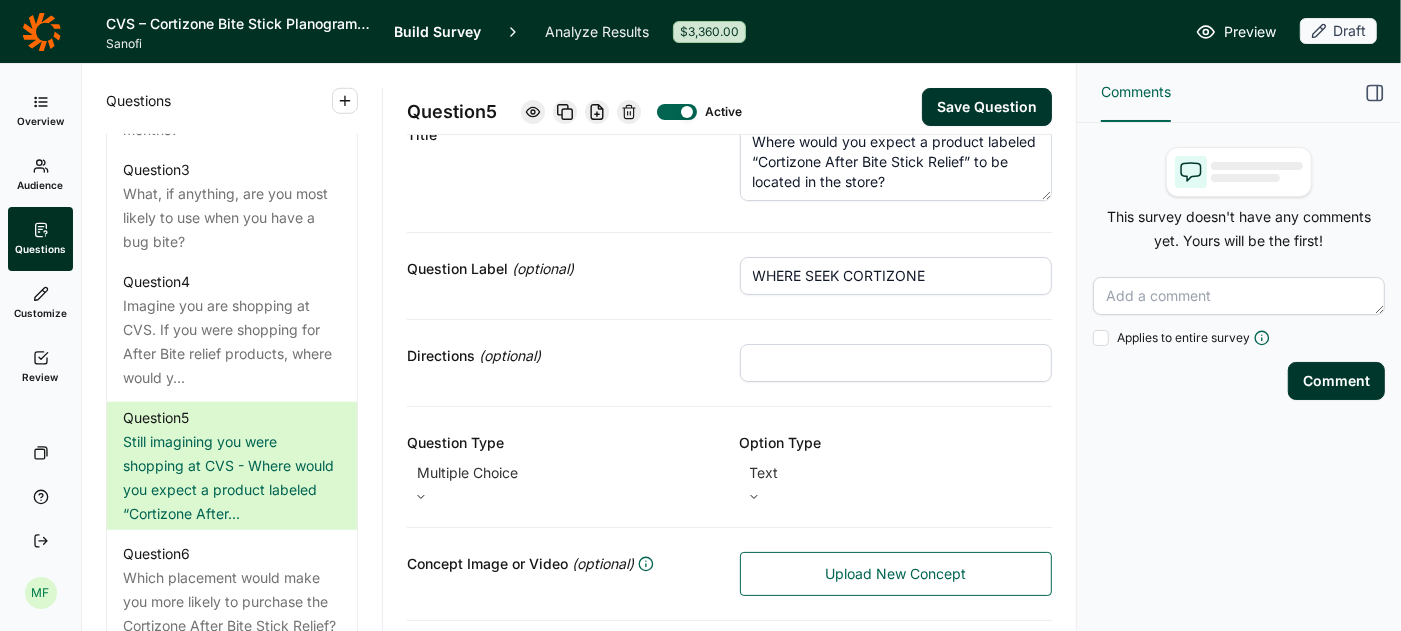 type on "Select one." 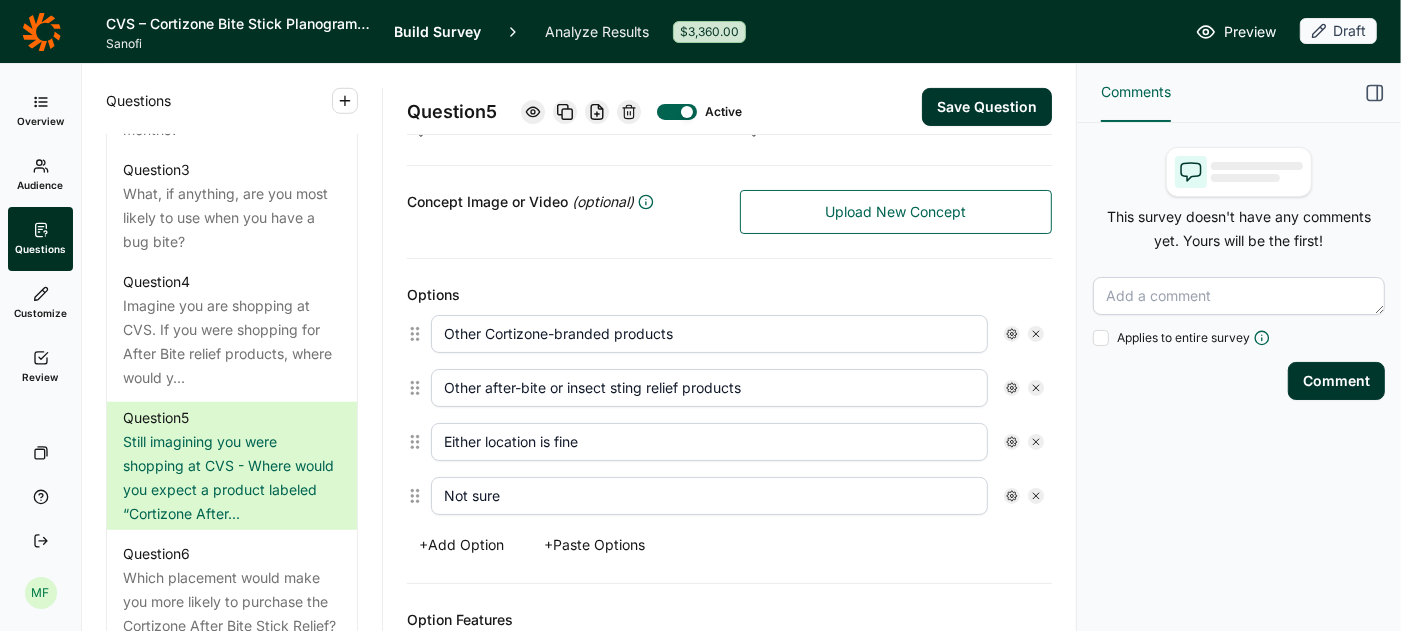 scroll, scrollTop: 427, scrollLeft: 0, axis: vertical 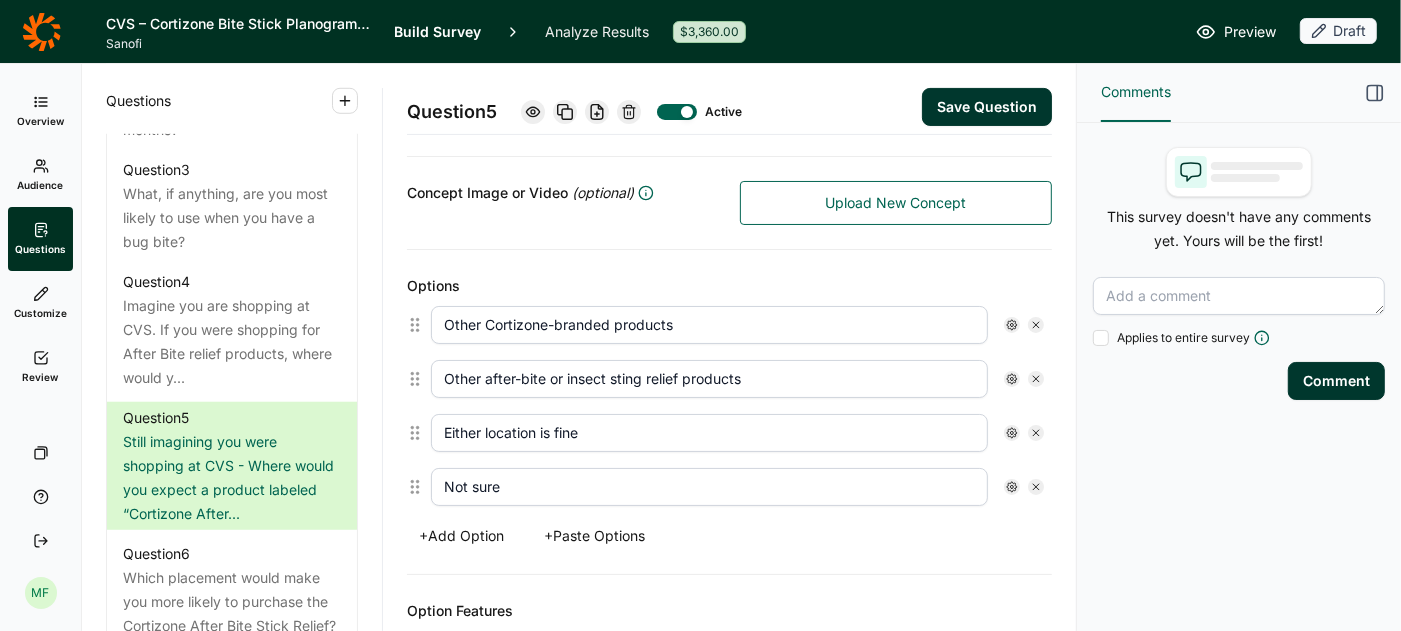 click on "Other Cortizone-branded products" at bounding box center [709, 325] 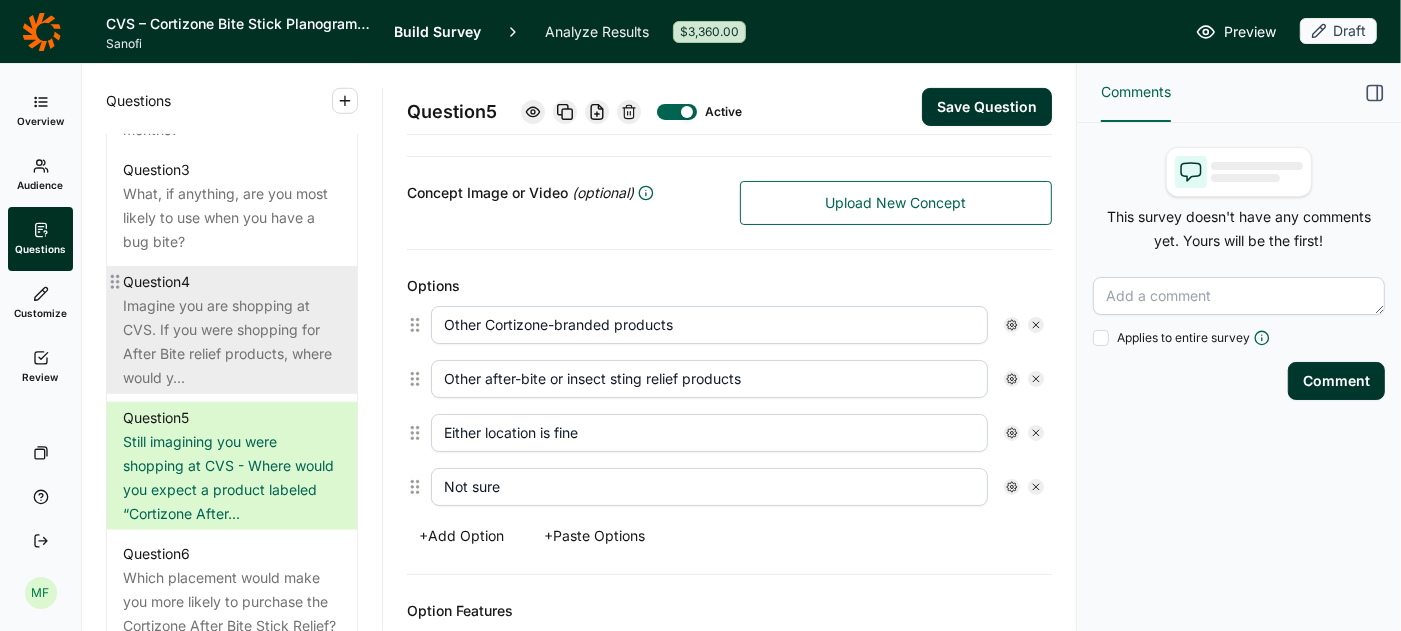 click on "Imagine you are shopping at CVS.  If you were shopping for After Bite relief products, where would y..." at bounding box center [232, 342] 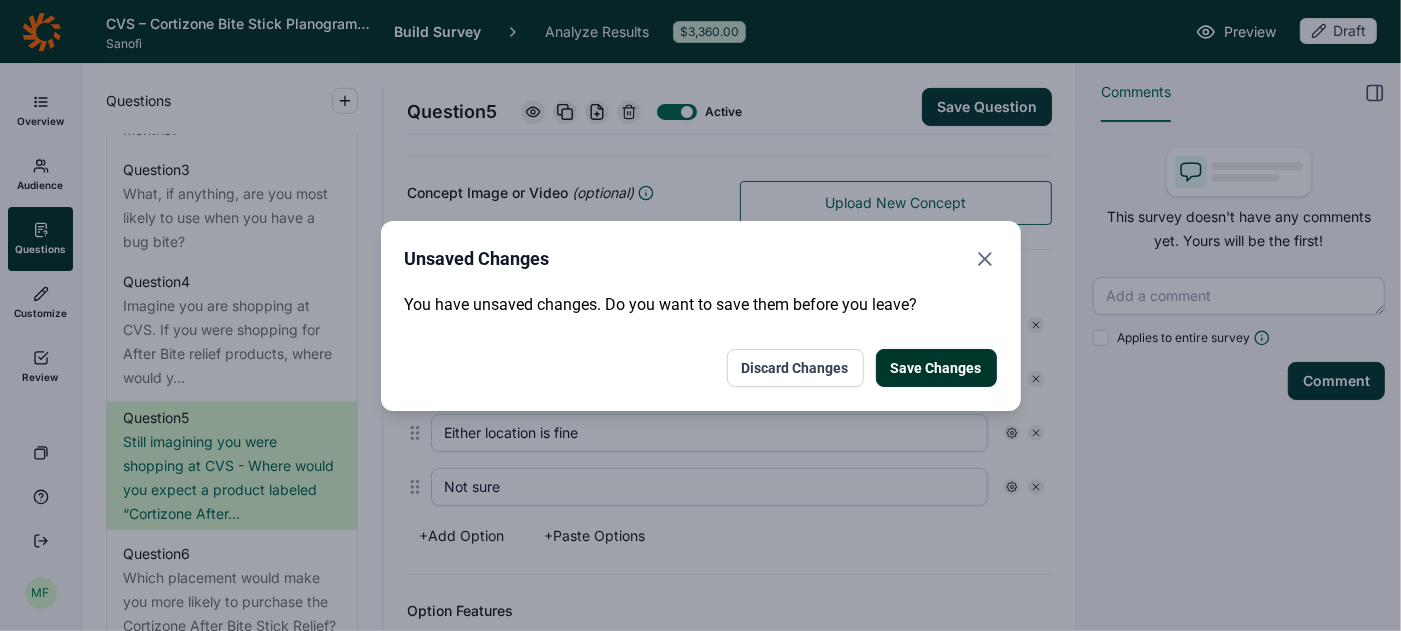 click on "Save Changes" at bounding box center [936, 368] 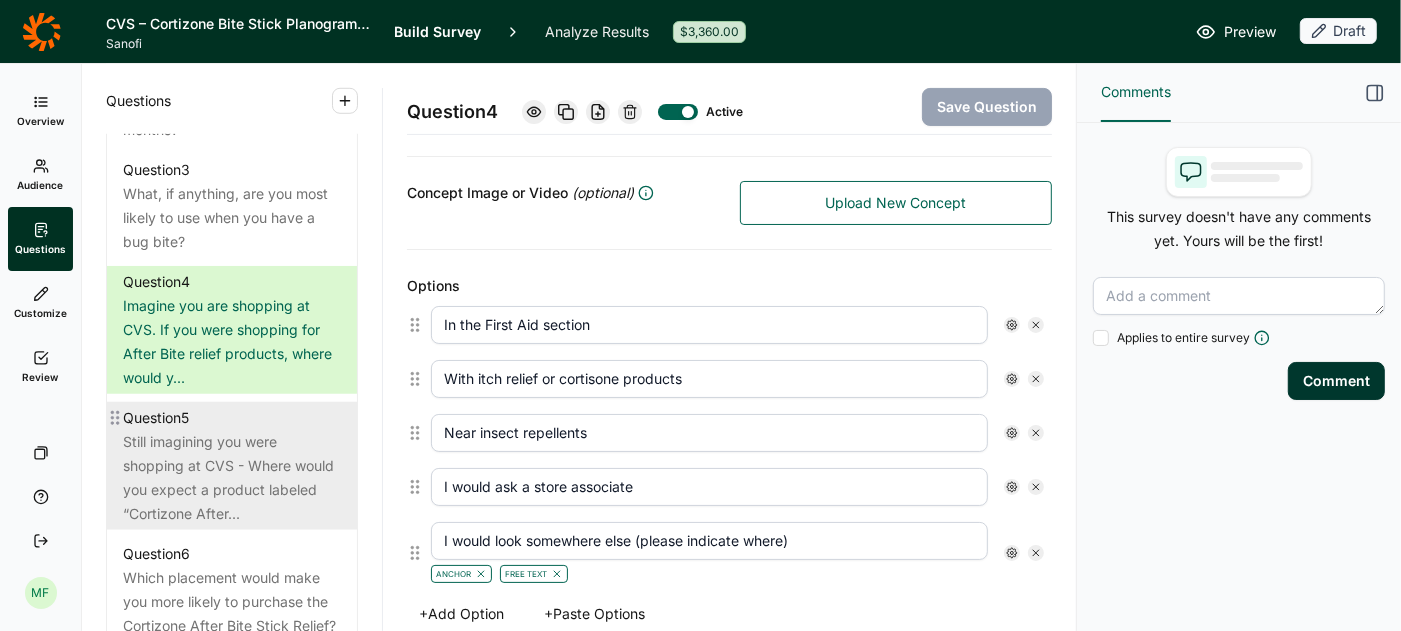 click on "Still imagining you were shopping at CVS - Where would you expect a product labeled “Cortizone After..." at bounding box center (232, 478) 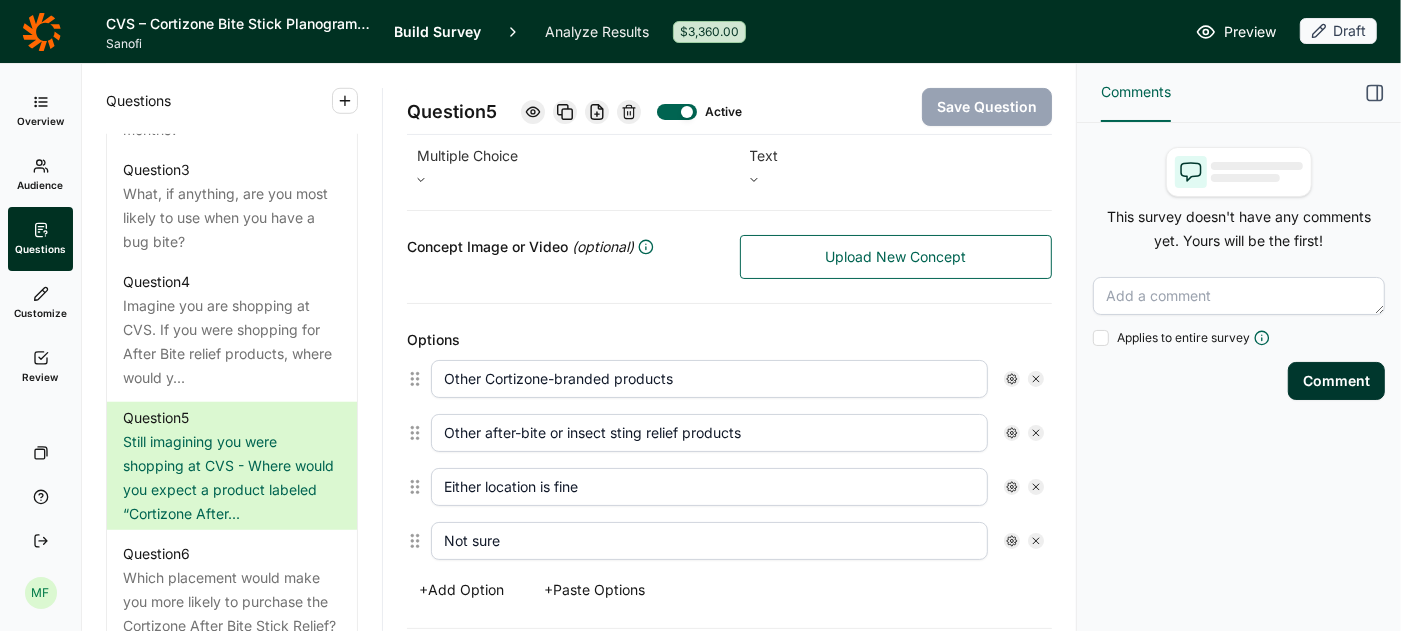 scroll, scrollTop: 372, scrollLeft: 0, axis: vertical 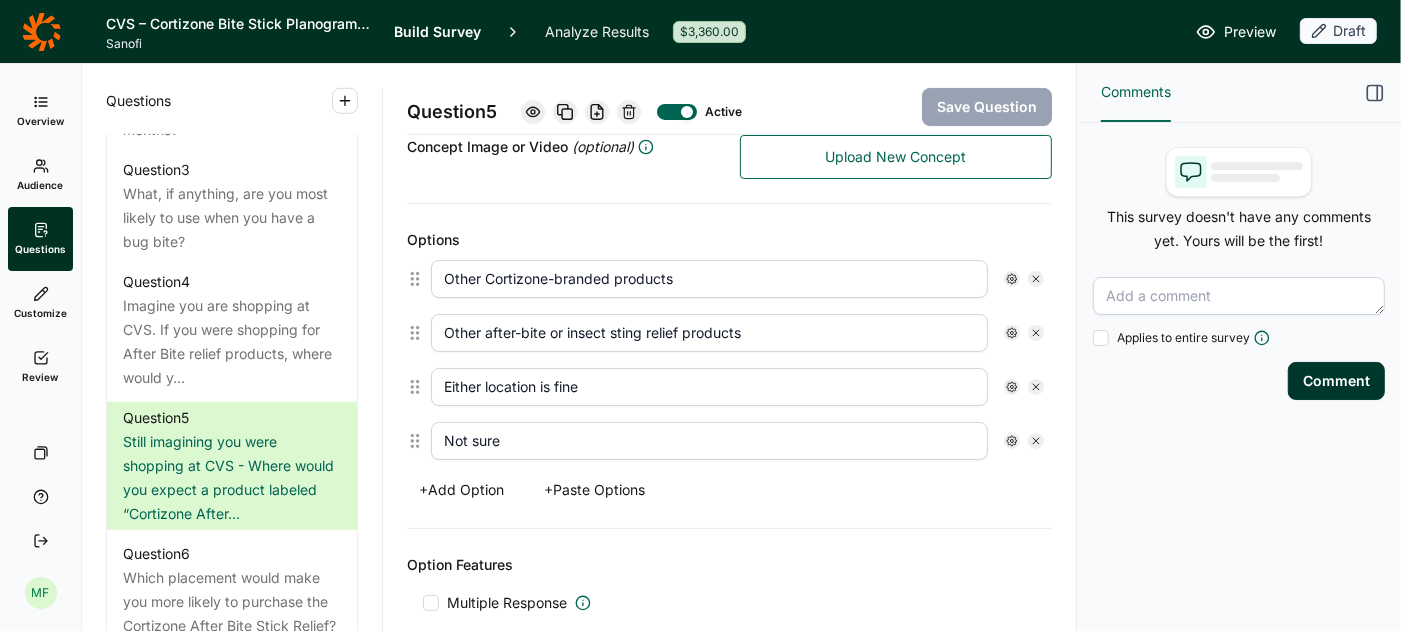 click on "Other Cortizone-branded products" at bounding box center (709, 279) 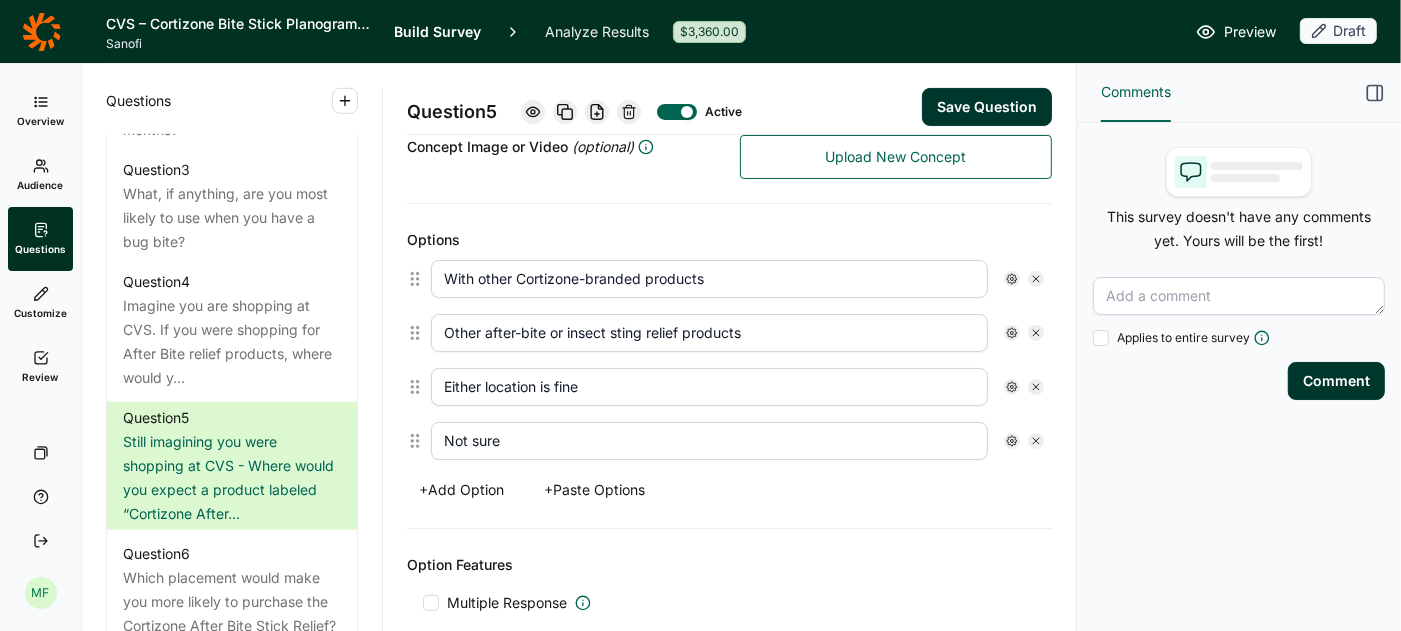 type on "With other Cortizone-branded products" 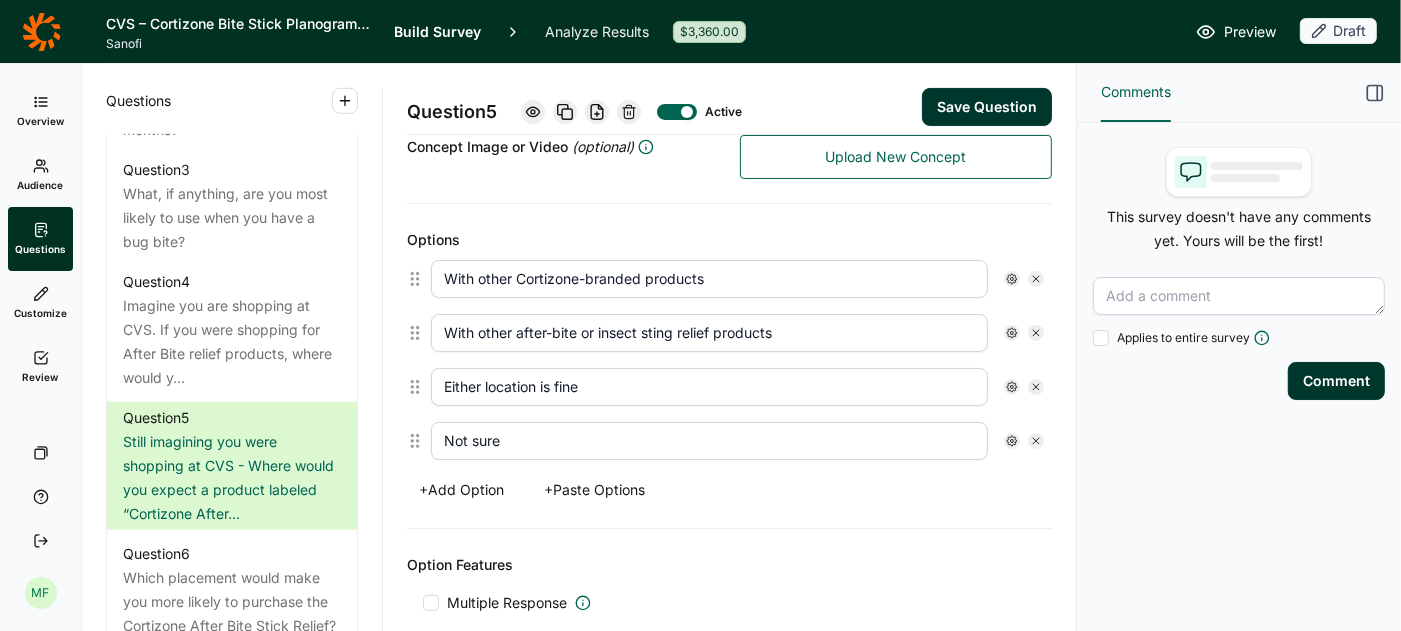 click on "With other after-bite or insect sting relief products" at bounding box center [709, 333] 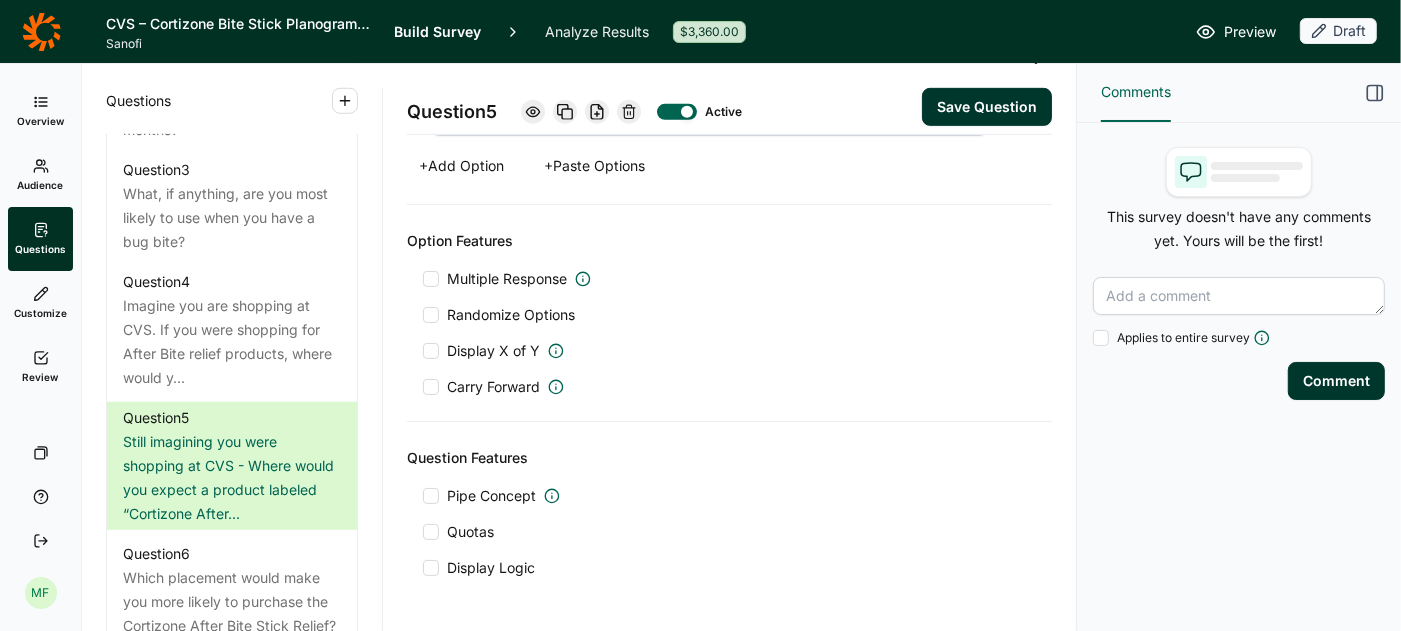 scroll, scrollTop: 811, scrollLeft: 0, axis: vertical 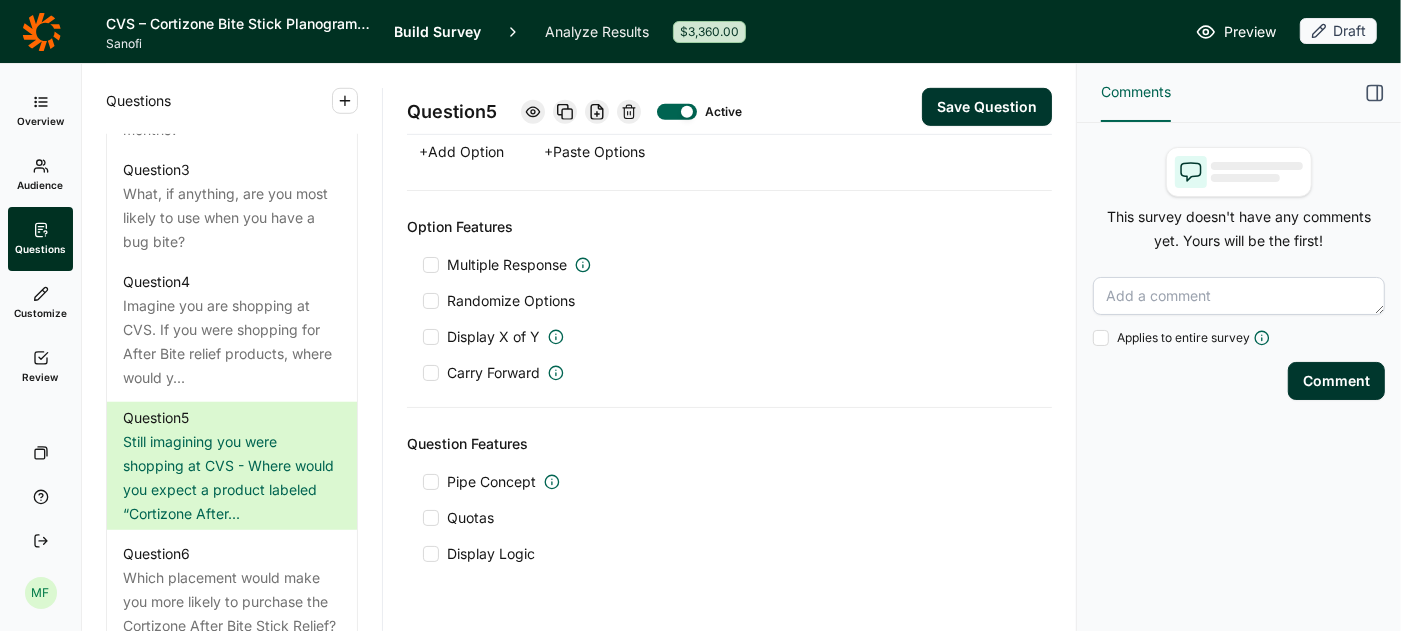 type on "With other After Bite or insect sting relief products" 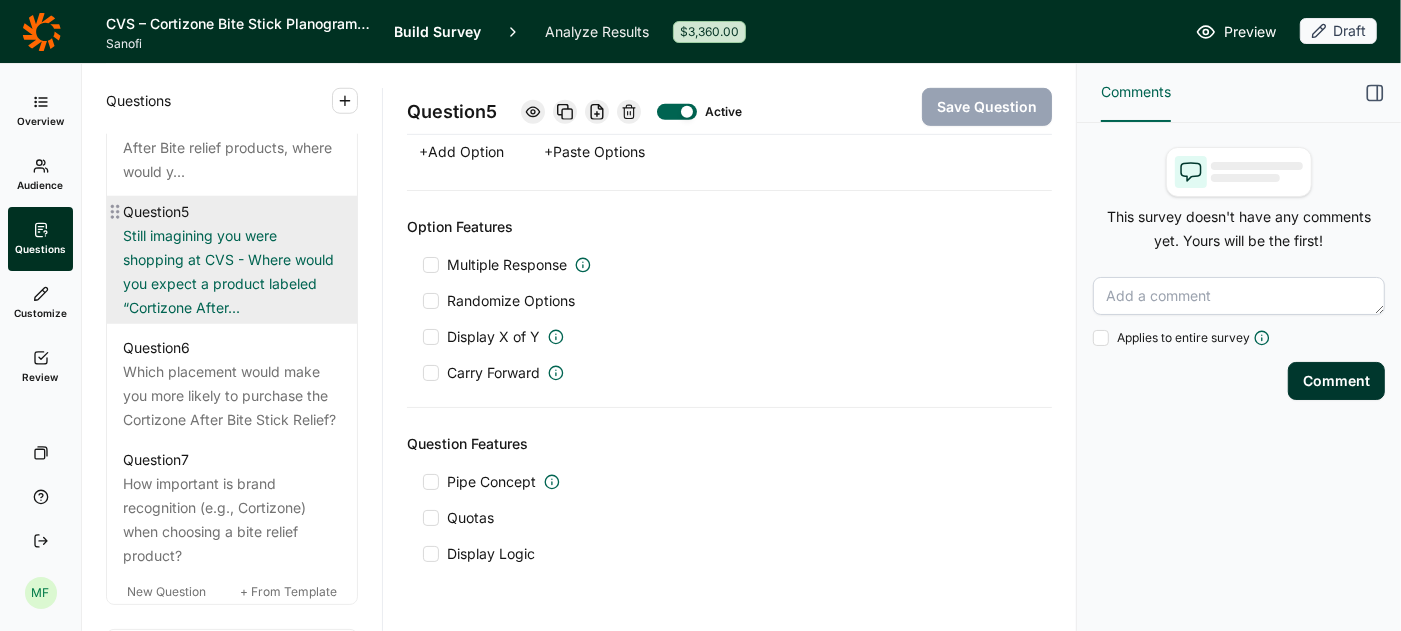 scroll, scrollTop: 1402, scrollLeft: 0, axis: vertical 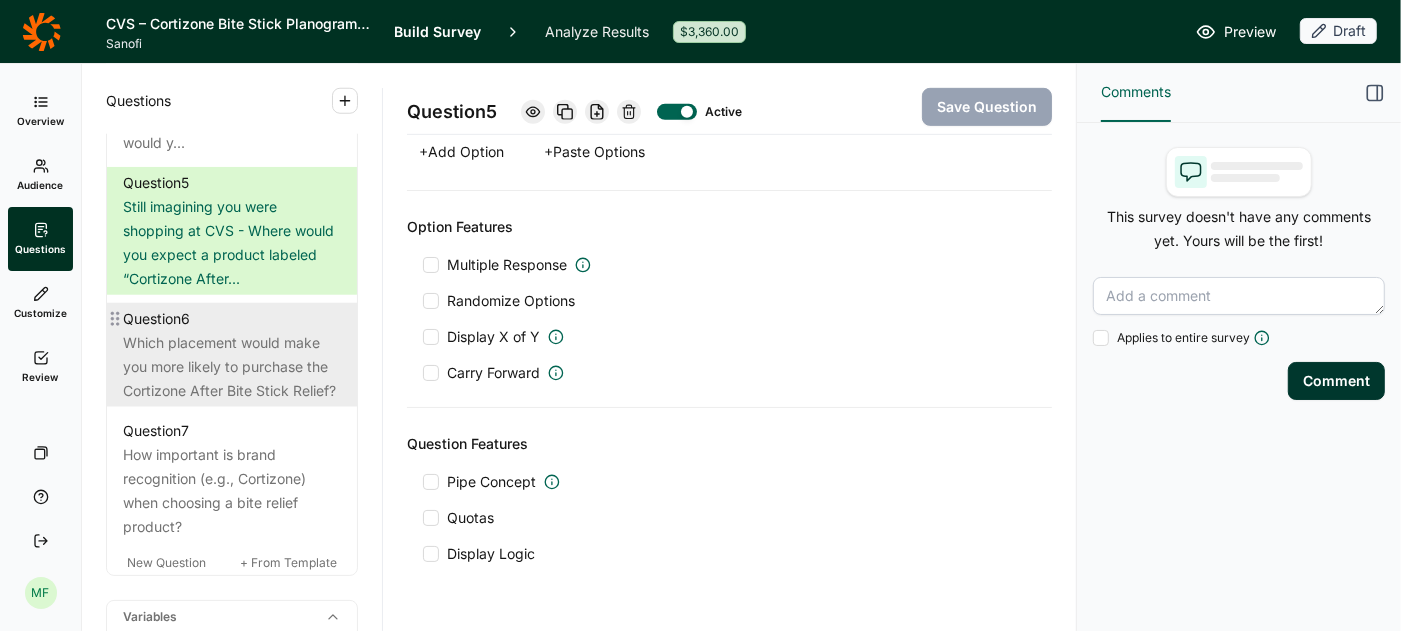 click on "Which placement would make you more likely to purchase the Cortizone After Bite Stick Relief?" at bounding box center [232, 367] 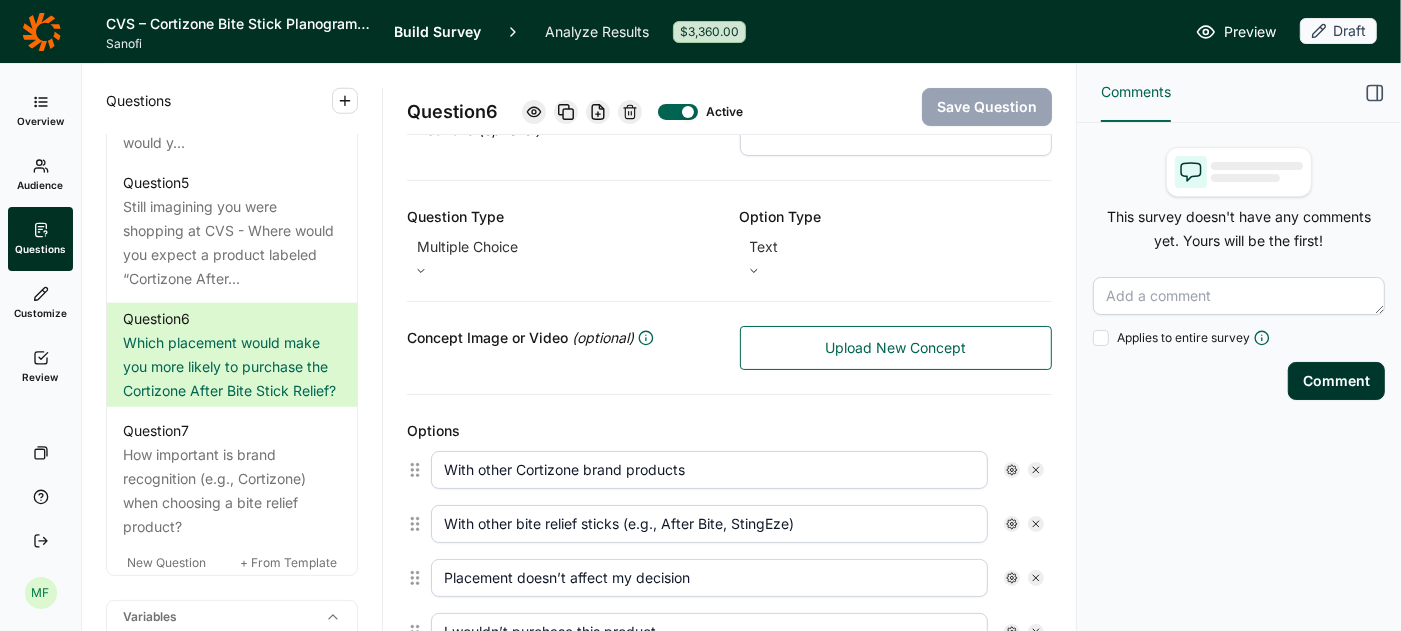 scroll, scrollTop: 0, scrollLeft: 0, axis: both 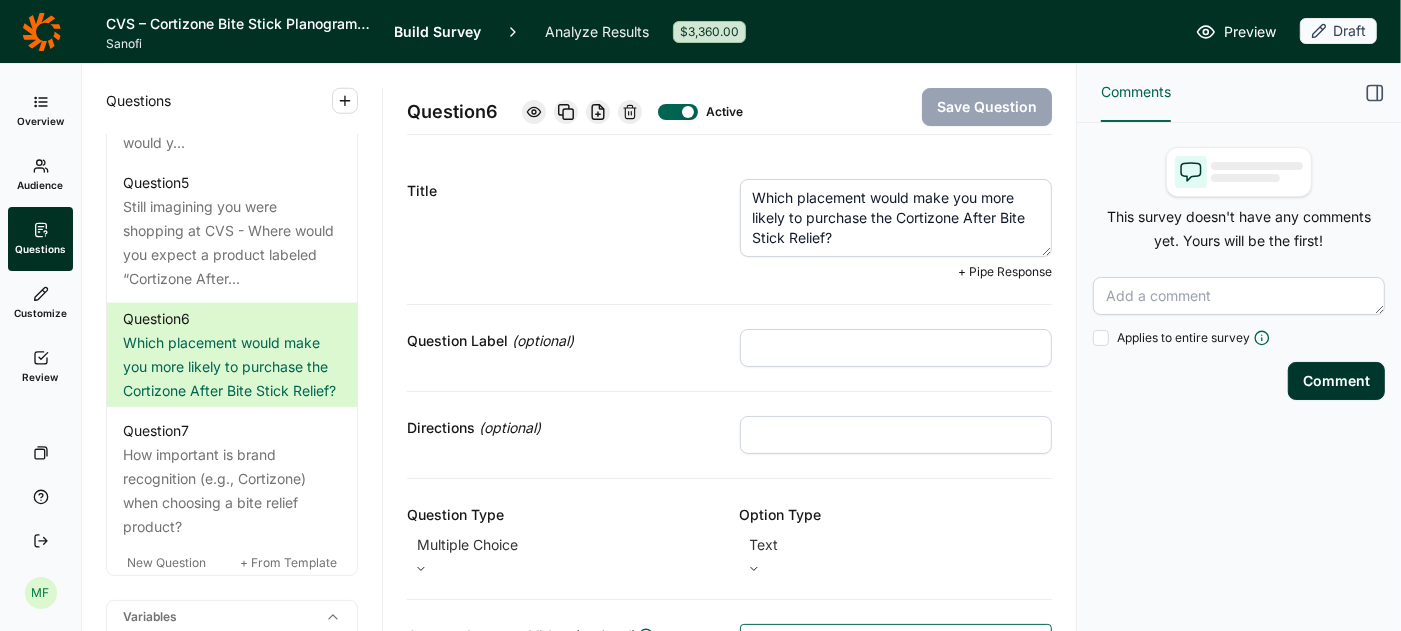 drag, startPoint x: 850, startPoint y: 236, endPoint x: 774, endPoint y: 194, distance: 86.833176 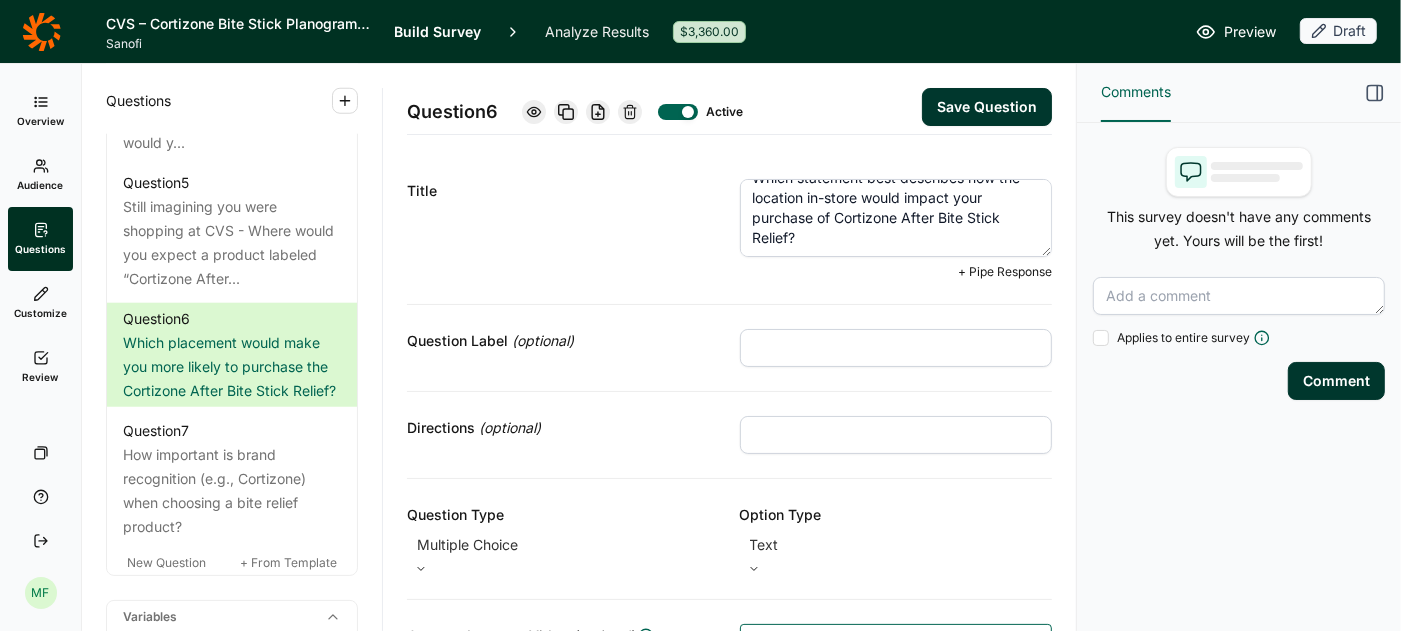 scroll, scrollTop: 40, scrollLeft: 0, axis: vertical 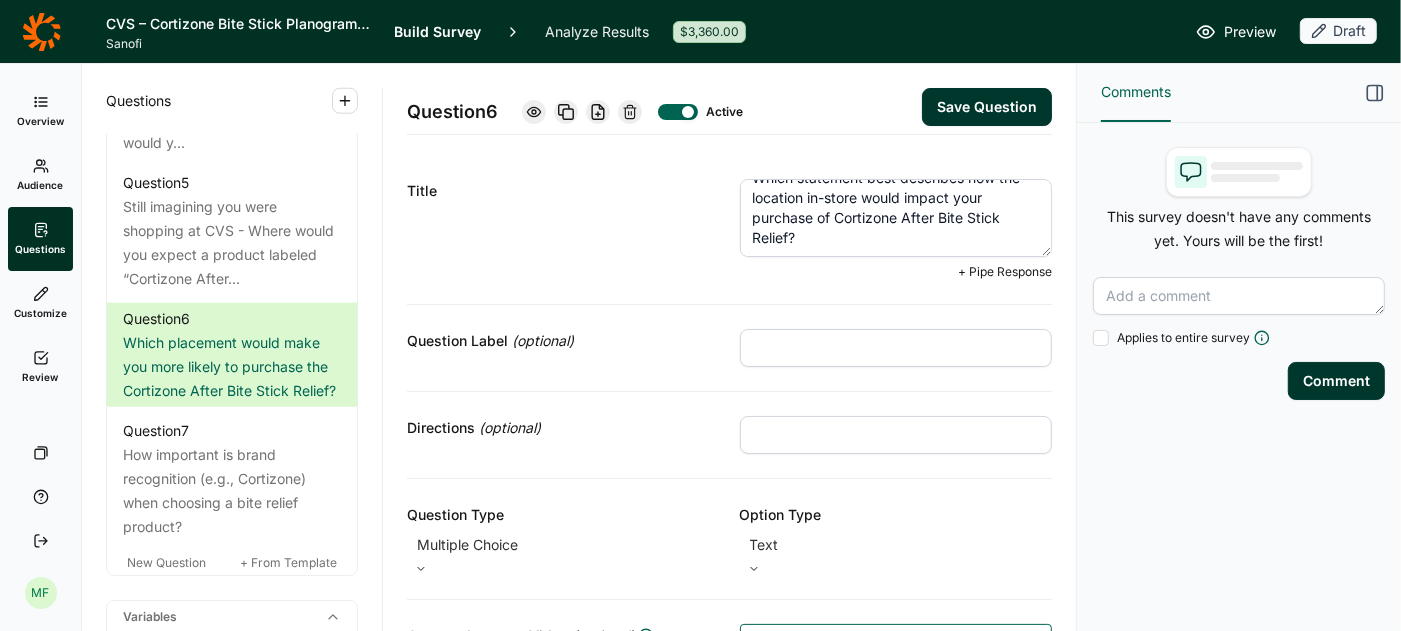 type on "Which statement best describes how the location in-store would impact your purchase of Cortizone After Bite Stick Relief?" 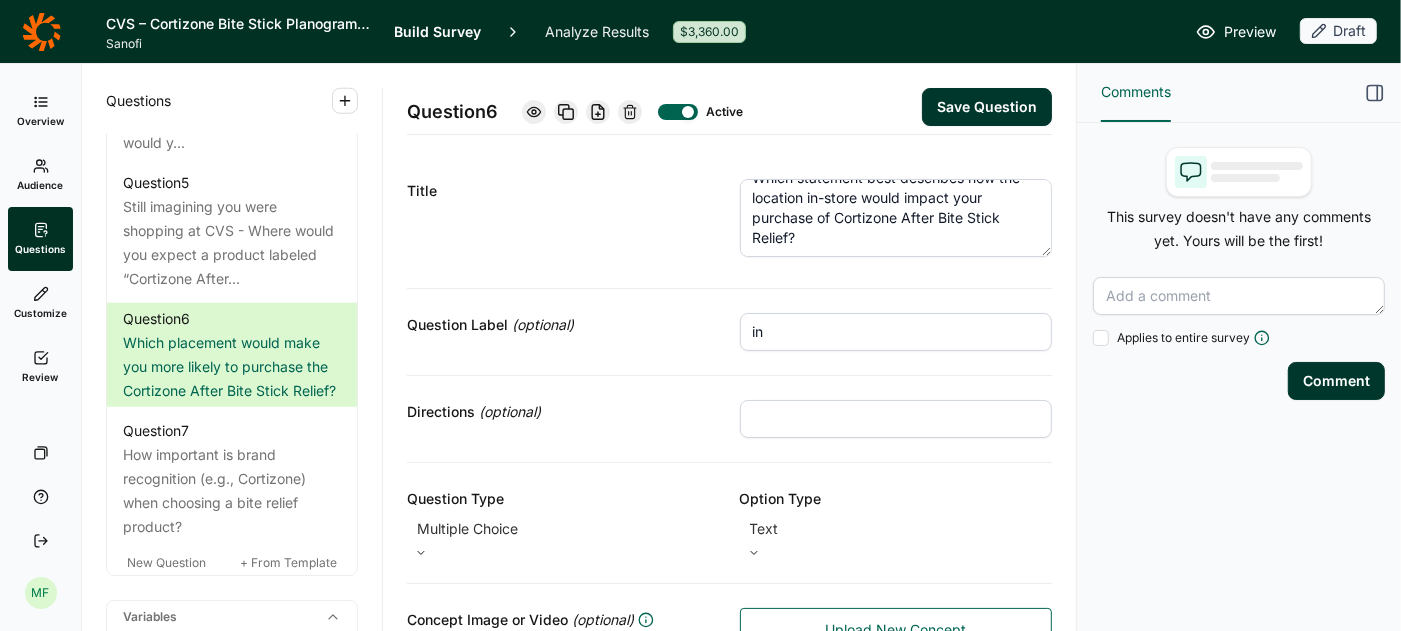 type on "i" 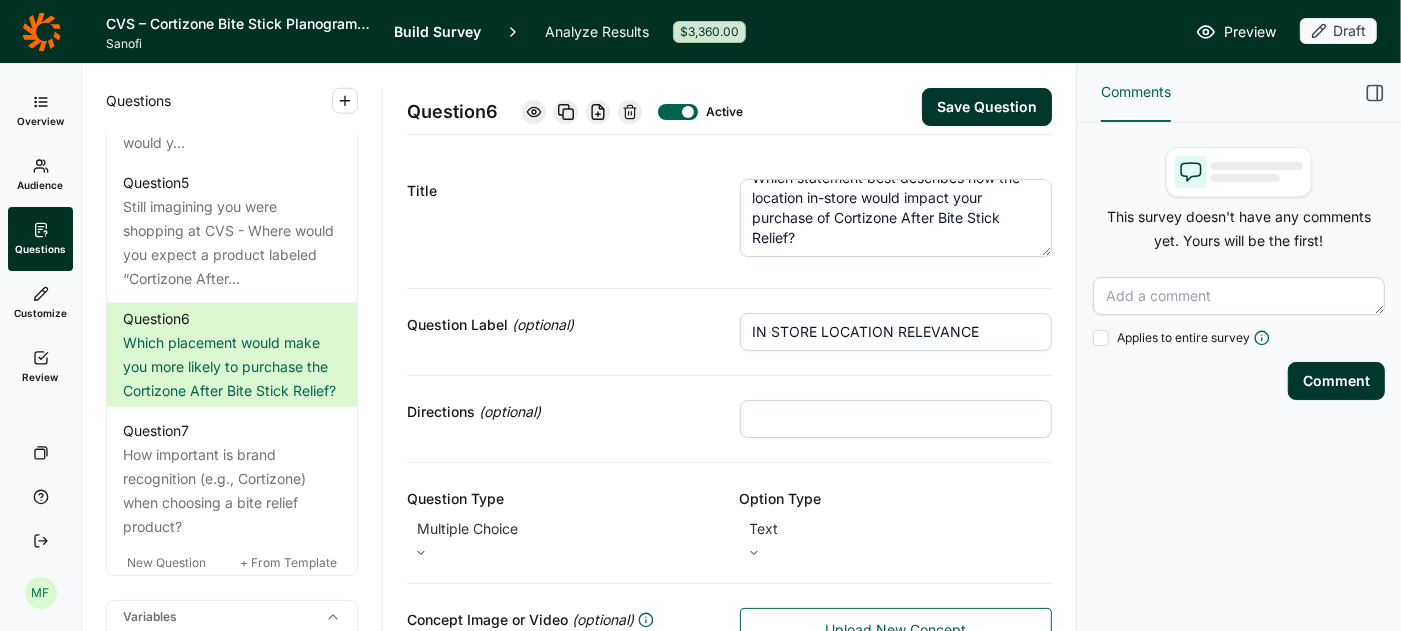type on "IN STORE LOCATION RELEVANCE" 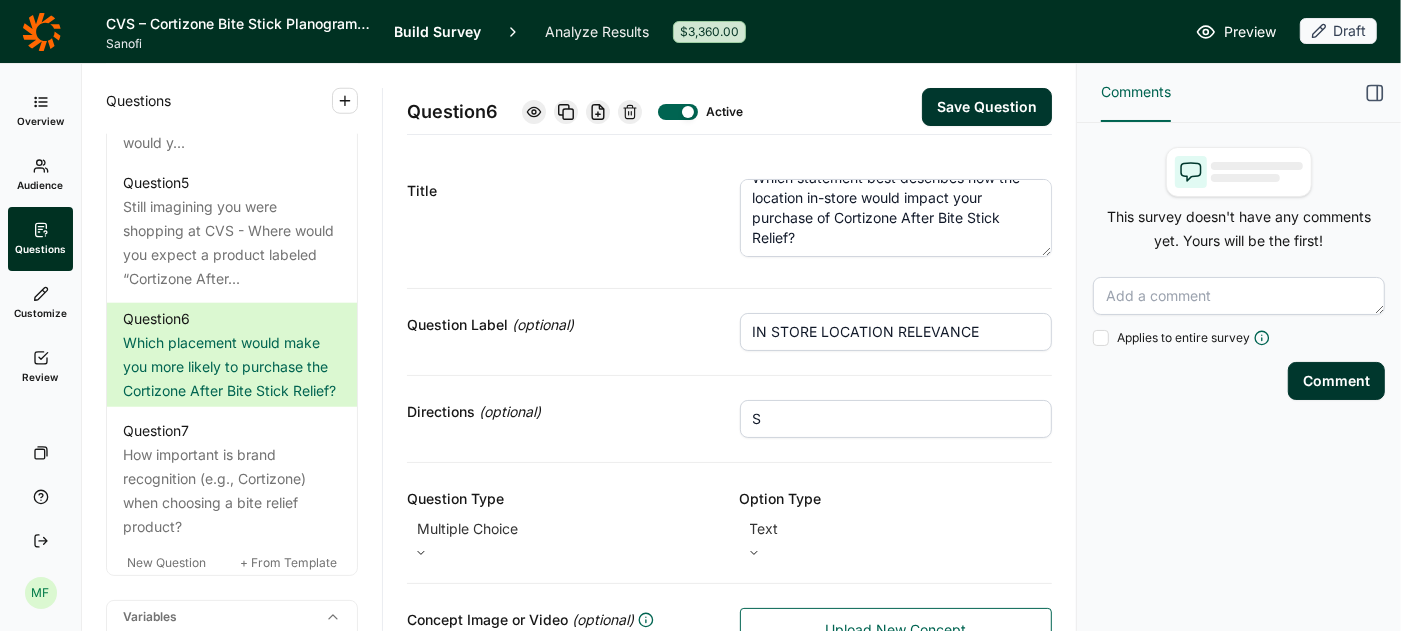 type on "Select one." 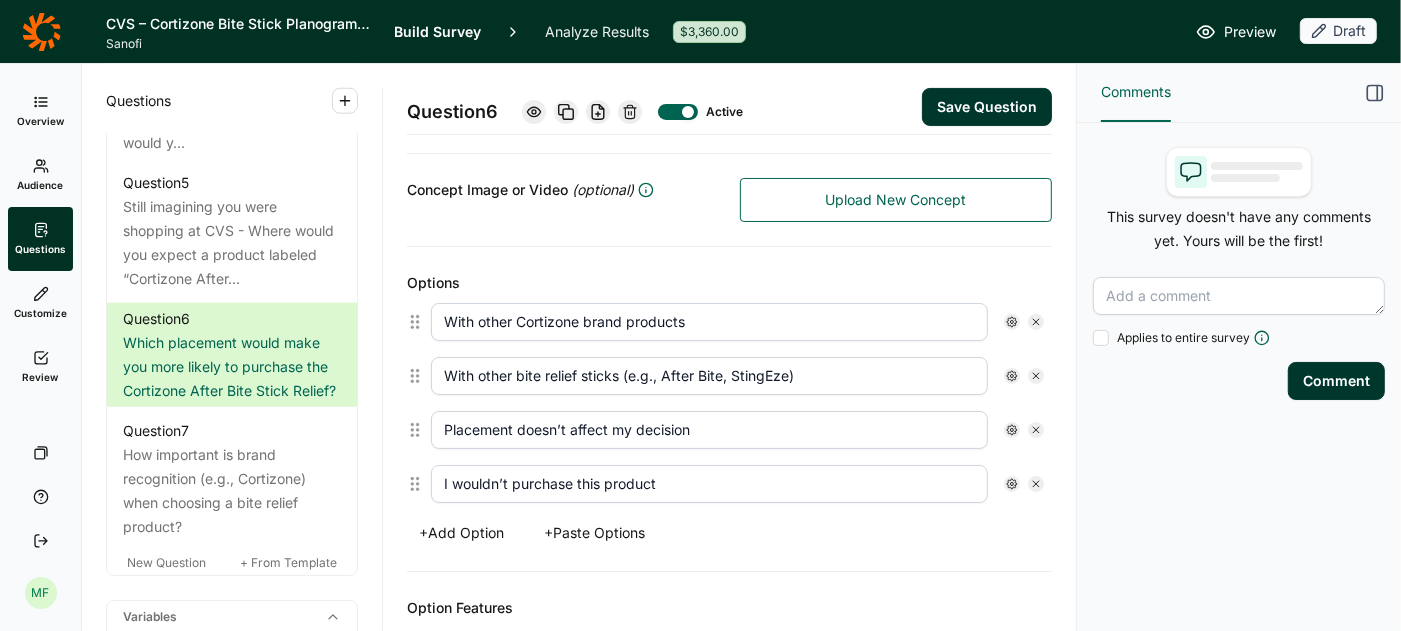 scroll, scrollTop: 456, scrollLeft: 0, axis: vertical 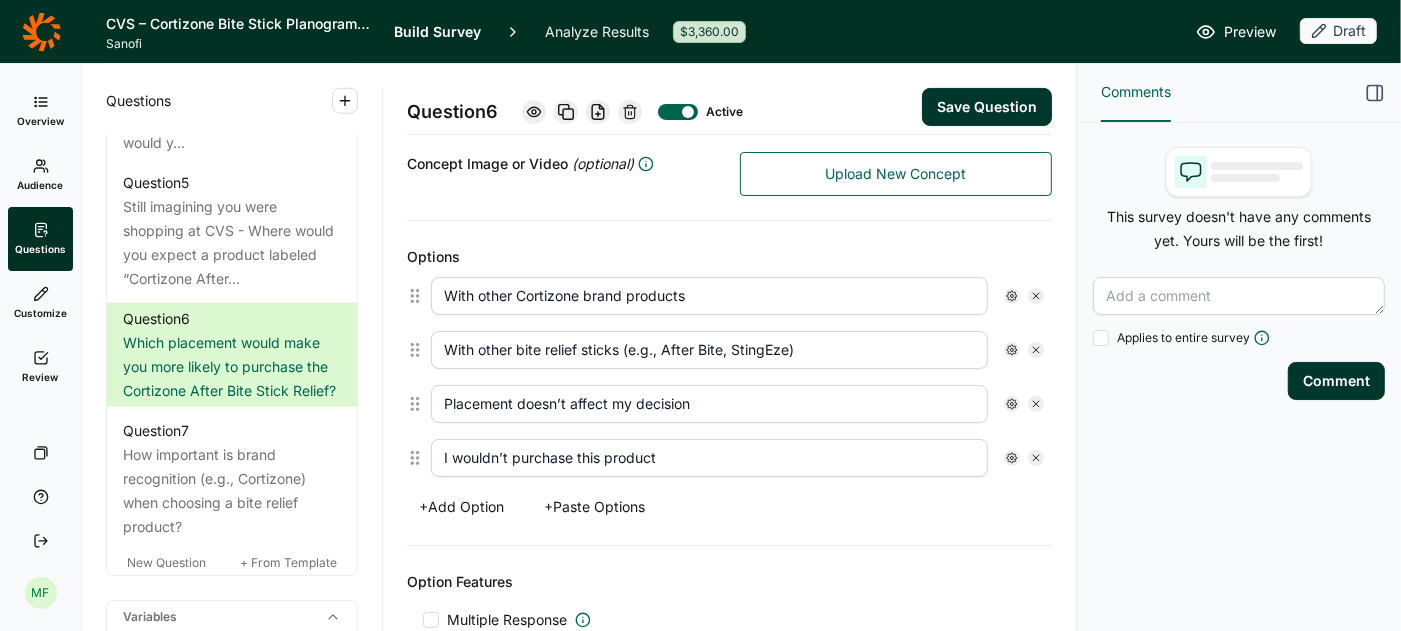 click on "+  Add Option" at bounding box center [461, 507] 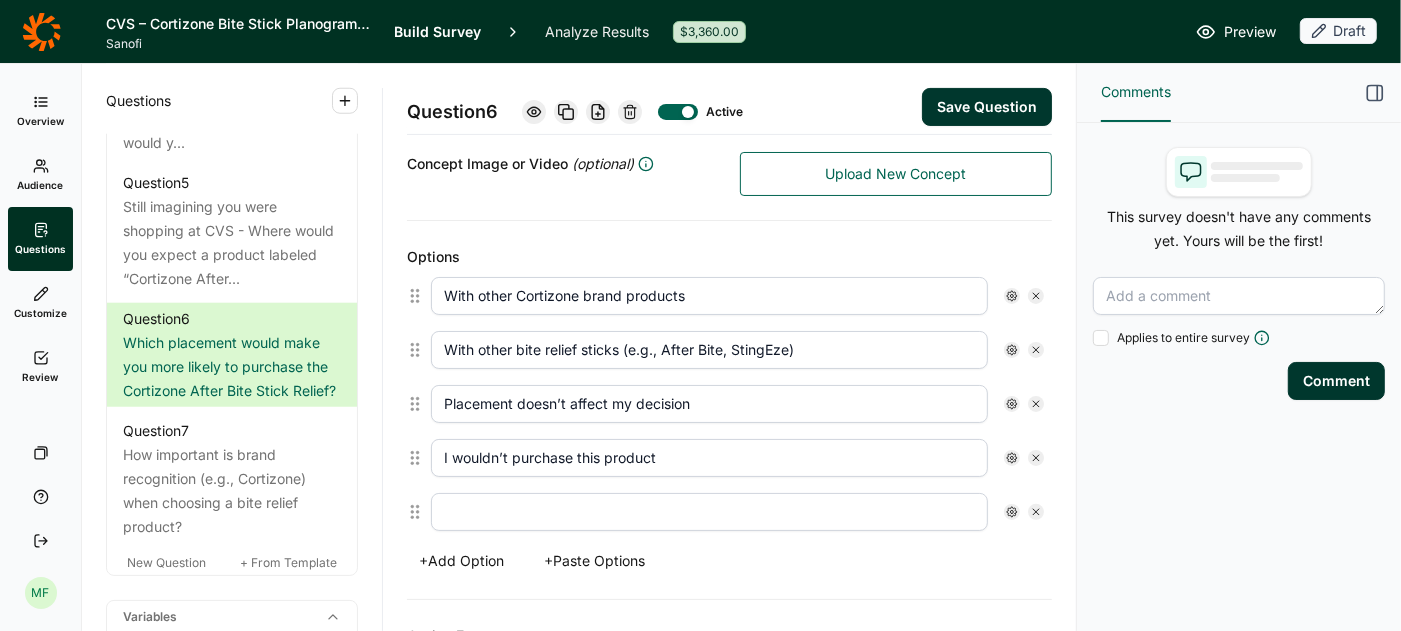 click on "+  Add Option" at bounding box center (461, 561) 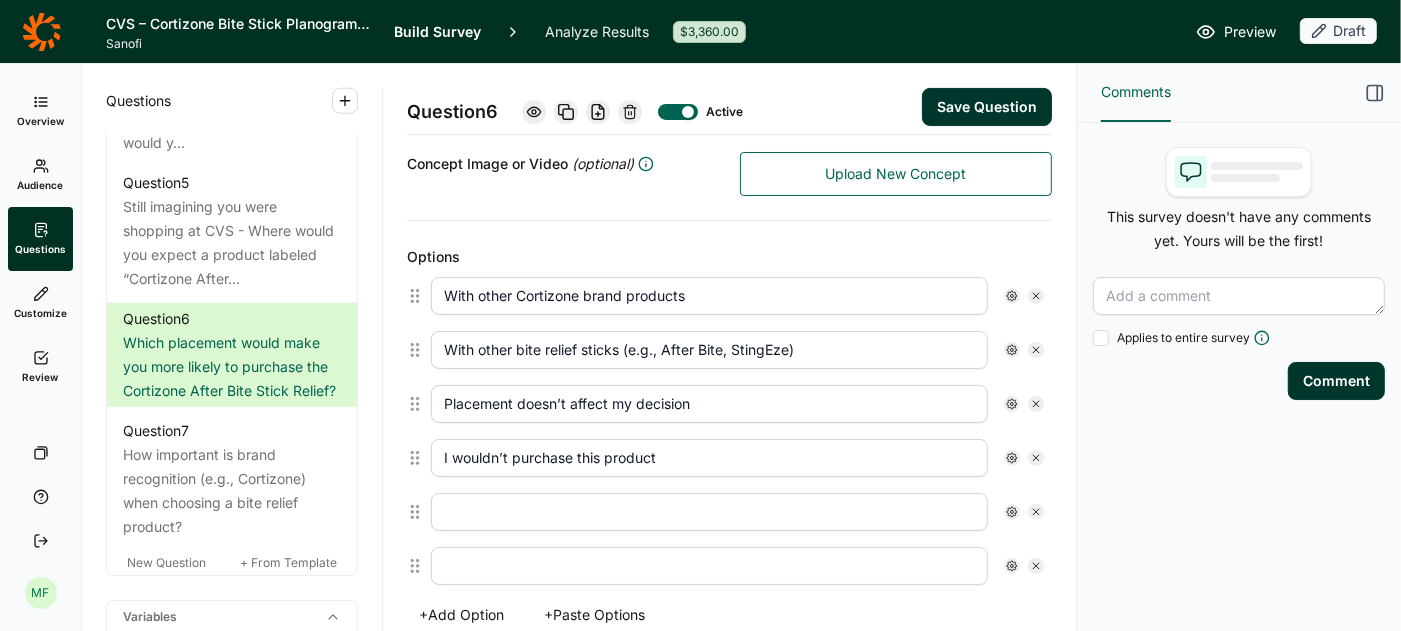 click on "With other Cortizone brand products" at bounding box center (709, 296) 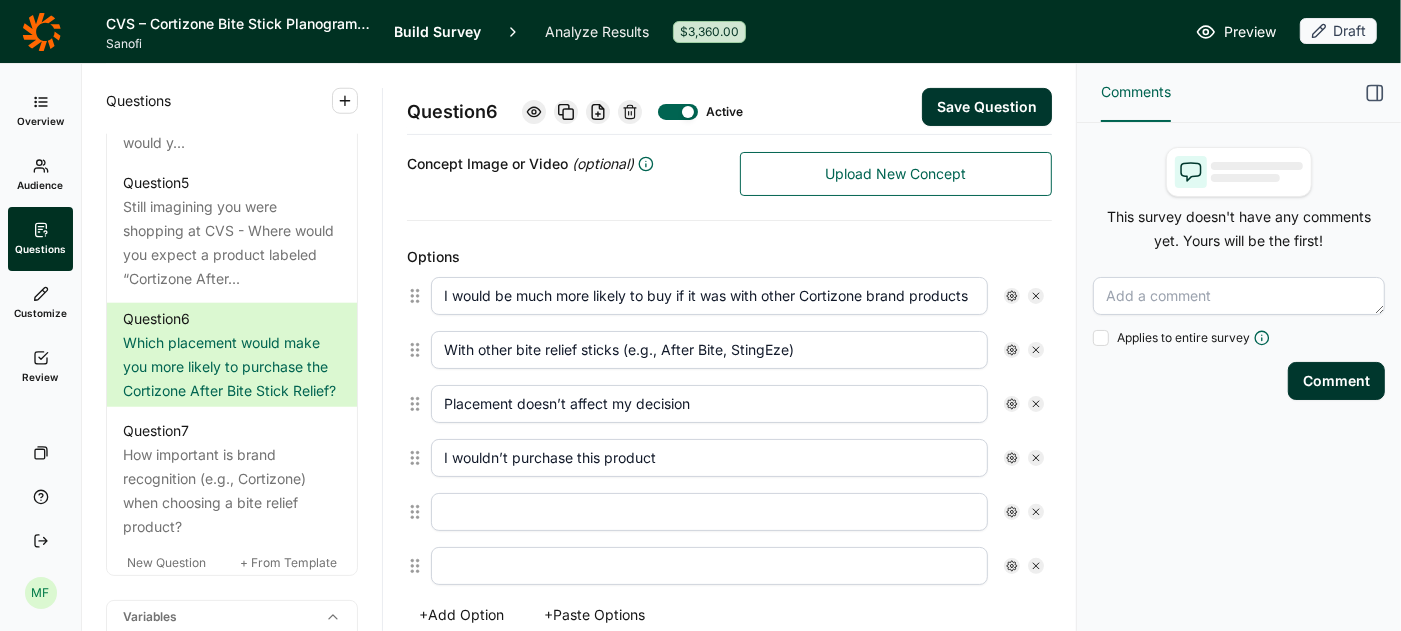 type on "I would be much more likely to buy if it was with other Cortizone brand products" 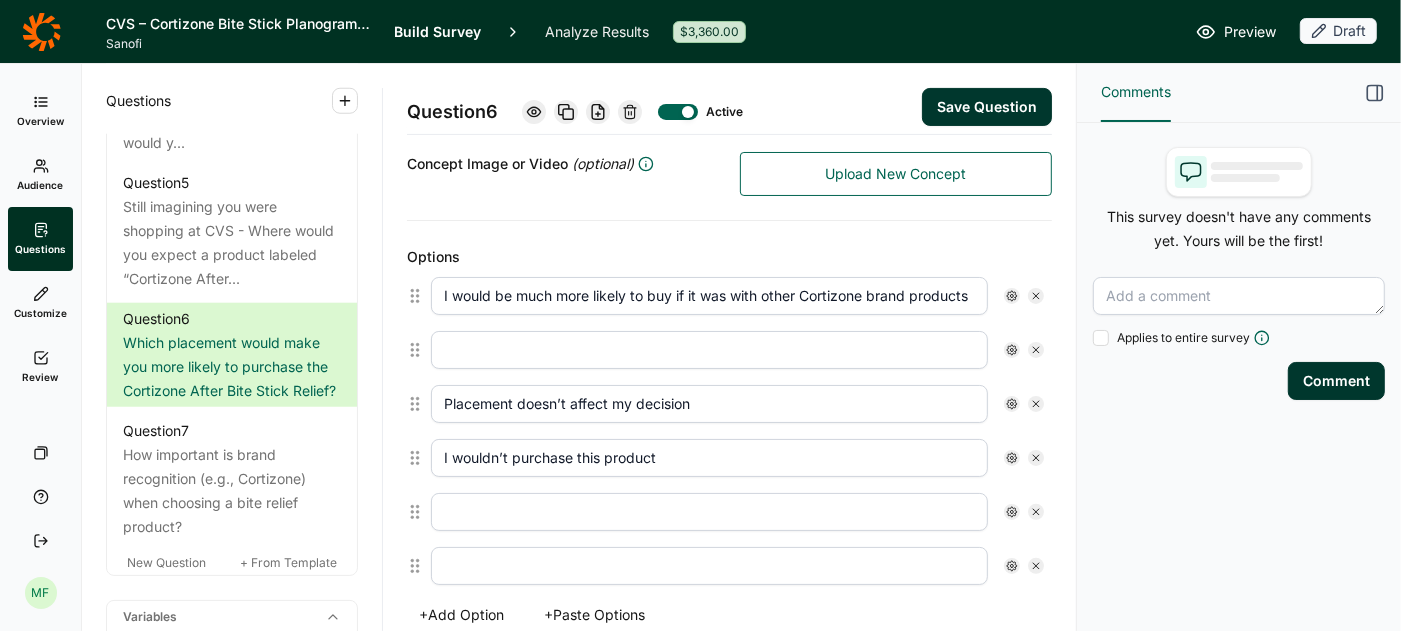 type 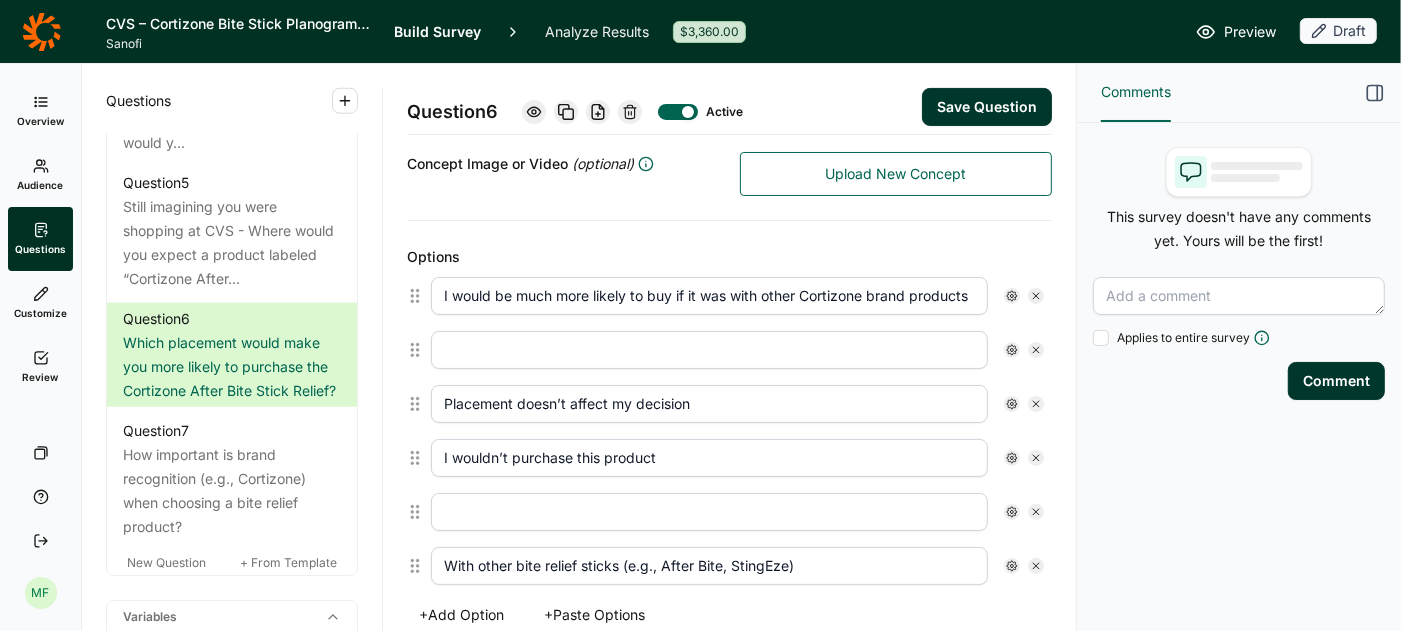 type on "With other bite relief sticks (e.g., After Bite, StingEze)" 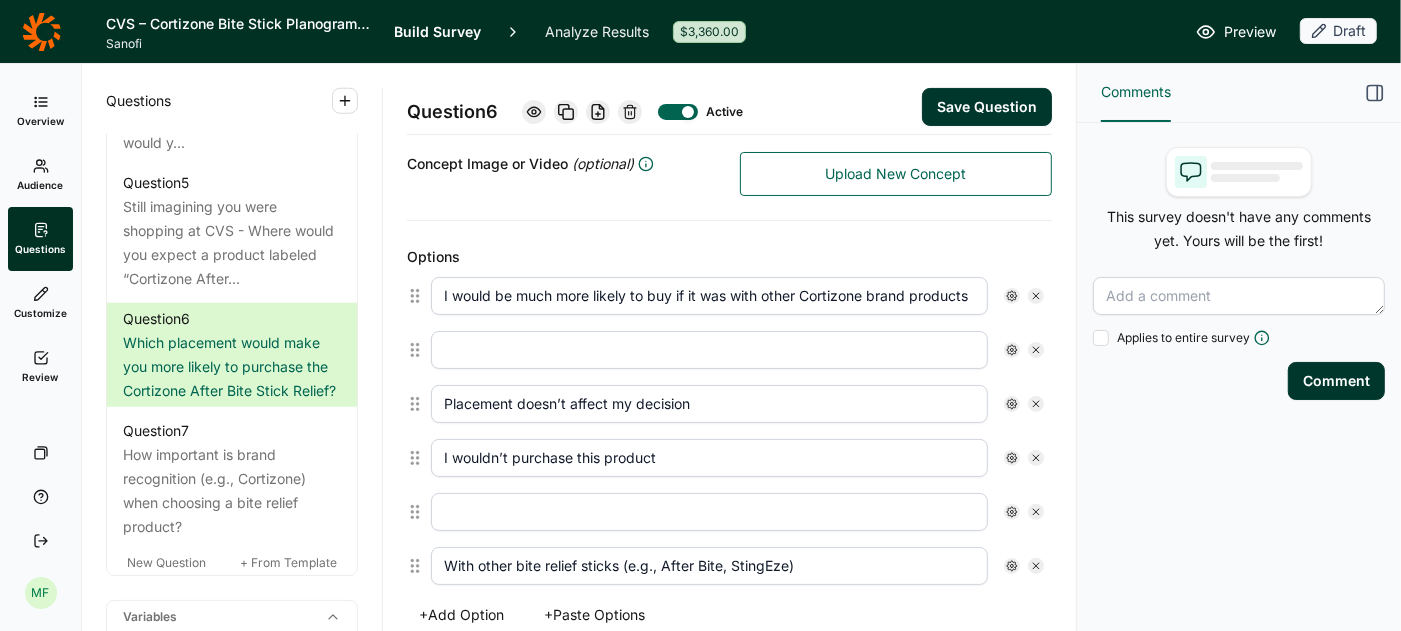 click at bounding box center (709, 350) 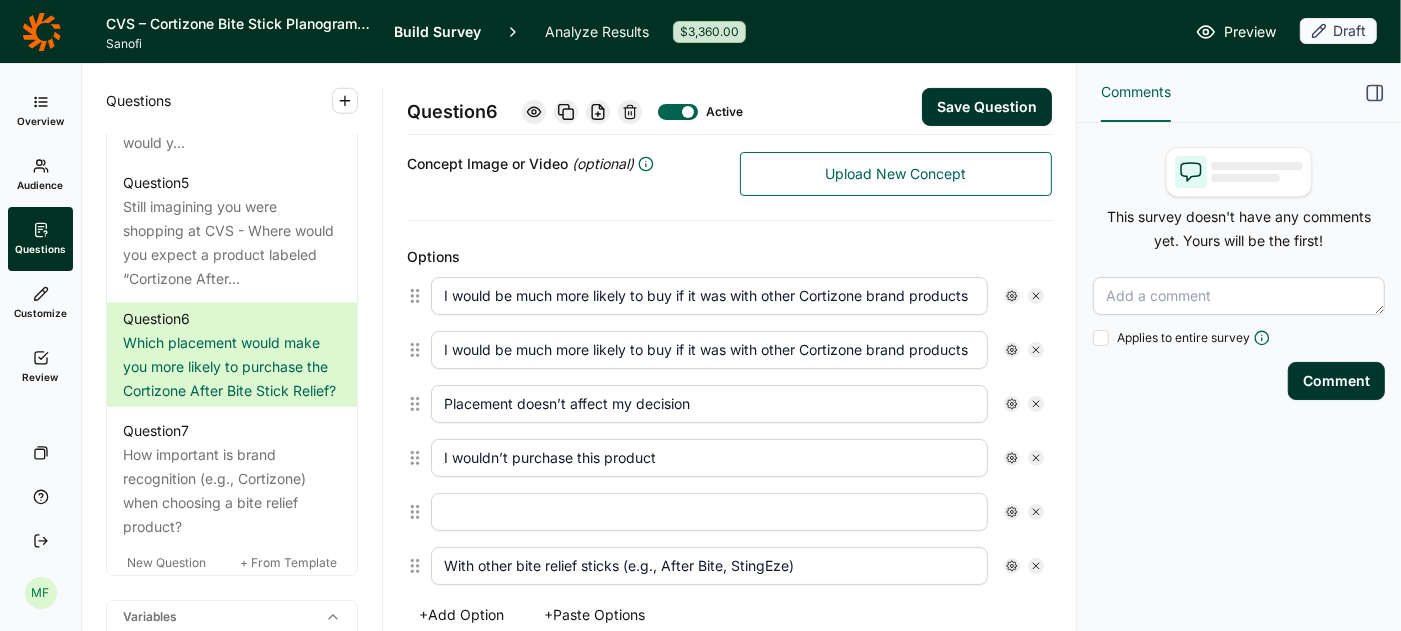 drag, startPoint x: 592, startPoint y: 334, endPoint x: 498, endPoint y: 324, distance: 94.53042 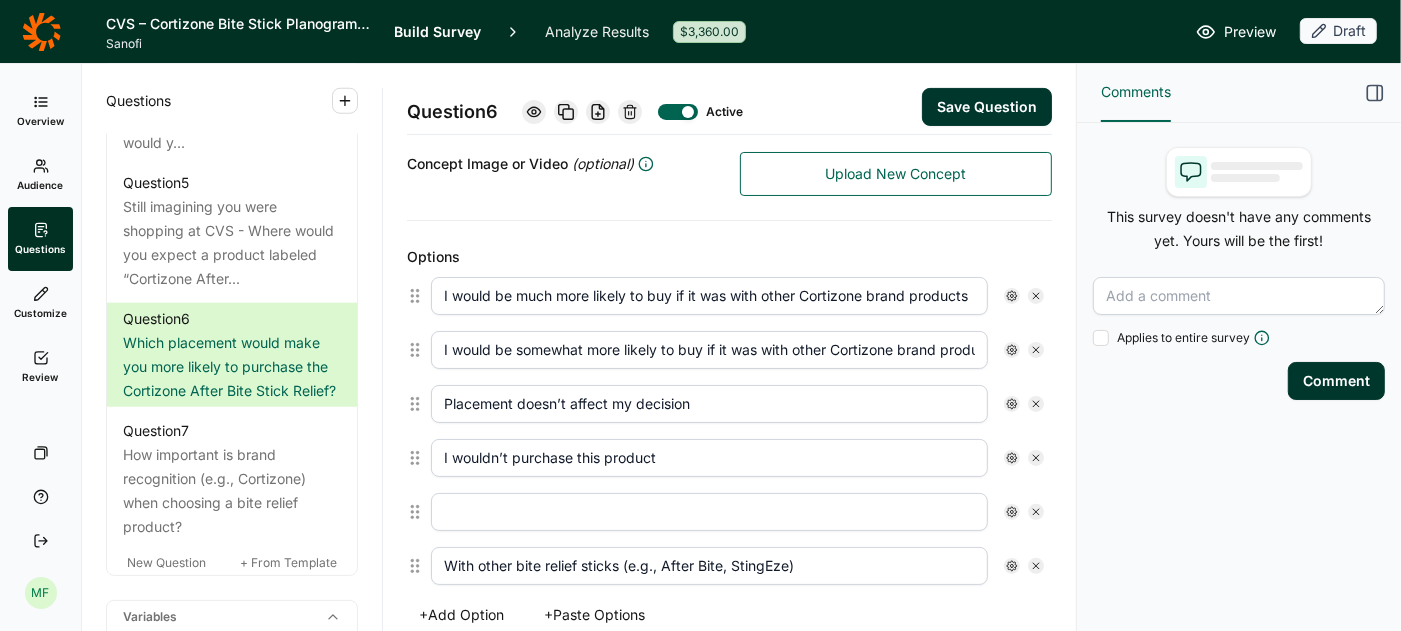 type on "I would be somewhat more likely to buy if it was with other Cortizone brand products" 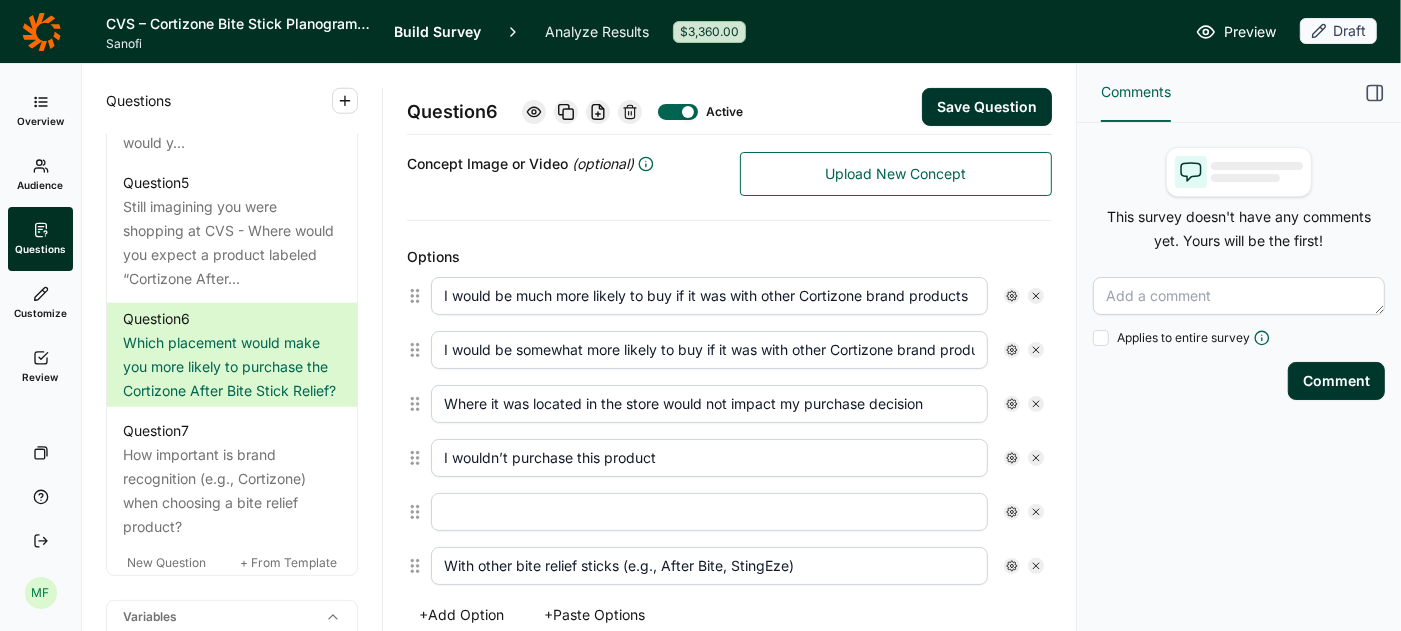 type on "Where it was located in the store would not impact my purchase decision" 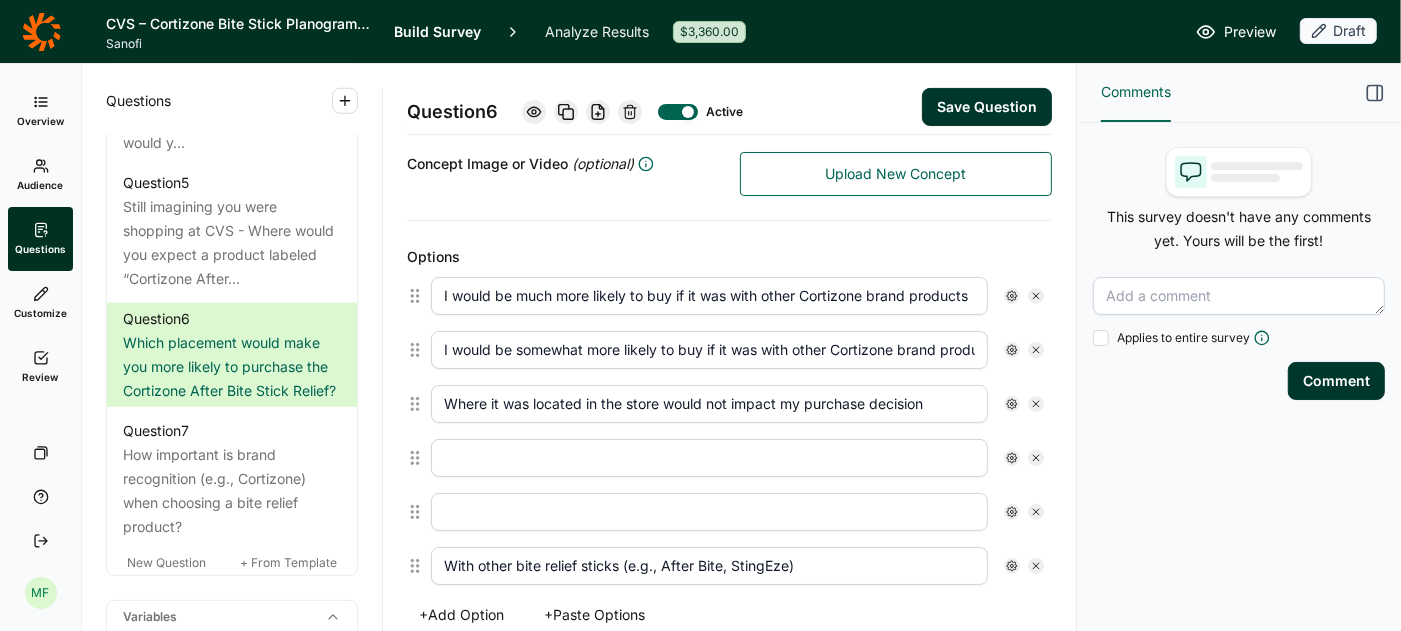 click on "With other bite relief sticks (e.g., After Bite, StingEze)" at bounding box center (709, 566) 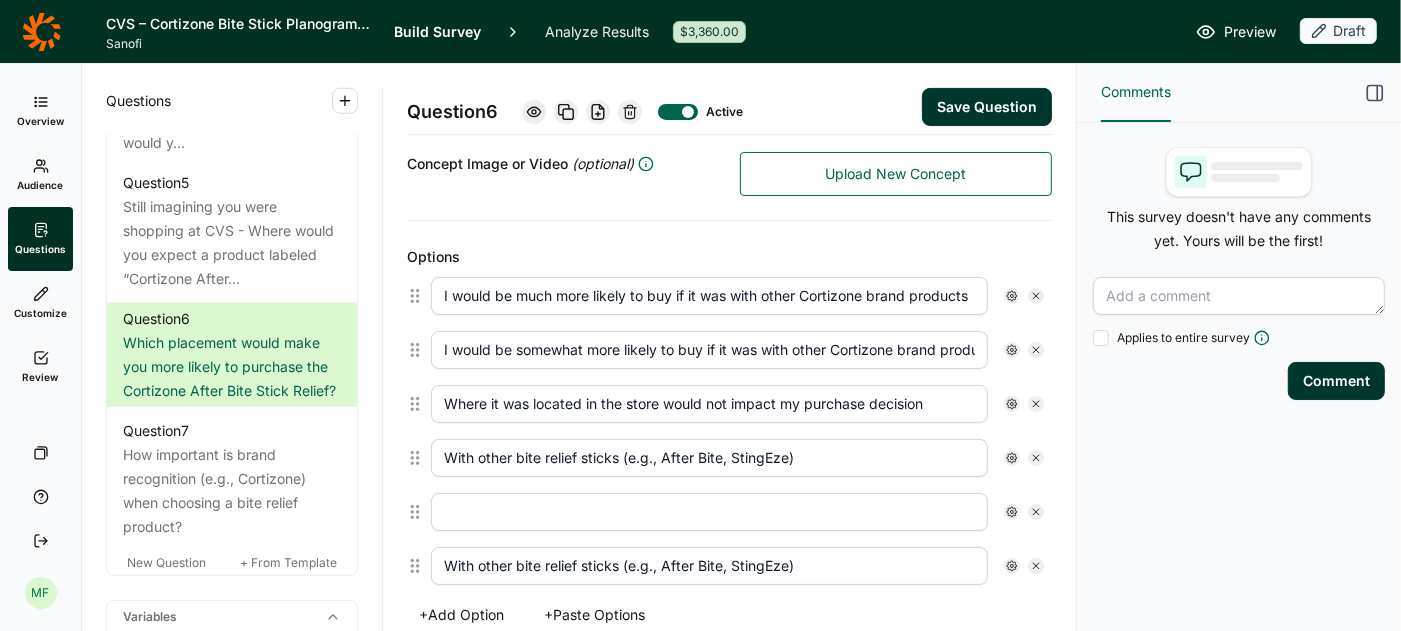 type on "With other bite relief sticks (e.g., After Bite, StingEze)" 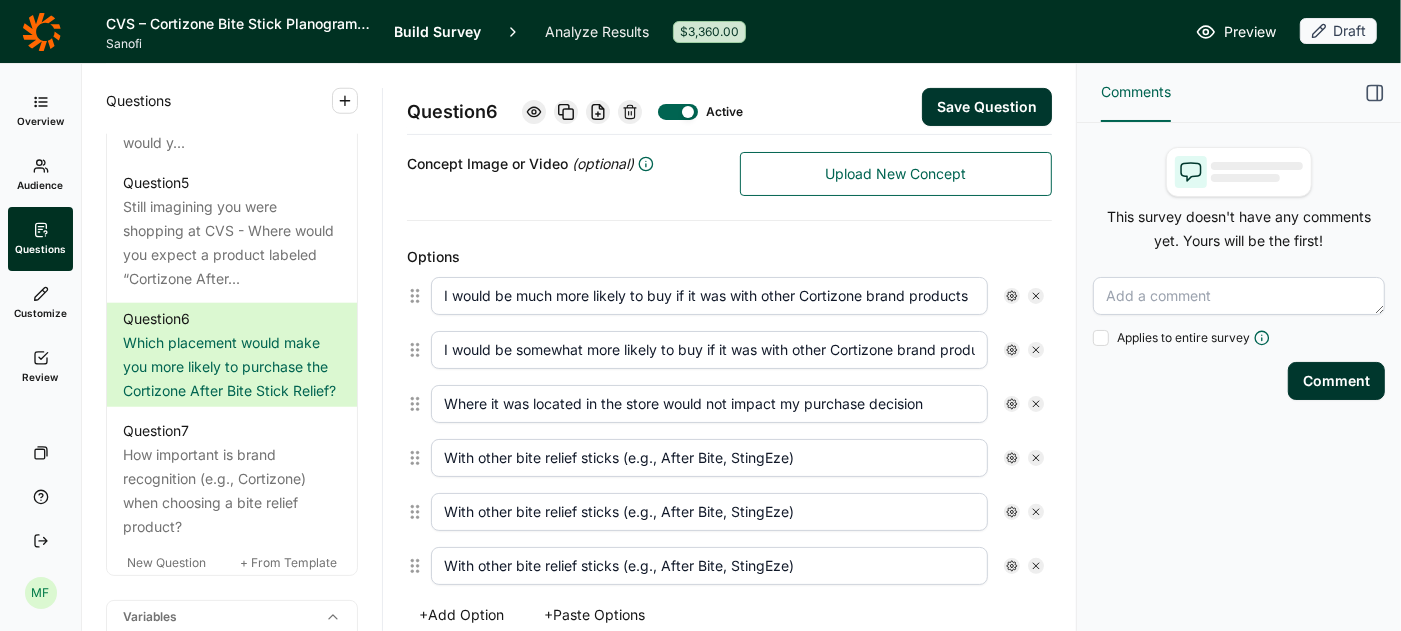 type on "With other bite relief sticks (e.g., After Bite, StingEze)" 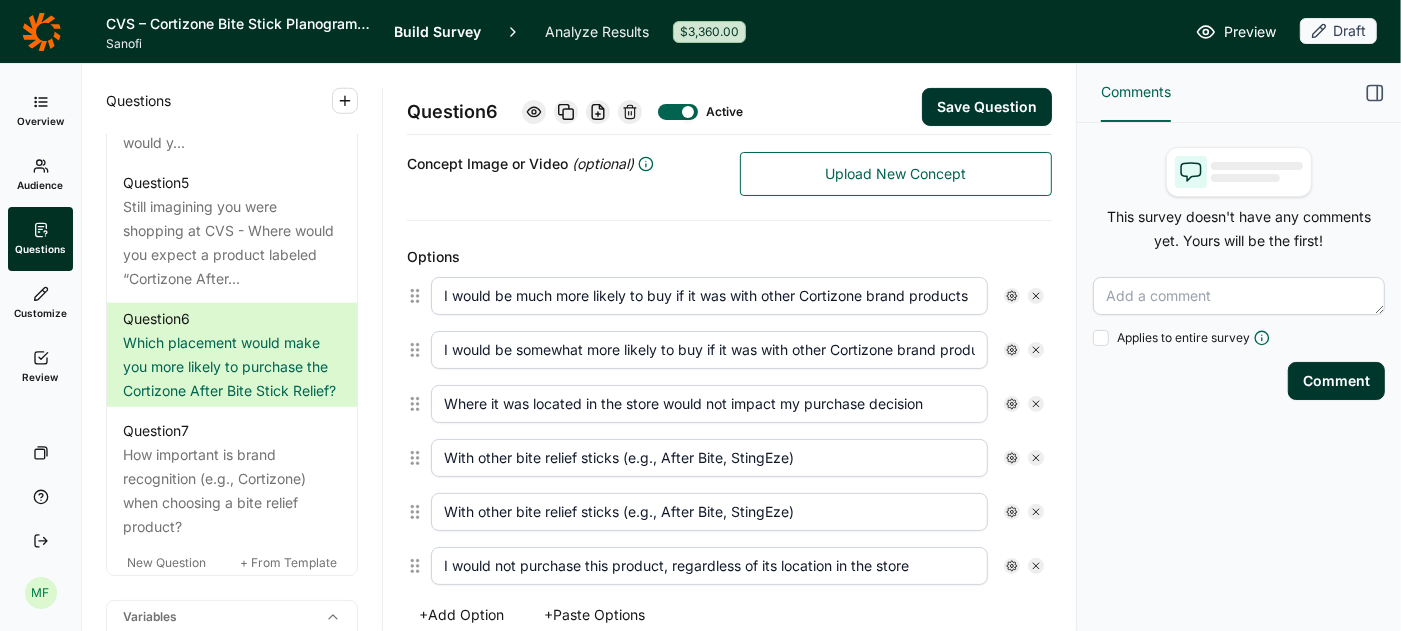 type on "I would not purchase this product, regardless of its location in the store" 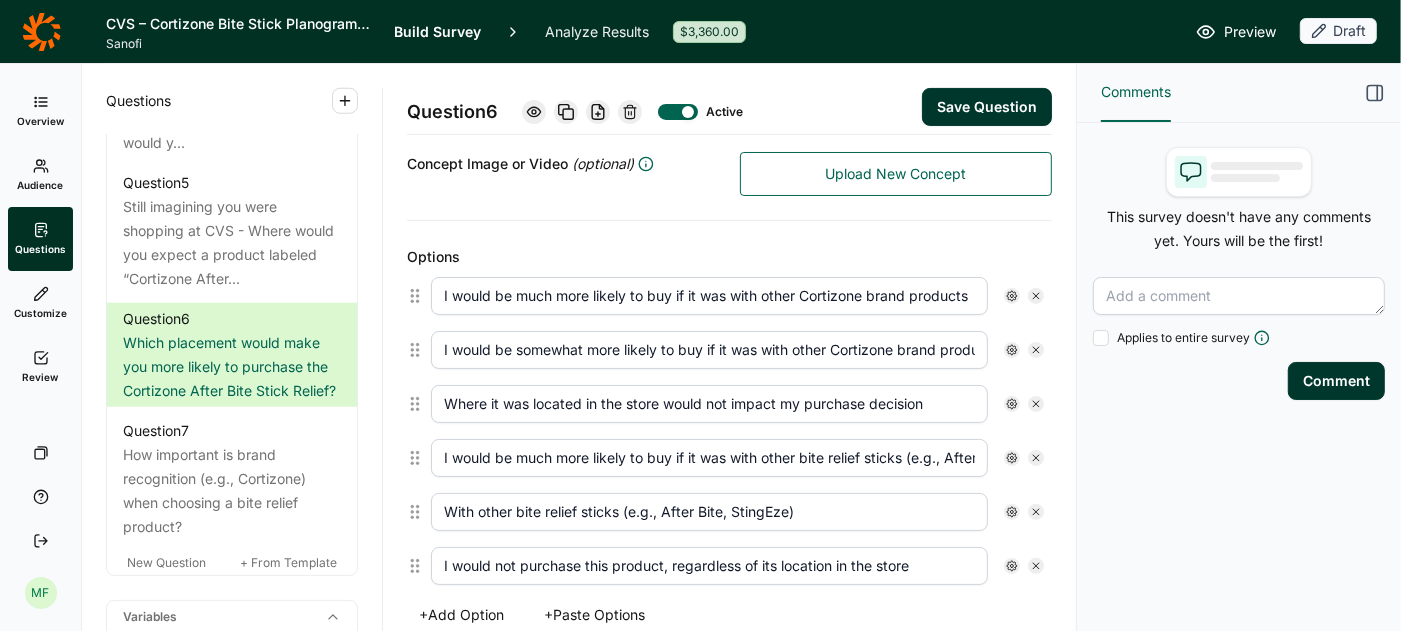 scroll, scrollTop: 0, scrollLeft: 105, axis: horizontal 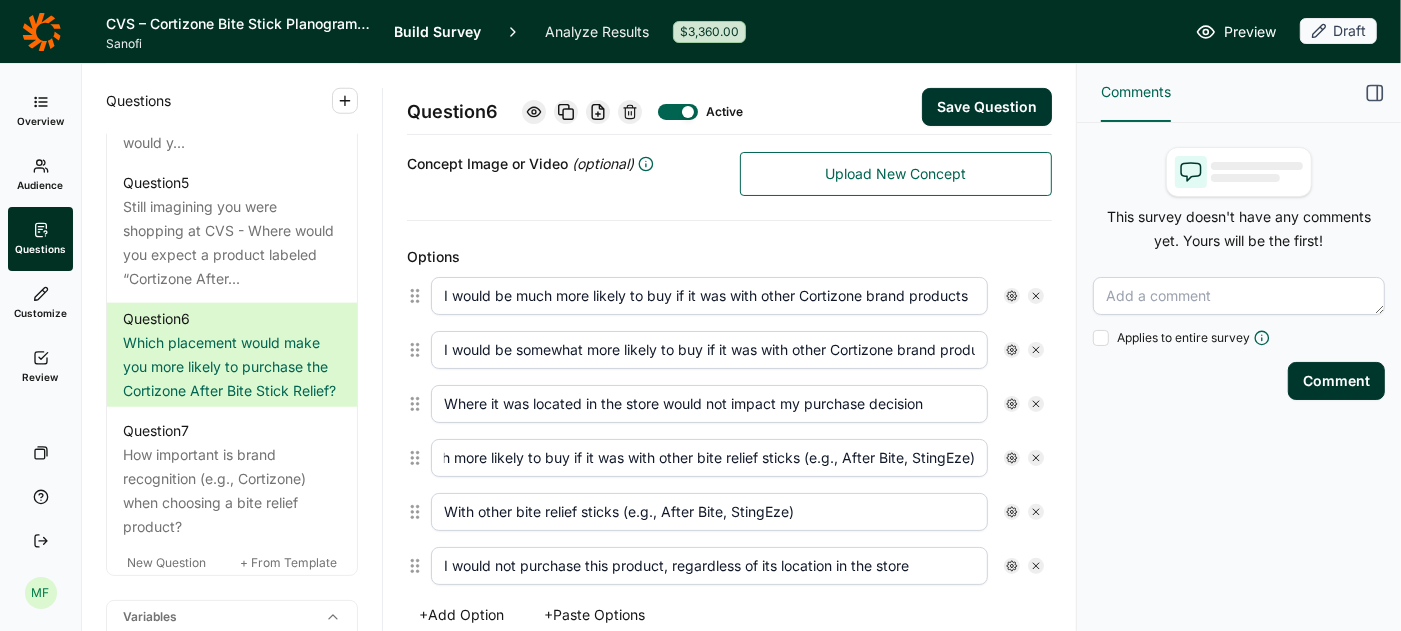 type on "I would be much more likely to buy if it was with other bite relief sticks (e.g., After Bite, StingEze)" 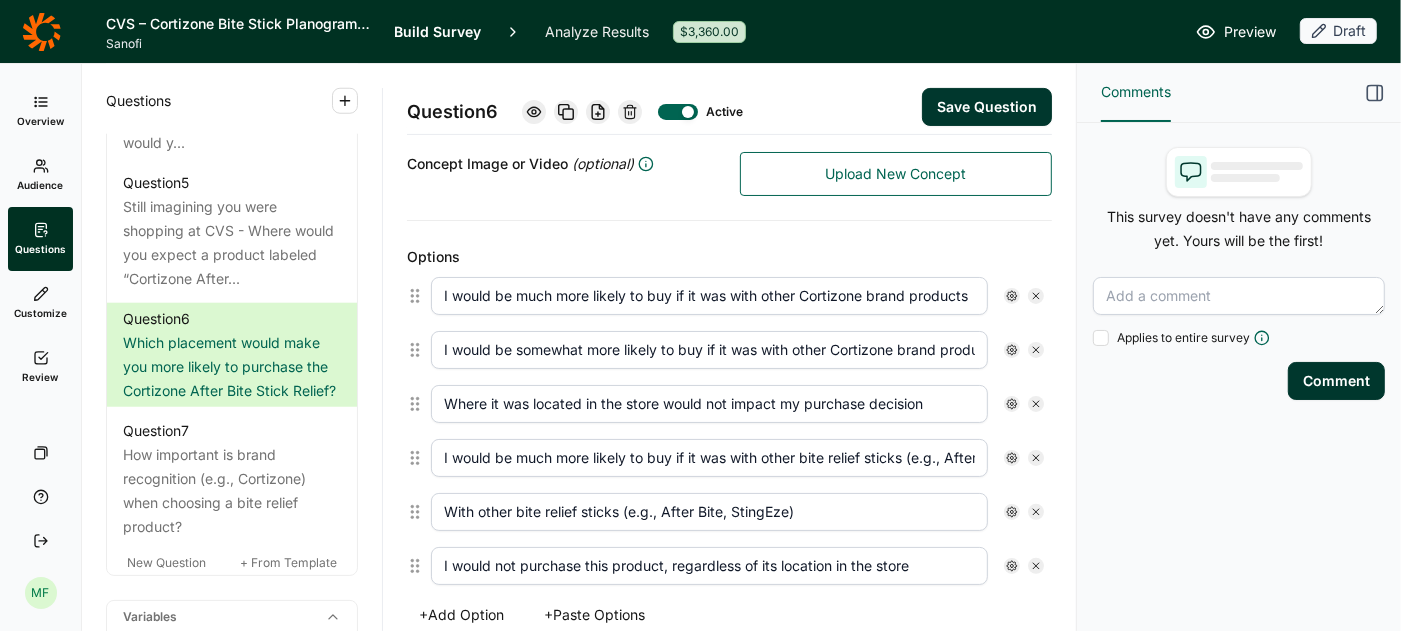 click on "With other bite relief sticks (e.g., After Bite, StingEze)" at bounding box center (709, 512) 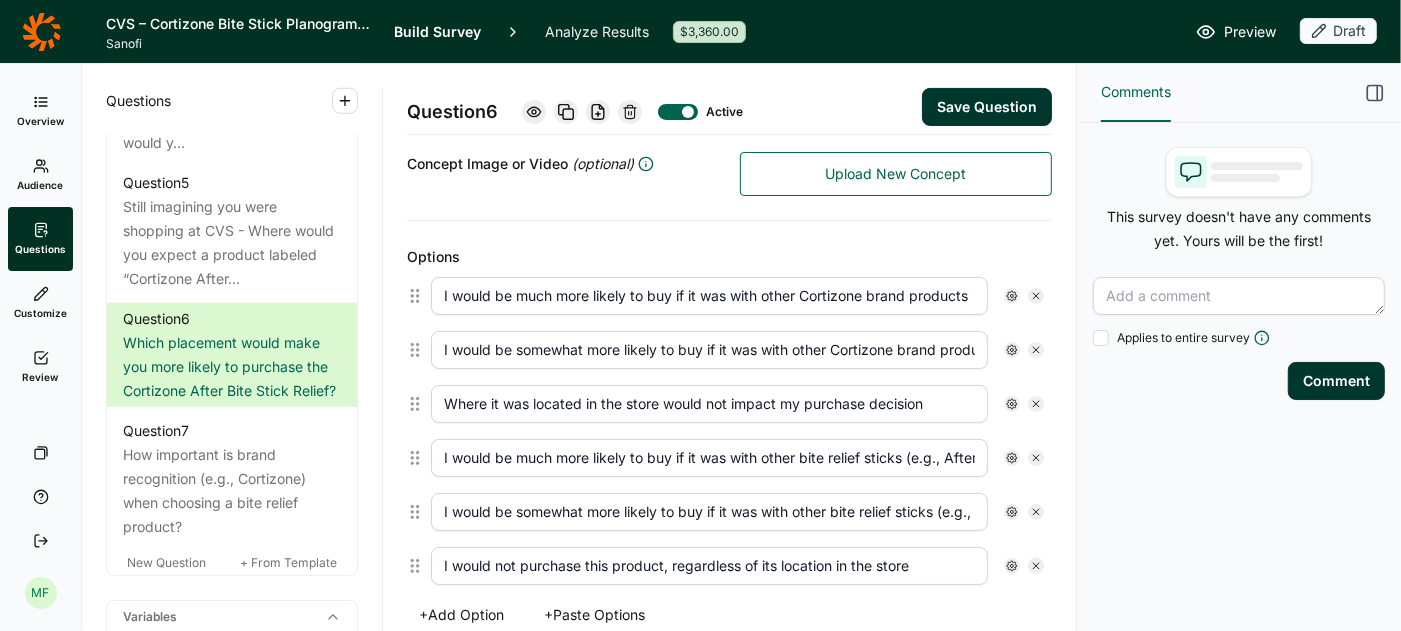 type on "I would be somewhat more likely to buy if it was with other bite relief sticks (e.g., After Bite, StingEze)" 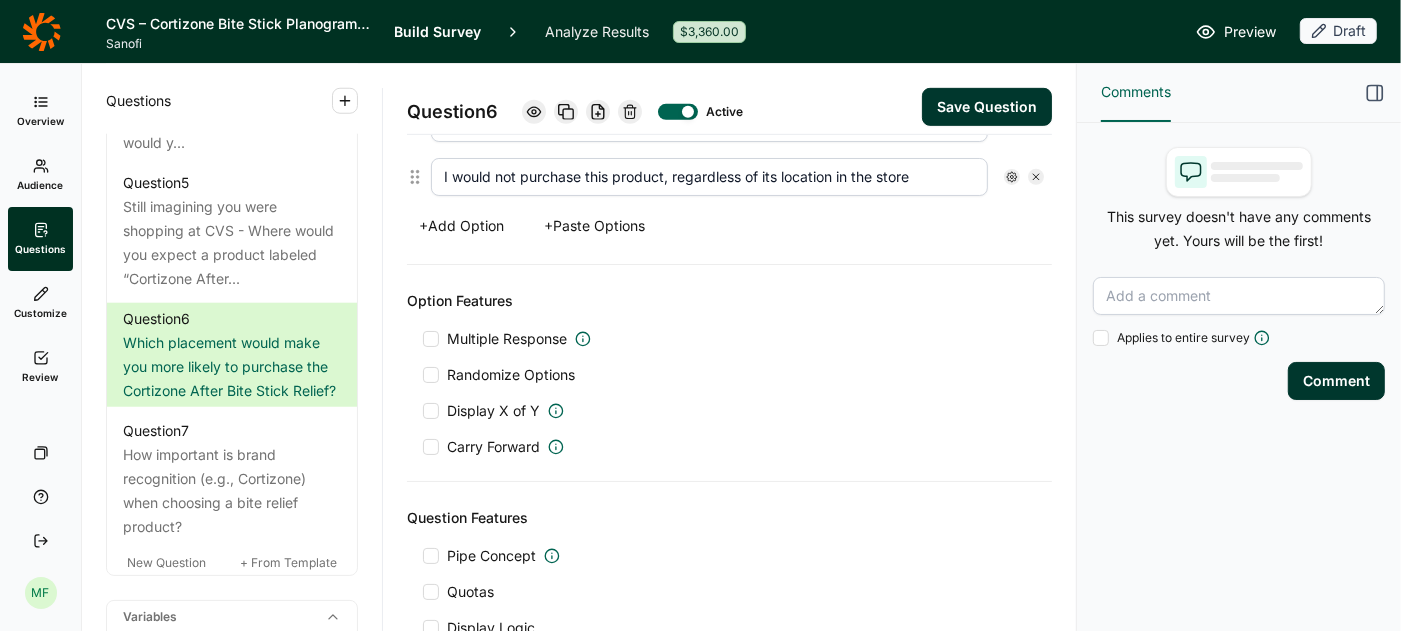 scroll, scrollTop: 950, scrollLeft: 0, axis: vertical 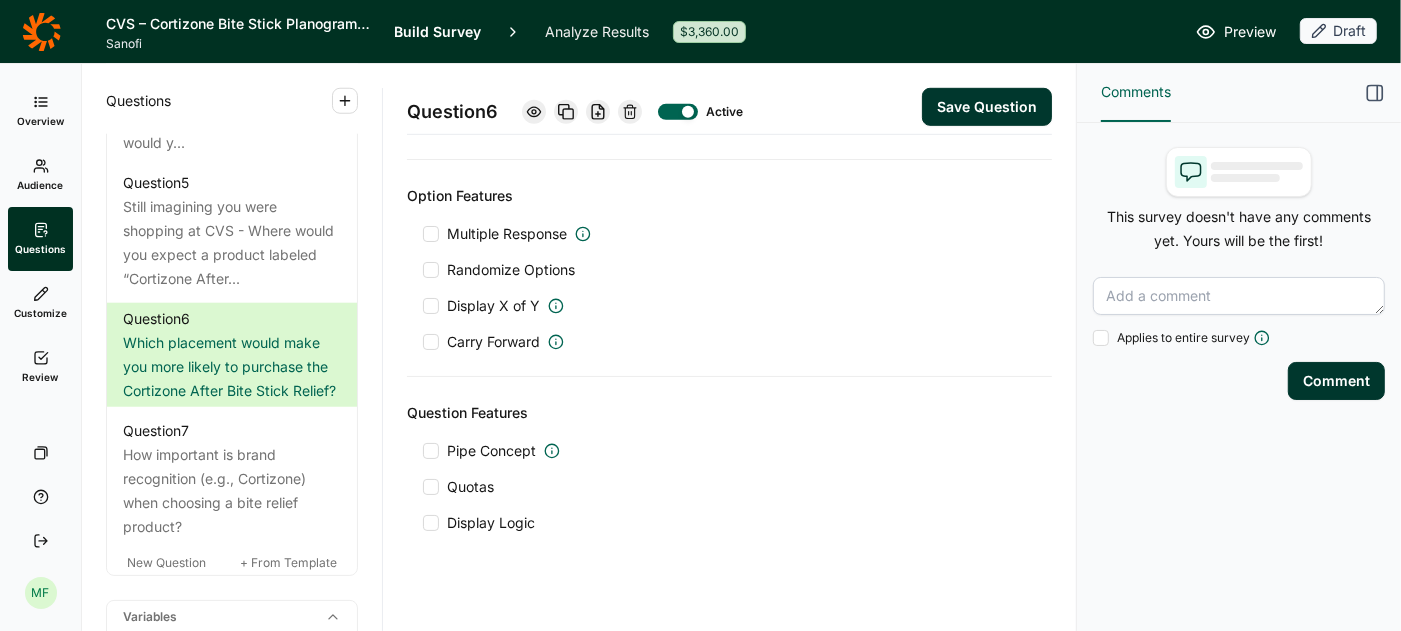 click on "Save Question" at bounding box center [987, 107] 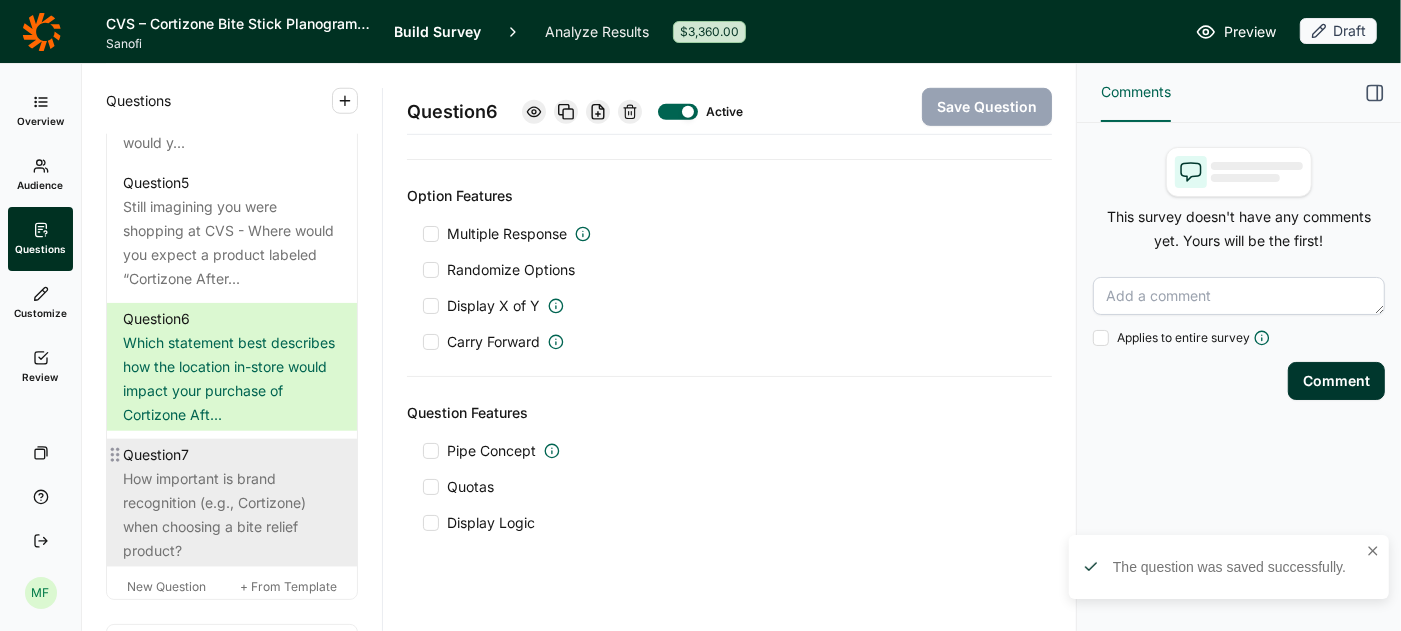 click on "How important is brand recognition (e.g., Cortizone) when choosing a bite relief product?" at bounding box center (232, 515) 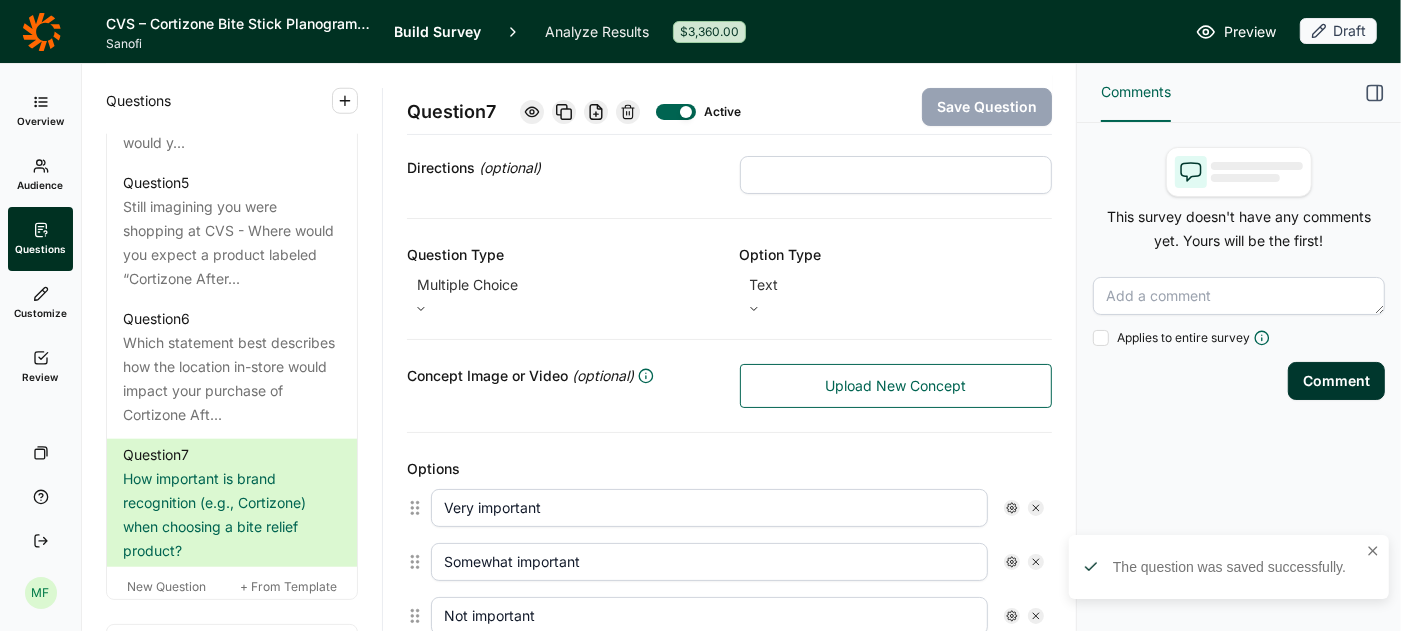 scroll, scrollTop: 0, scrollLeft: 0, axis: both 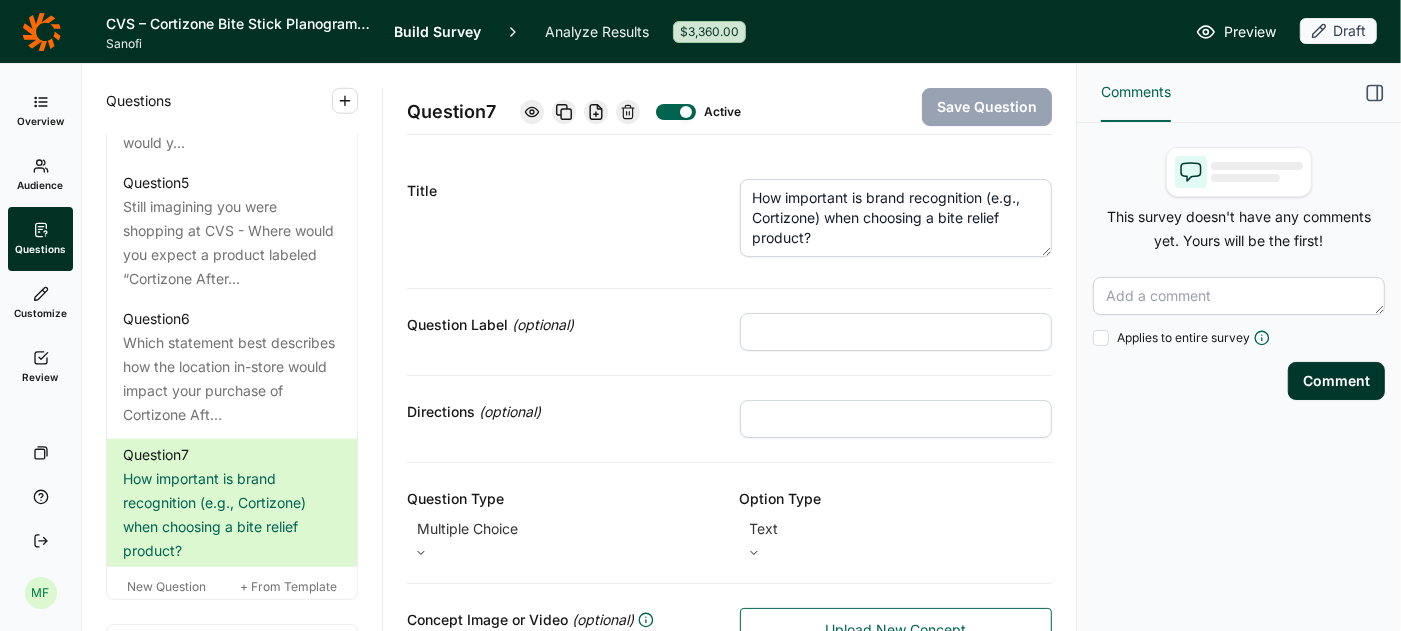 click on "How important is brand recognition (e.g., Cortizone) when choosing a bite relief product?" at bounding box center [896, 218] 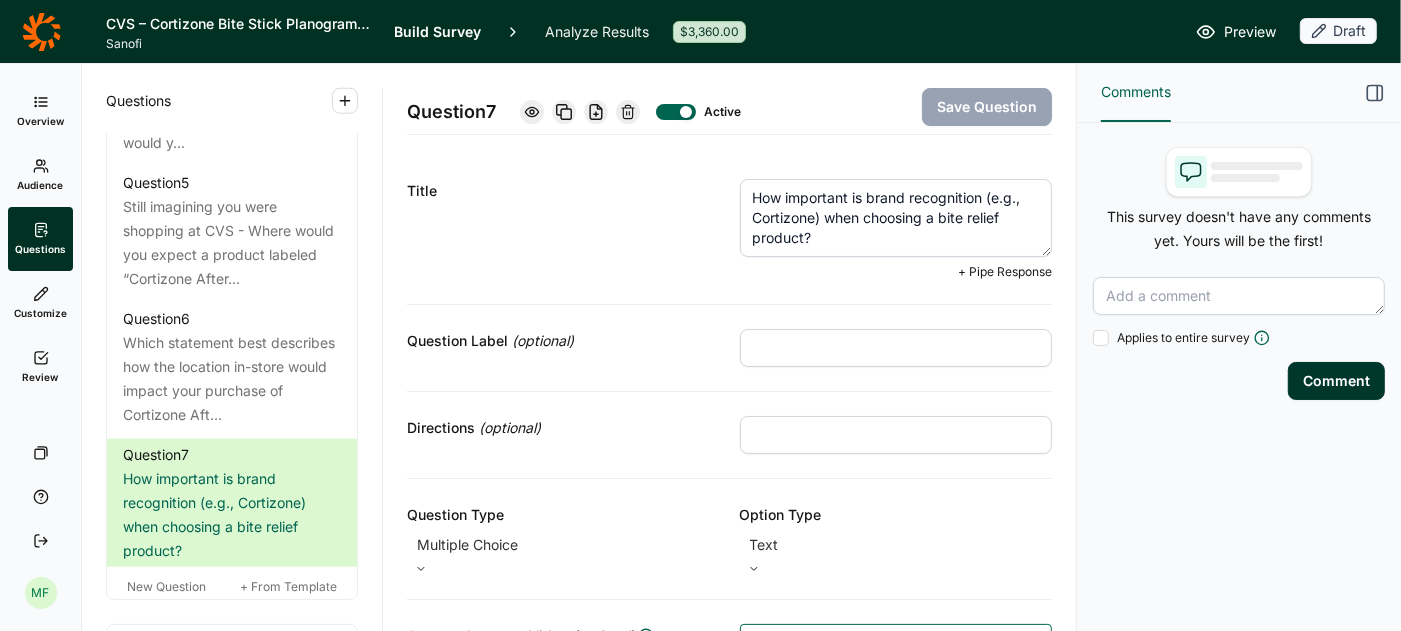 click on "How important is brand recognition (e.g., Cortizone) when choosing a bite relief product?" at bounding box center (896, 218) 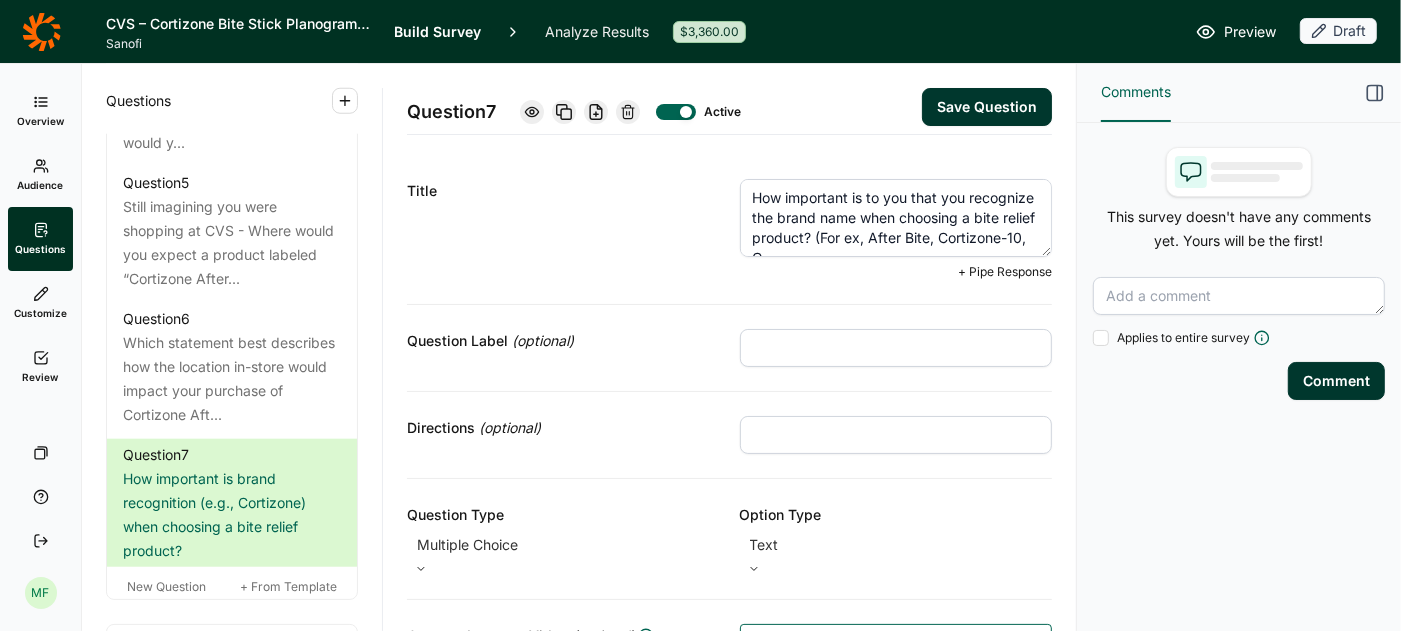 scroll, scrollTop: 10, scrollLeft: 0, axis: vertical 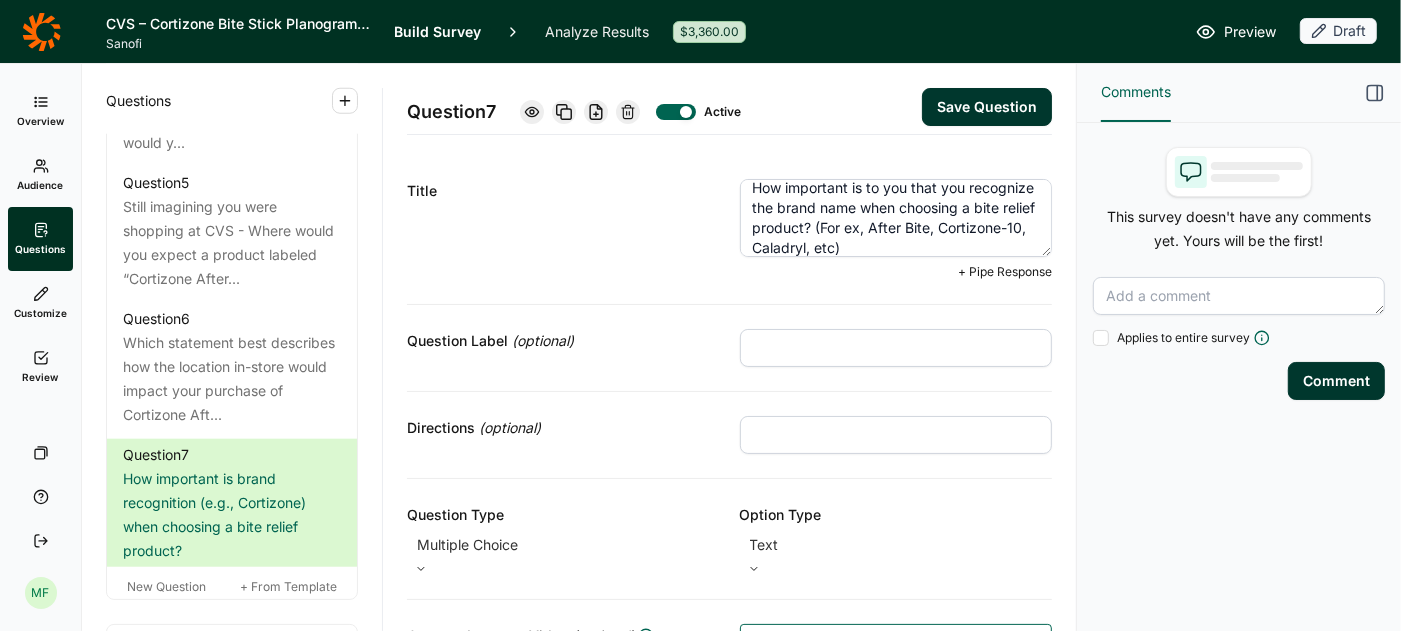 type on "How important is to you that you recognize the brand name when choosing a bite relief product? (For ex, After Bite, Cortizone-10, Caladryl, etc)" 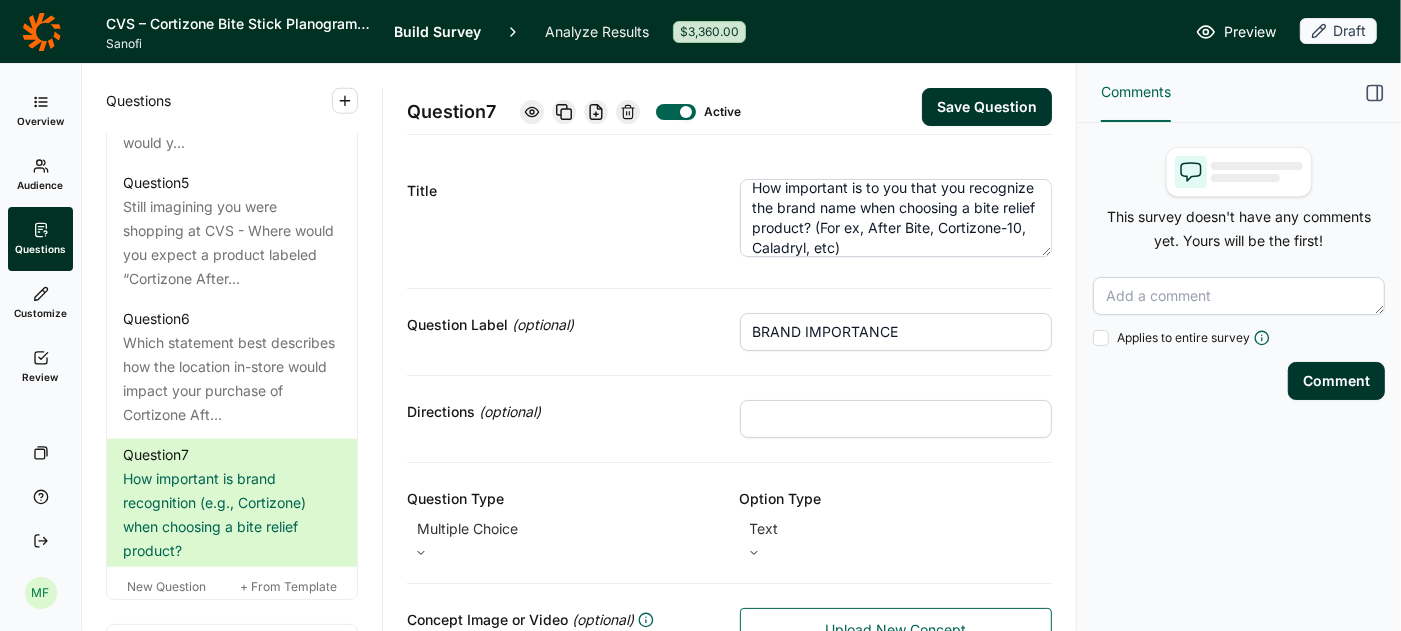type on "BRAND IMPORTANCE" 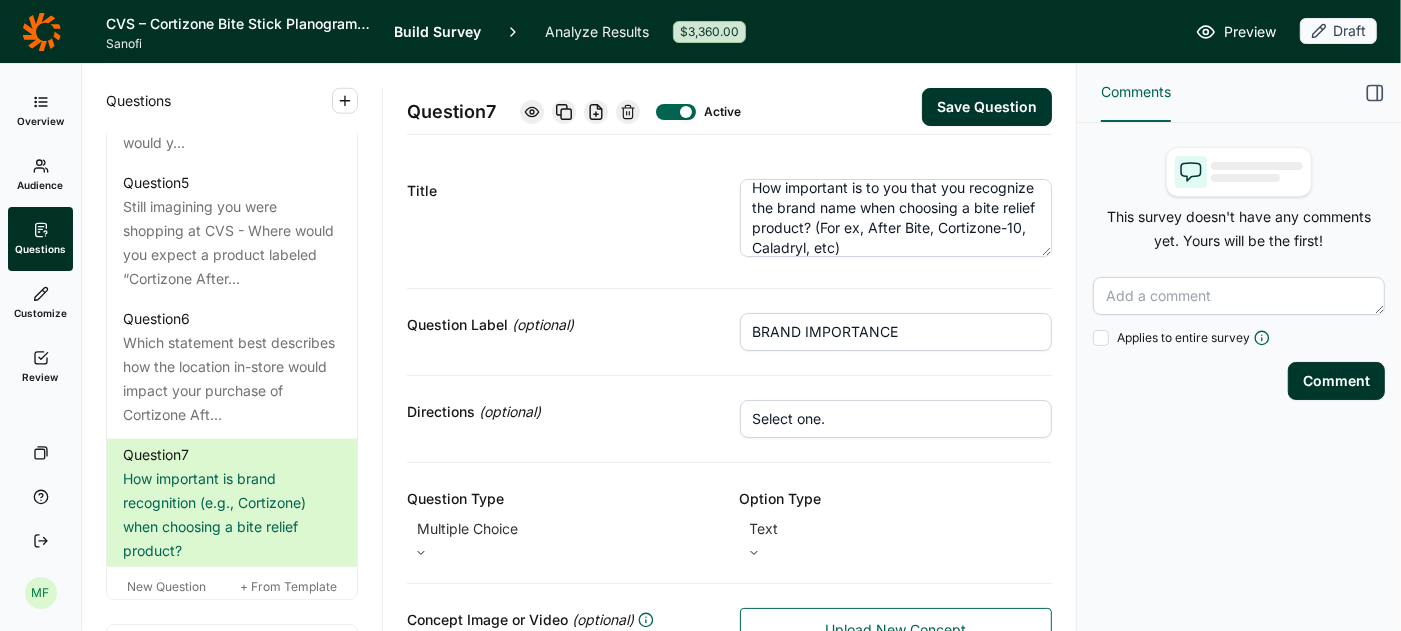 type on "Select one." 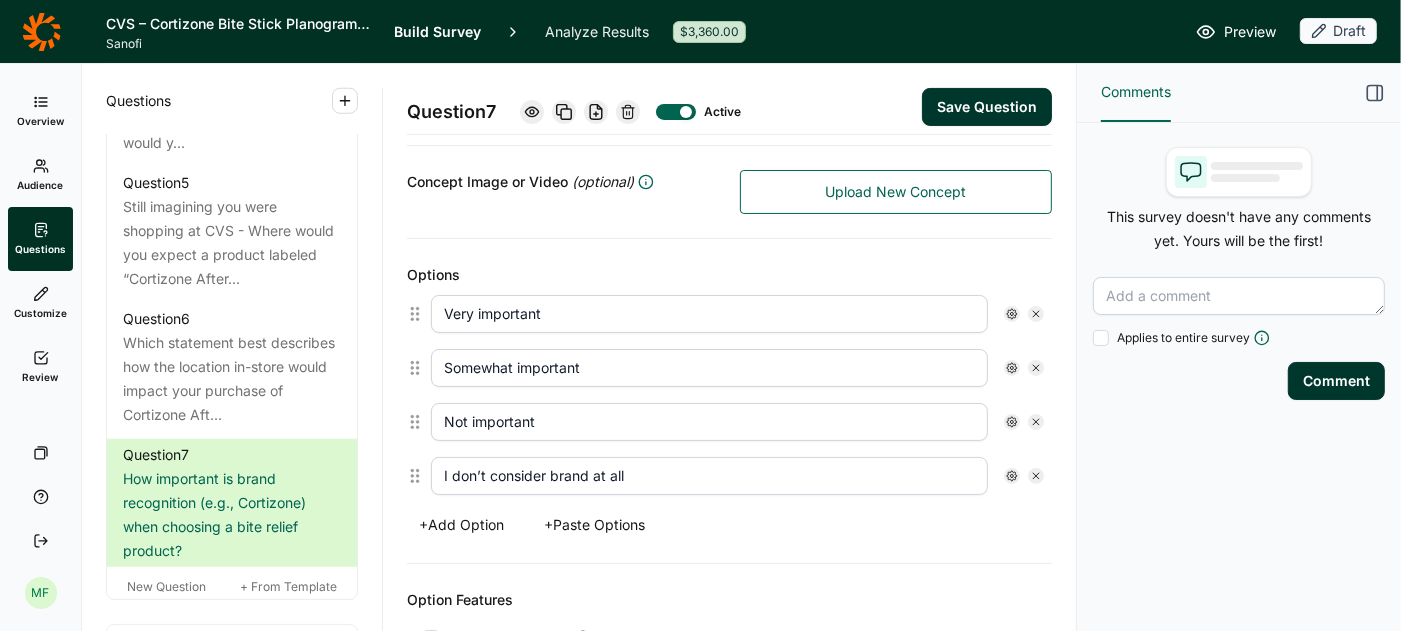 scroll, scrollTop: 442, scrollLeft: 0, axis: vertical 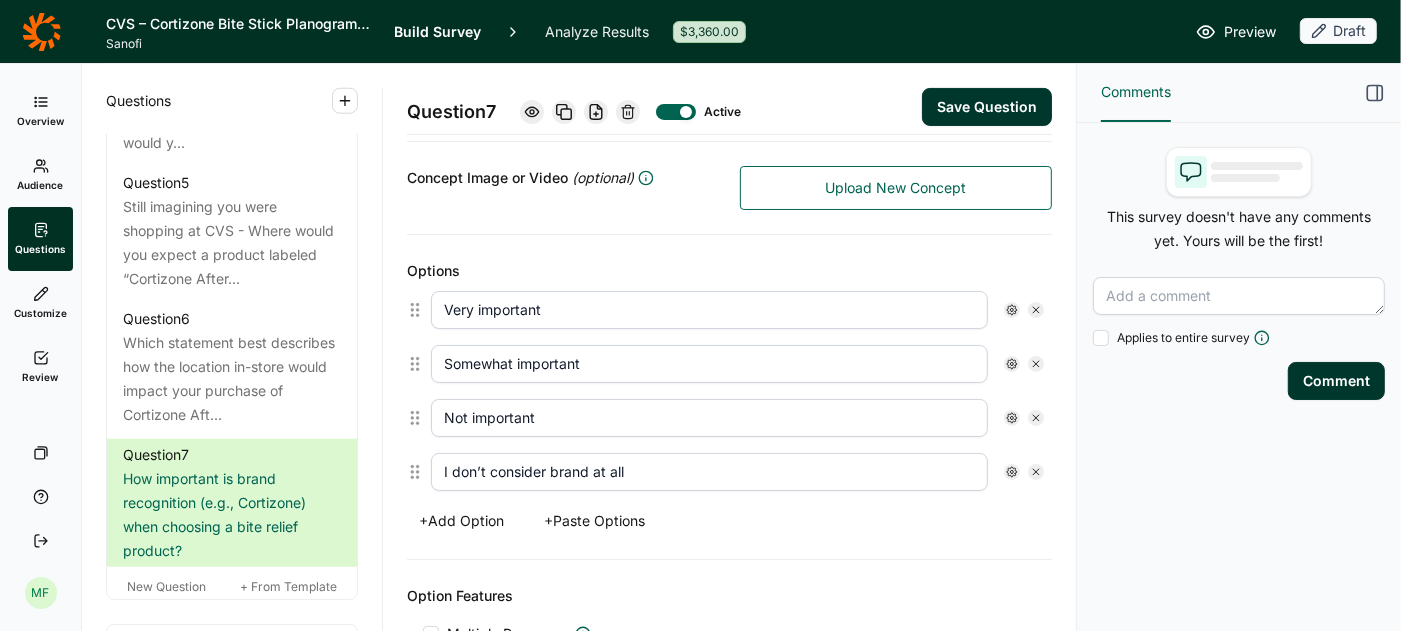 click on "Not important" at bounding box center [709, 418] 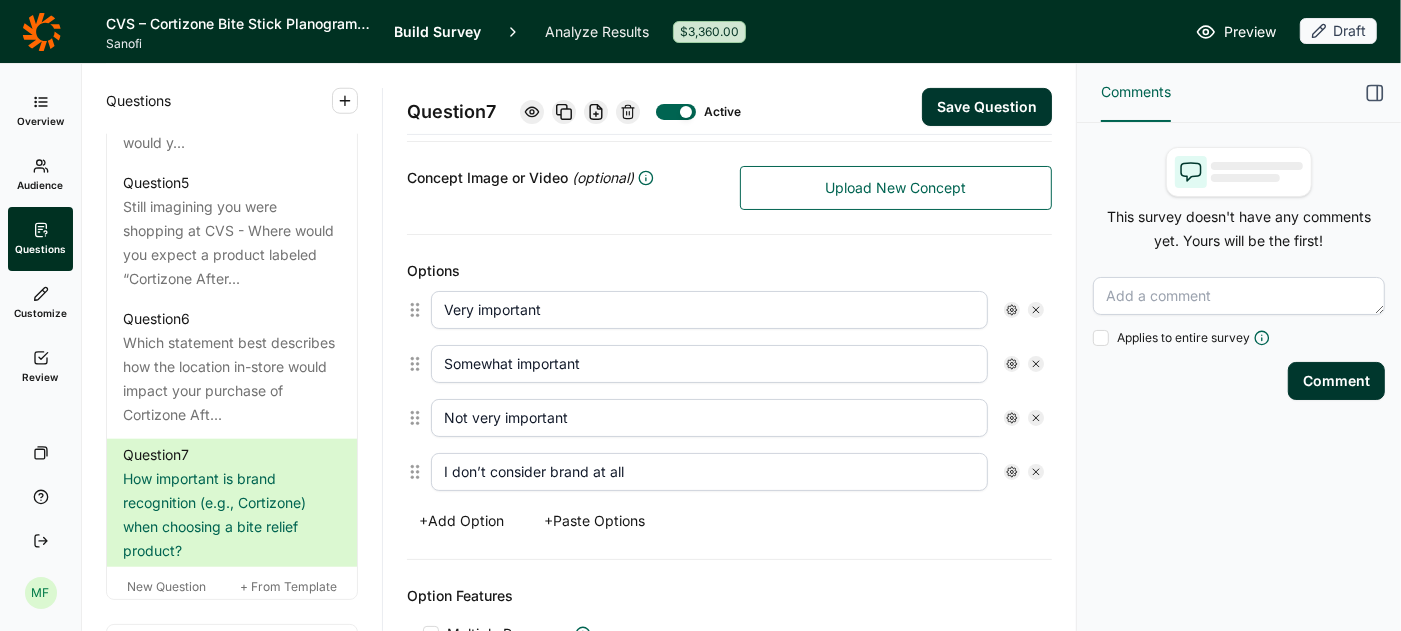 type on "Not very important" 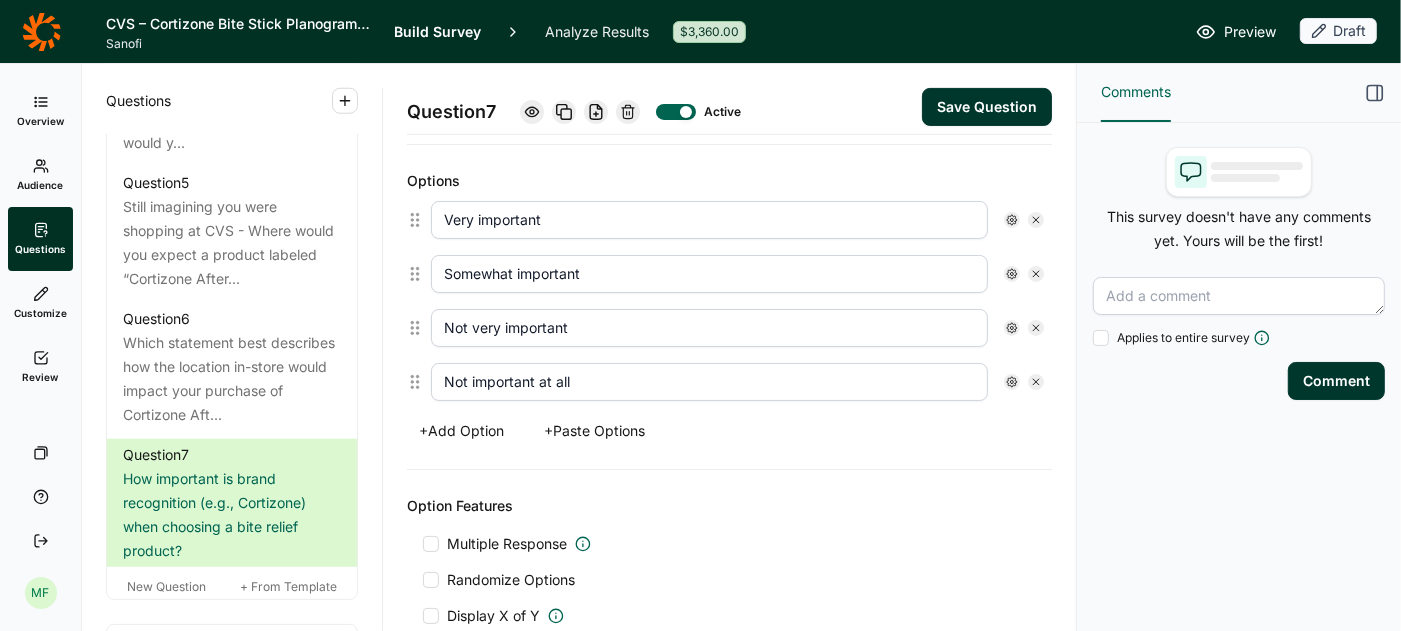 scroll, scrollTop: 553, scrollLeft: 0, axis: vertical 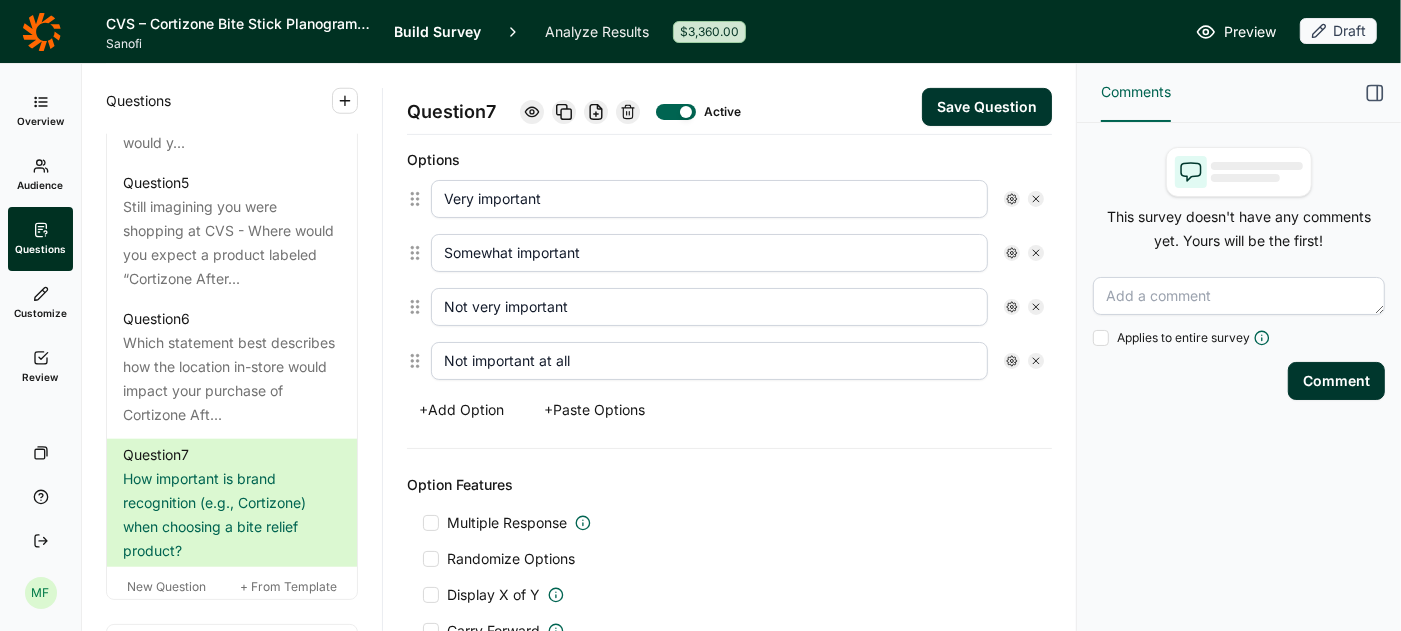 type on "Not important at all" 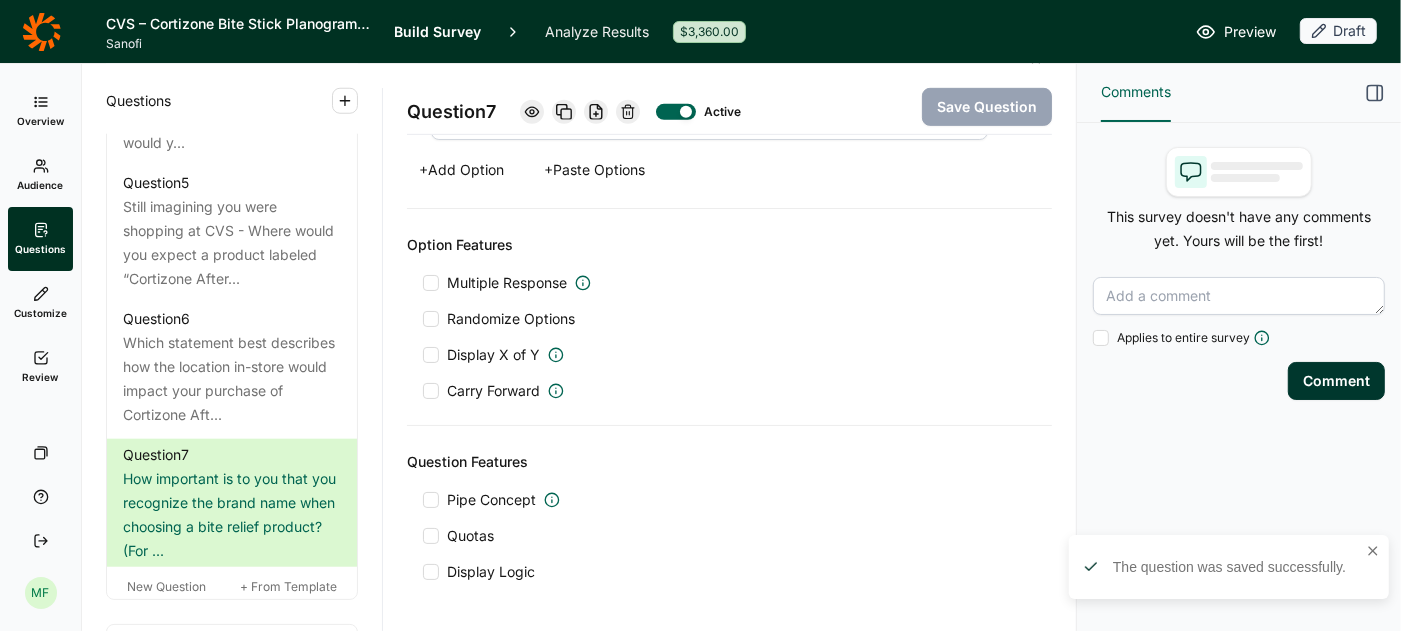 scroll, scrollTop: 844, scrollLeft: 0, axis: vertical 